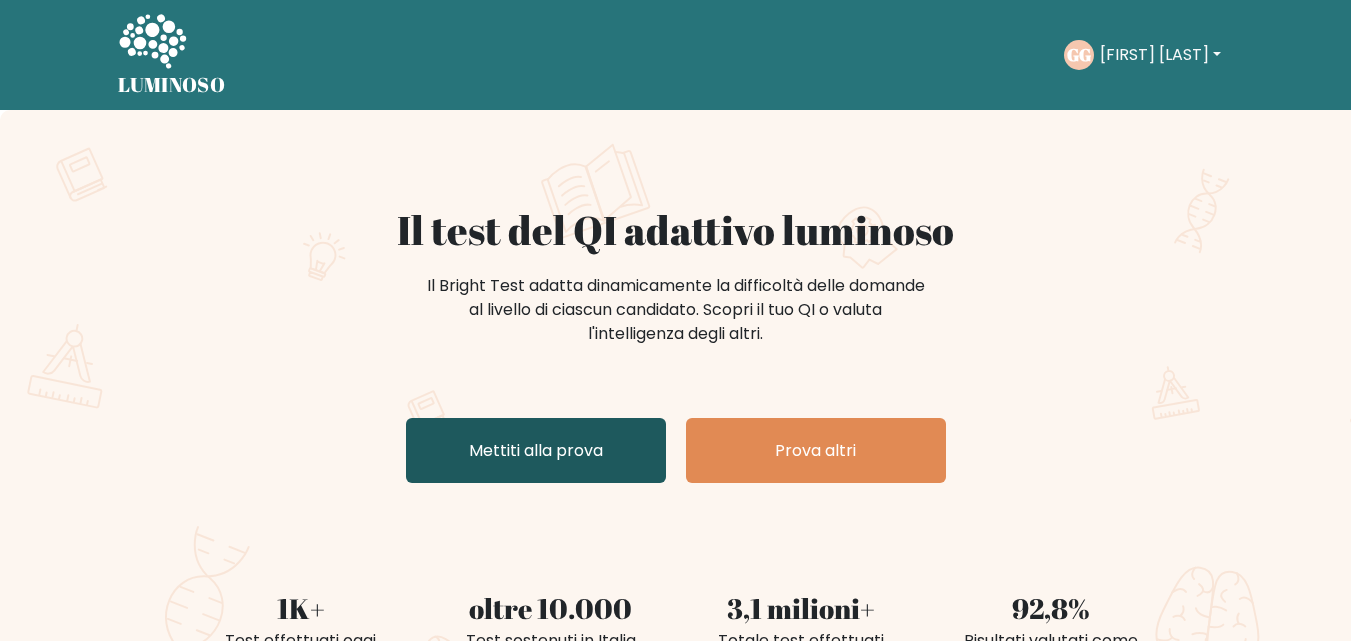 click on "Mettiti alla prova" at bounding box center (536, 450) 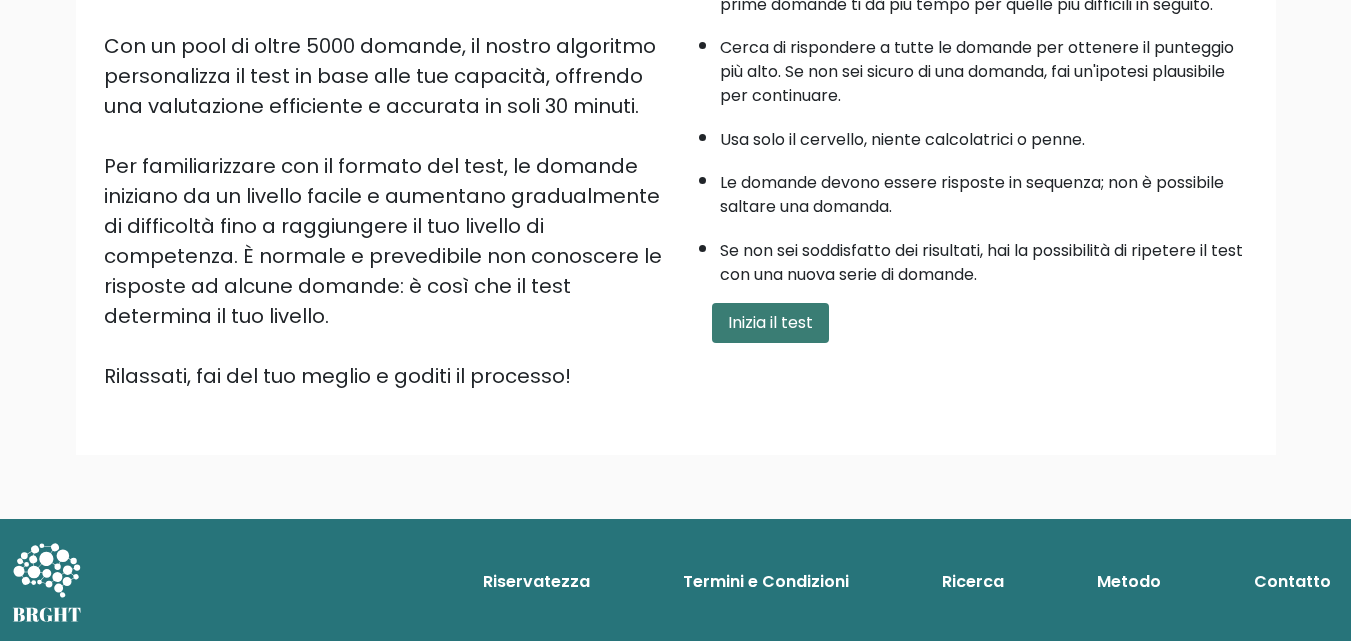 click on "Inizia il test" at bounding box center [770, 322] 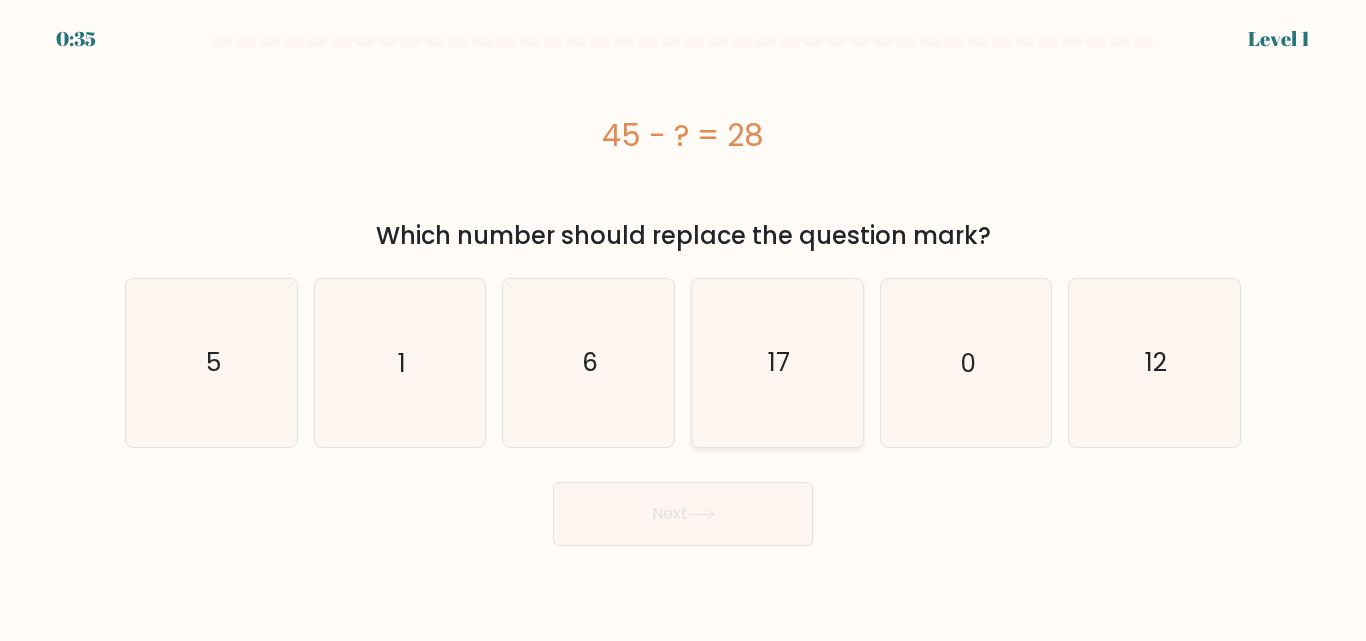 click on "17" at bounding box center (777, 362) 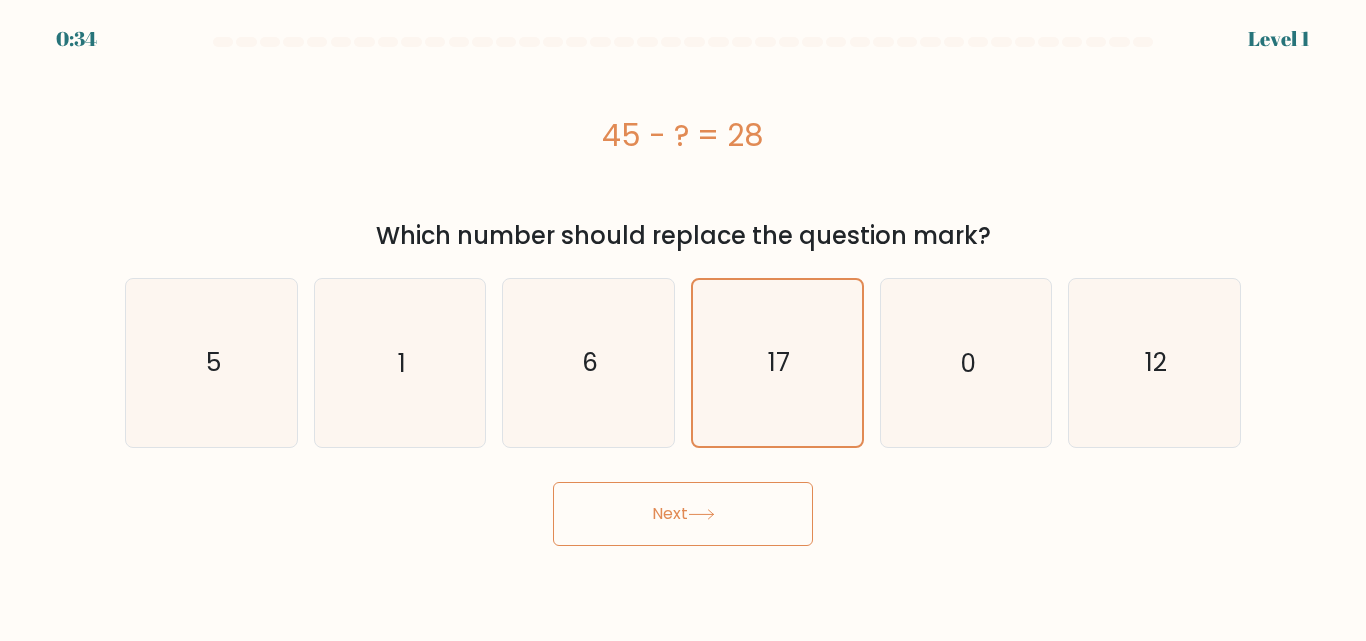 click on "Next" at bounding box center [683, 514] 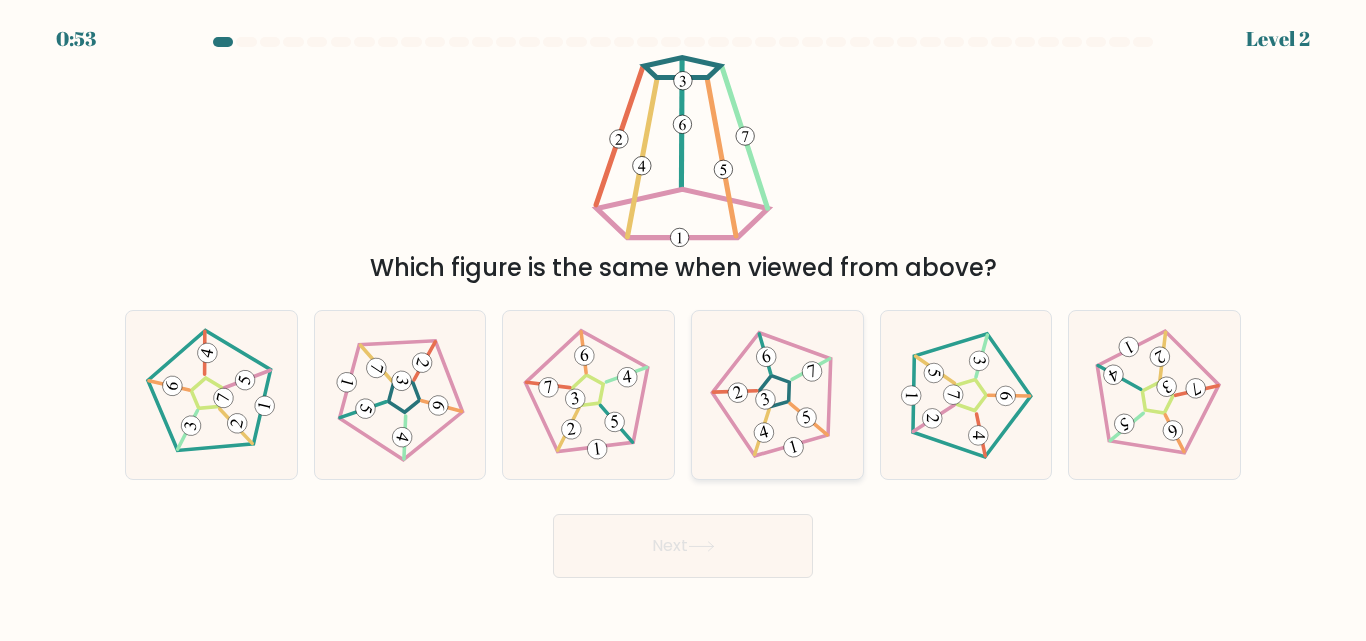 click at bounding box center (777, 395) 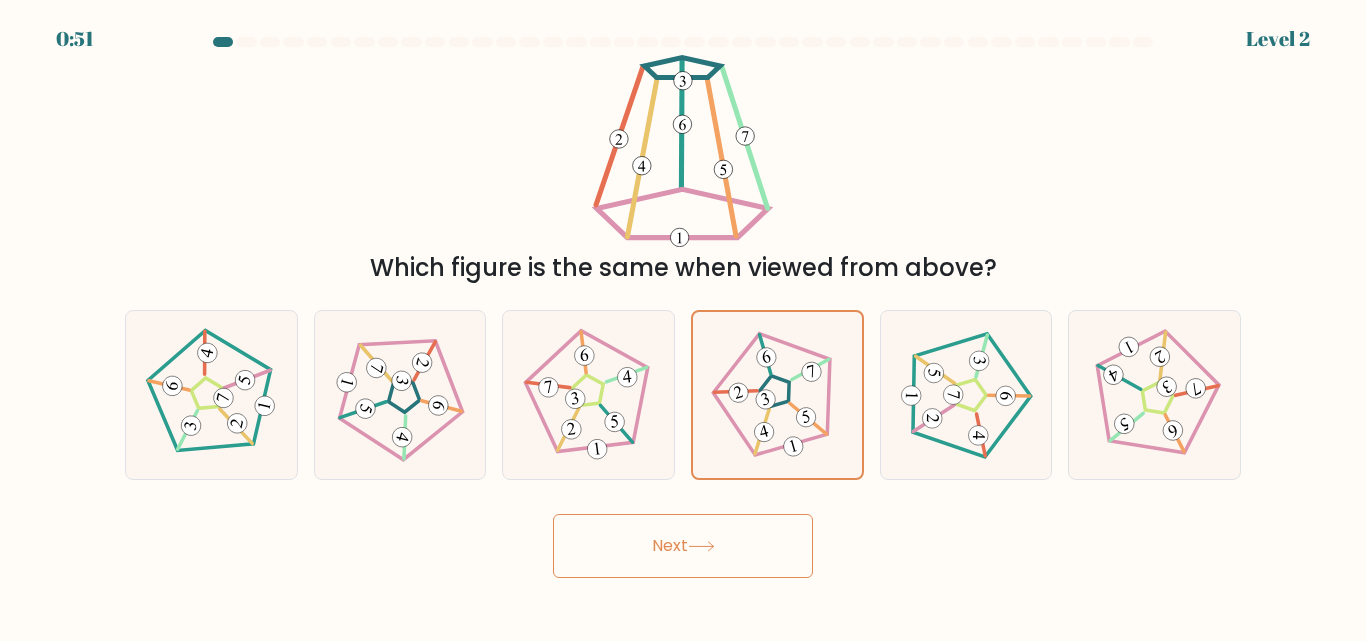 click on "Next" at bounding box center [683, 546] 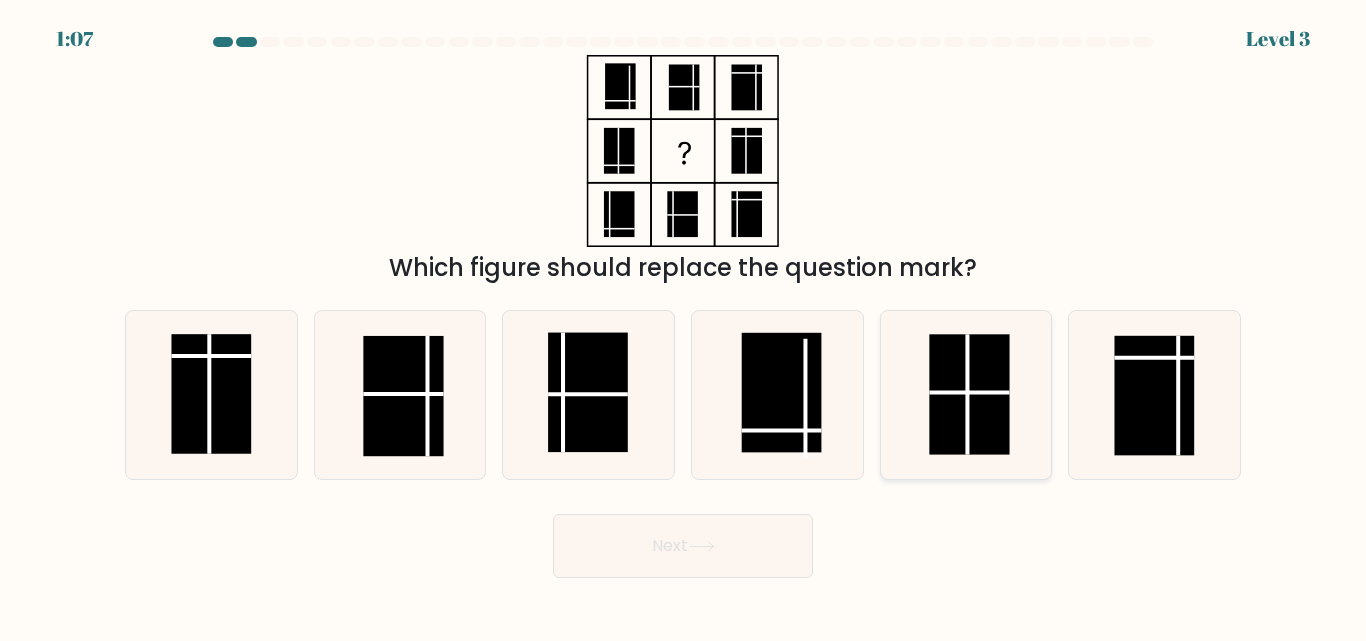 click at bounding box center [969, 395] 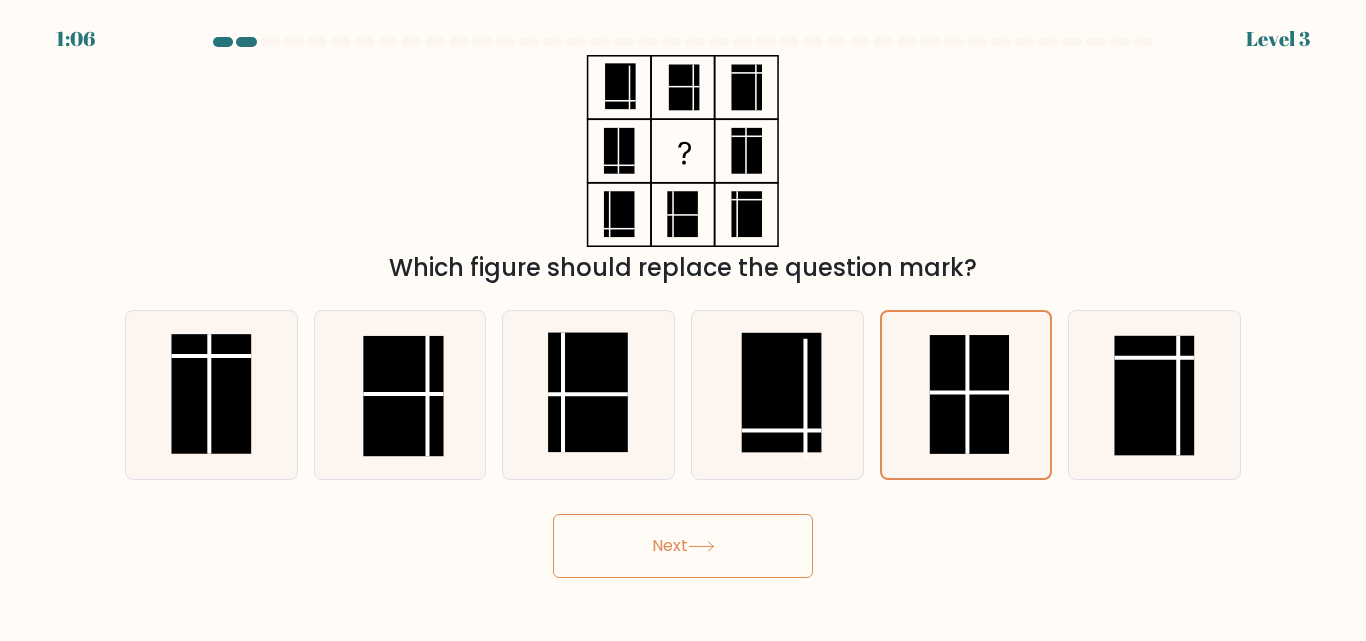 click on "Next" at bounding box center [683, 546] 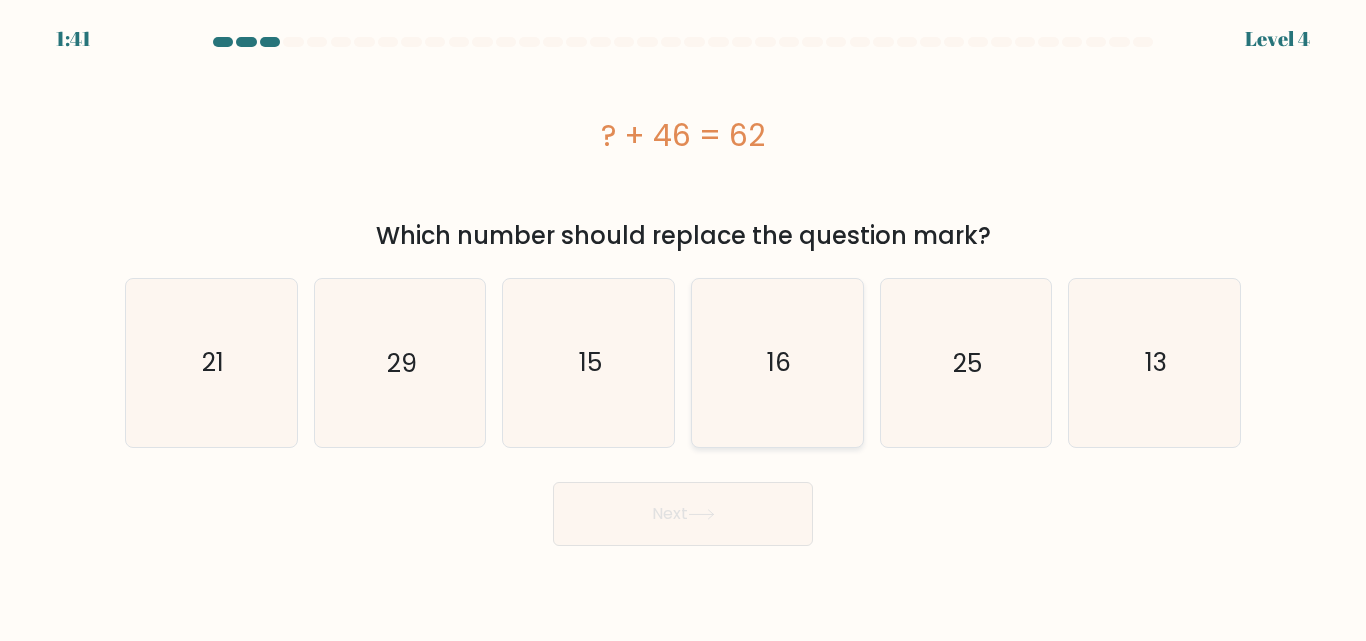 click on "16" at bounding box center [779, 362] 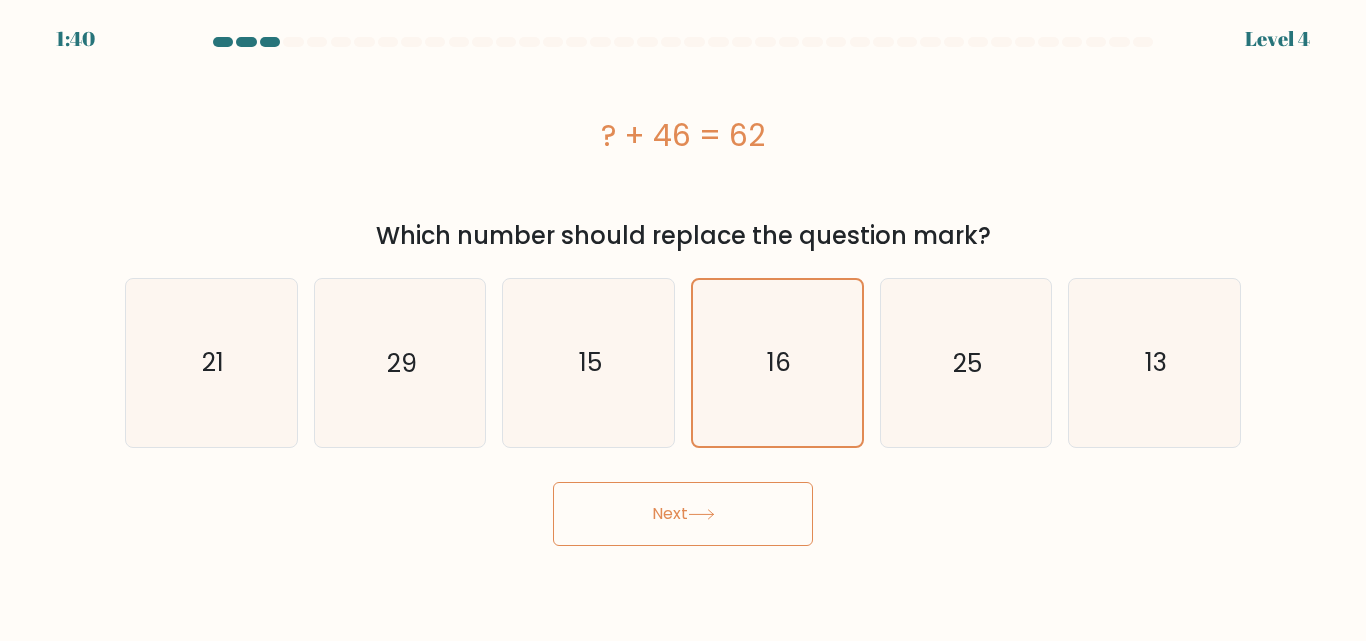 click on "Next" at bounding box center [683, 514] 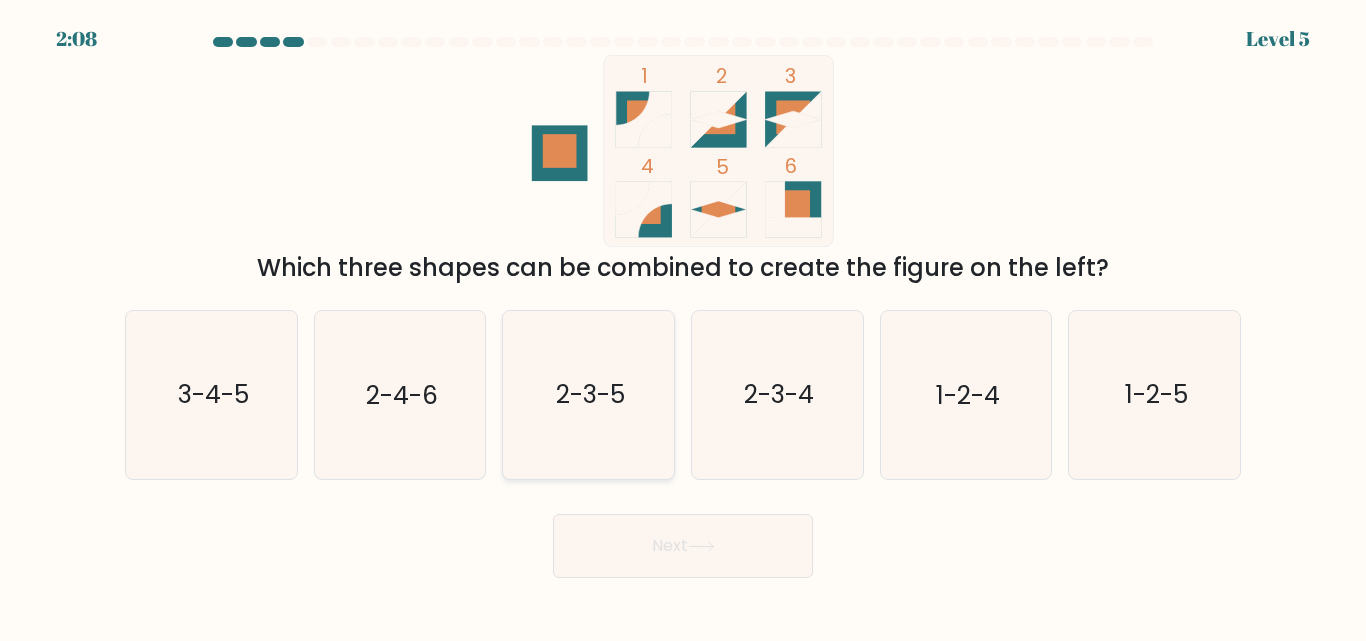 click on "2-3-5" at bounding box center [588, 394] 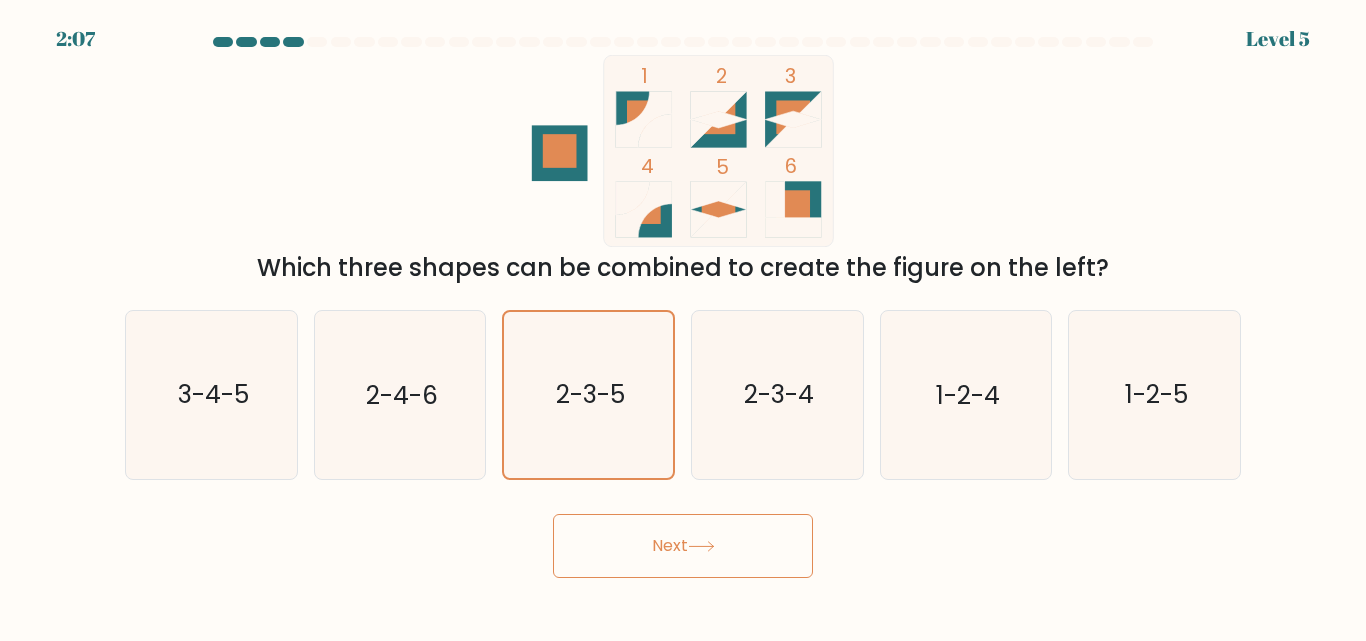 click on "Next" at bounding box center [683, 546] 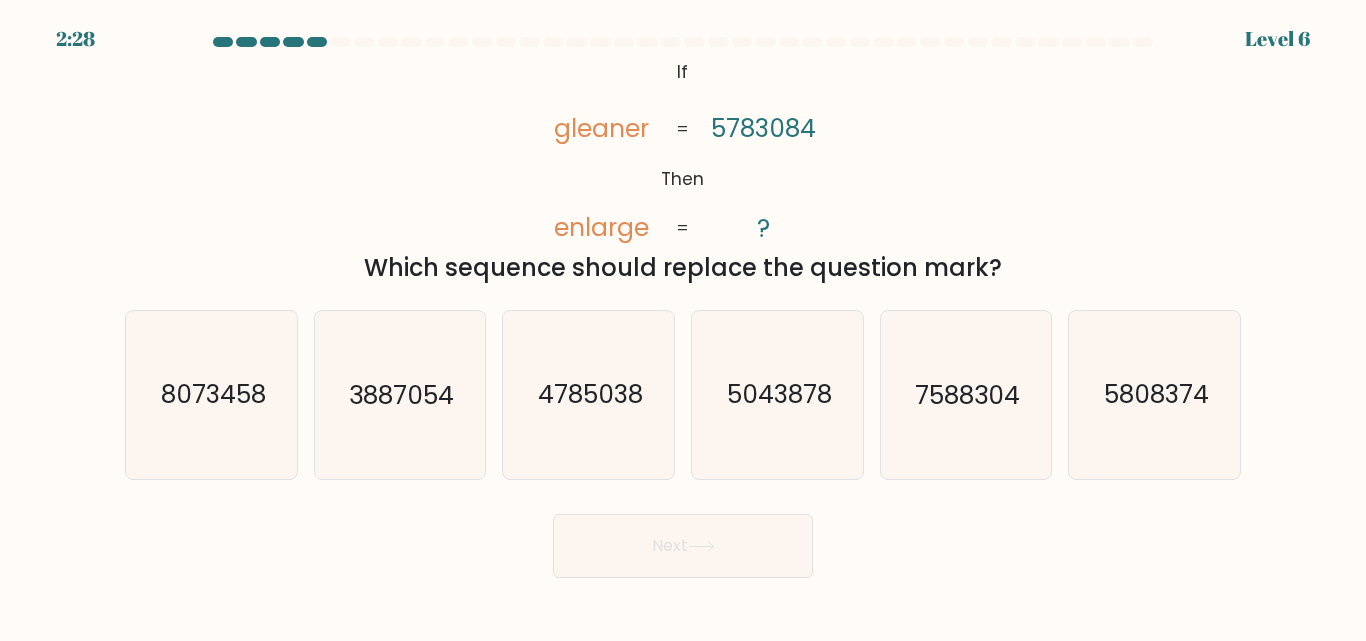 drag, startPoint x: 670, startPoint y: 416, endPoint x: 1221, endPoint y: 117, distance: 626.89874 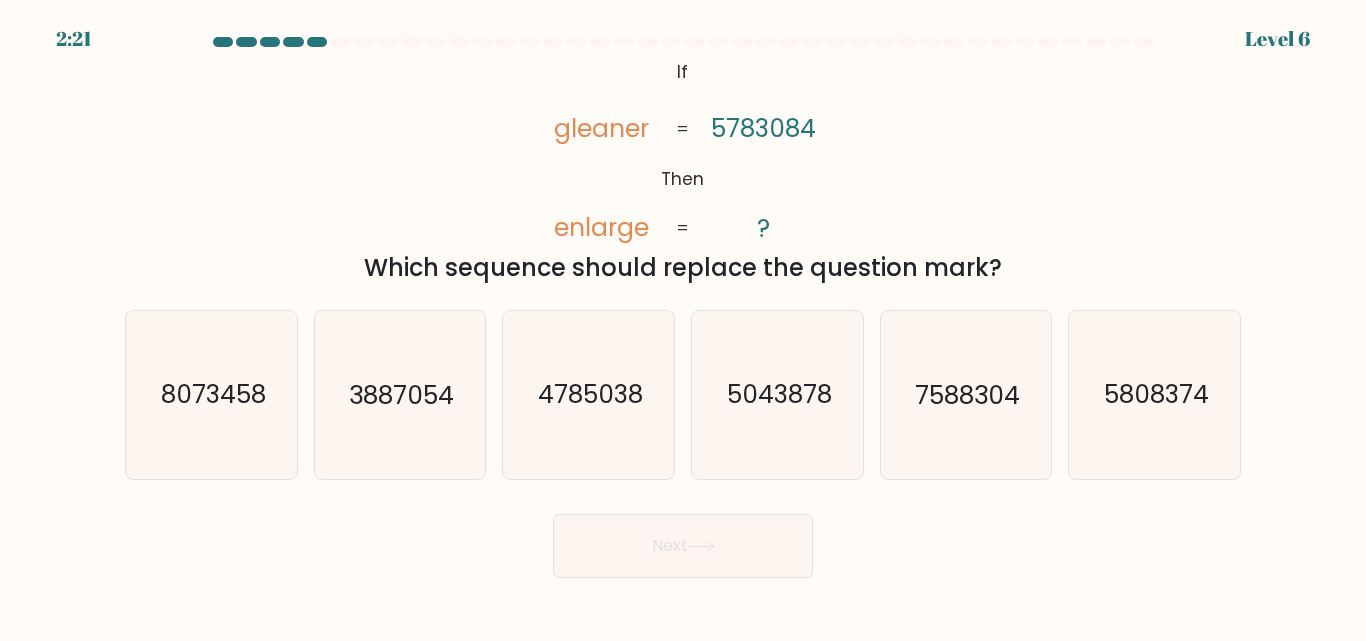 drag, startPoint x: 1113, startPoint y: 206, endPoint x: 1313, endPoint y: 92, distance: 230.2086 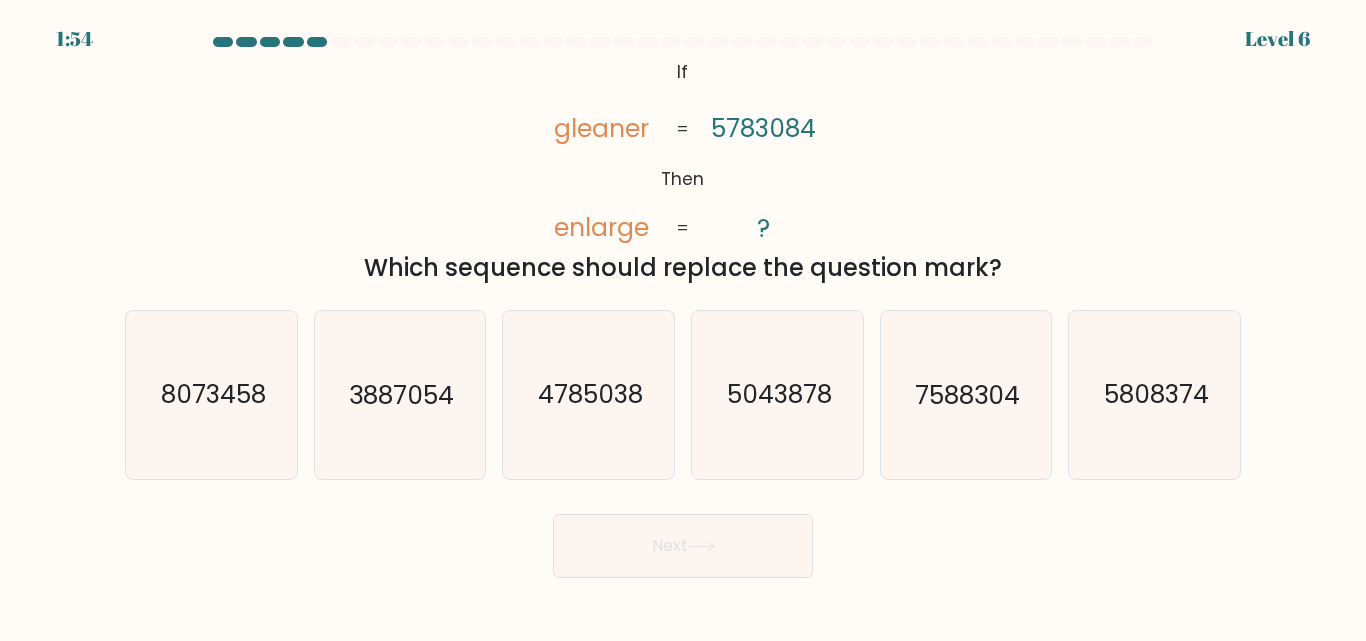drag, startPoint x: 120, startPoint y: 390, endPoint x: 147, endPoint y: 410, distance: 33.600594 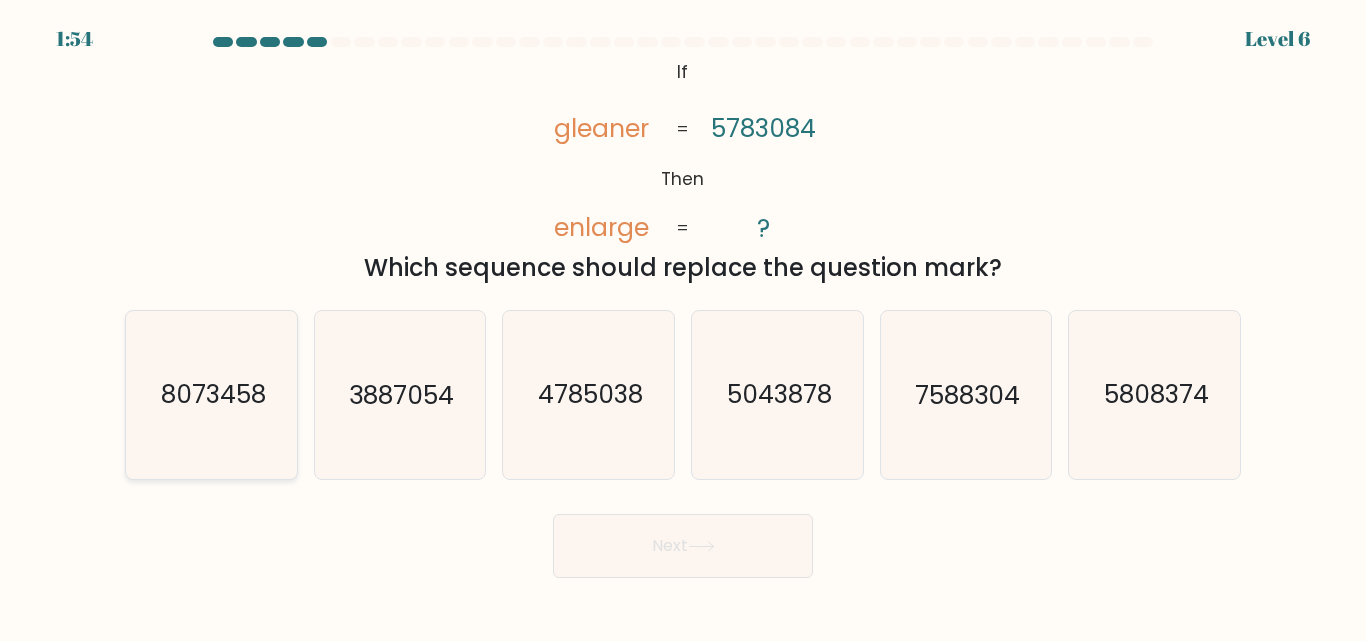 click on "a.
8073458" at bounding box center (211, 394) 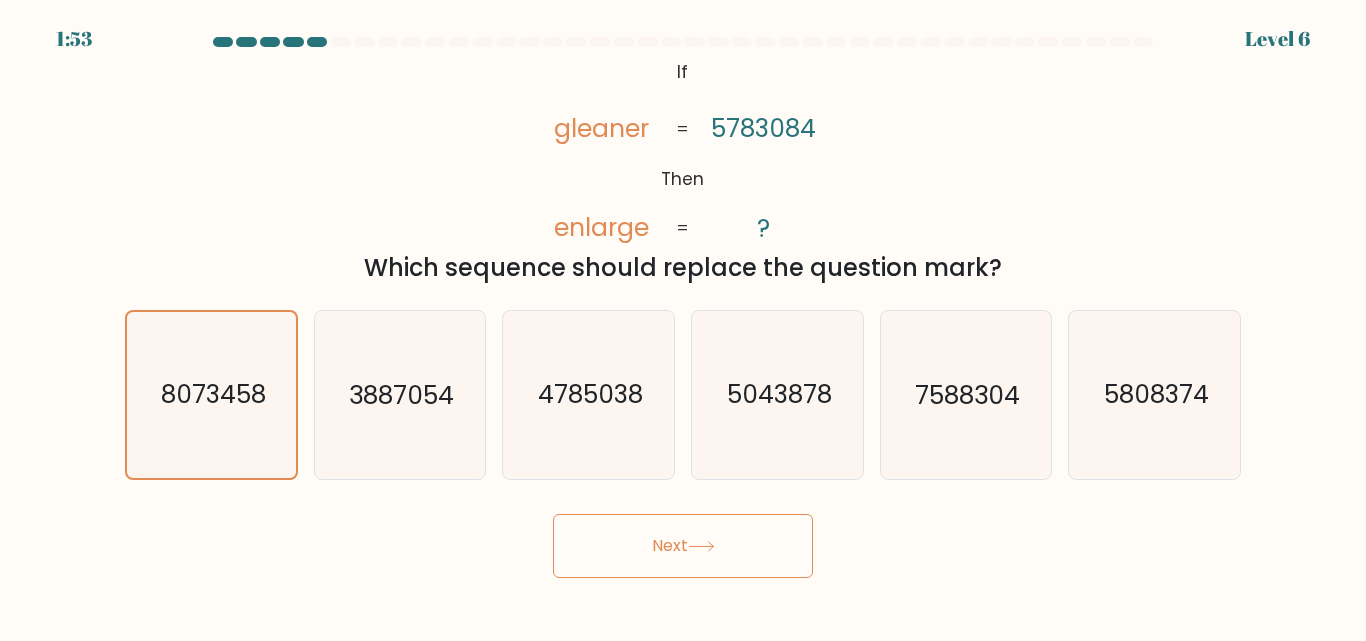 click at bounding box center (701, 546) 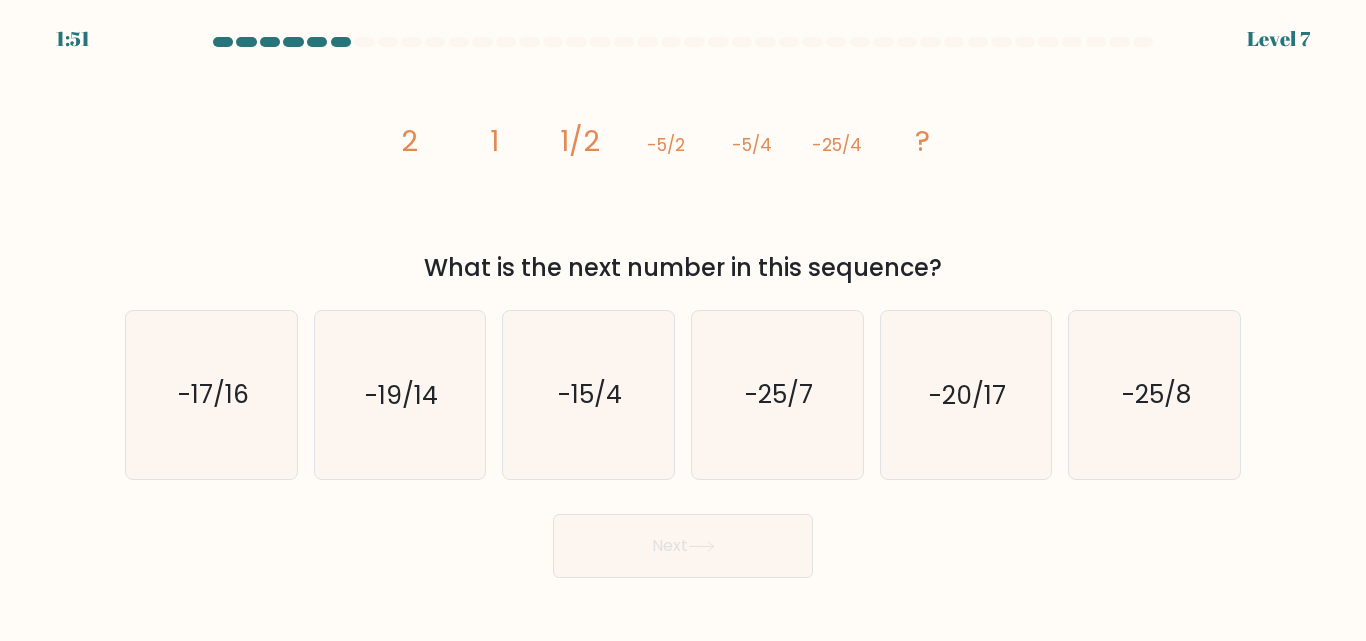 click at bounding box center (701, 546) 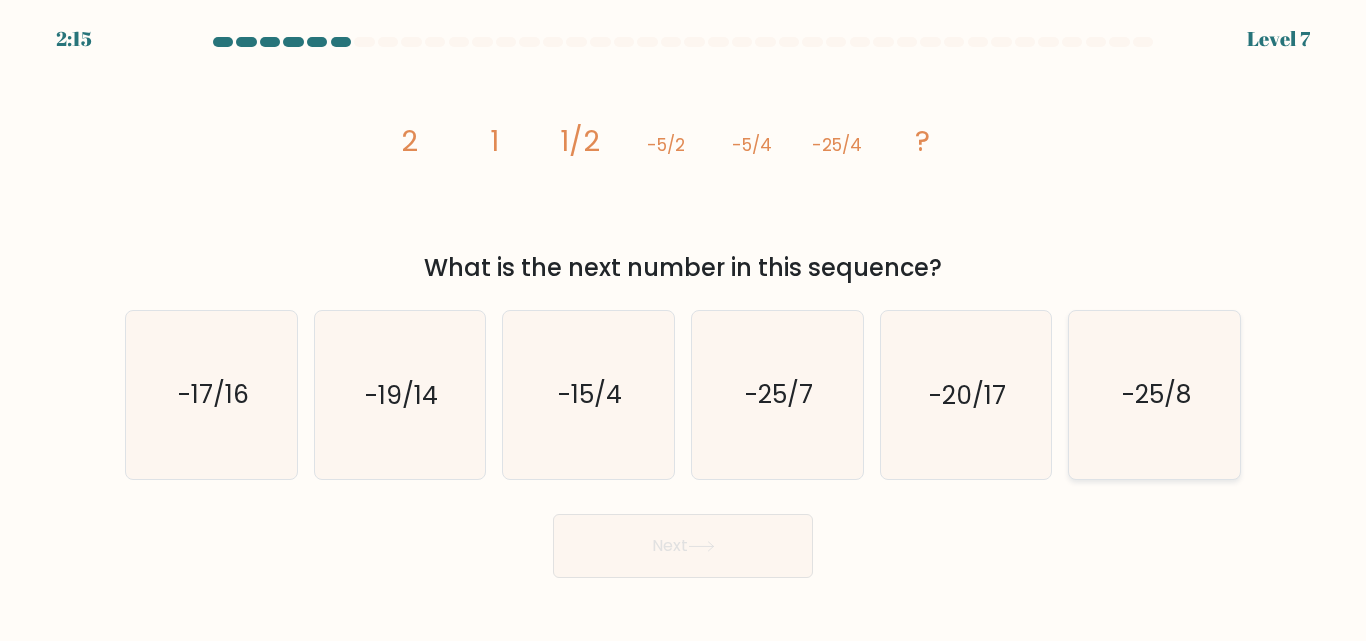 click on "-25/8" at bounding box center [1154, 394] 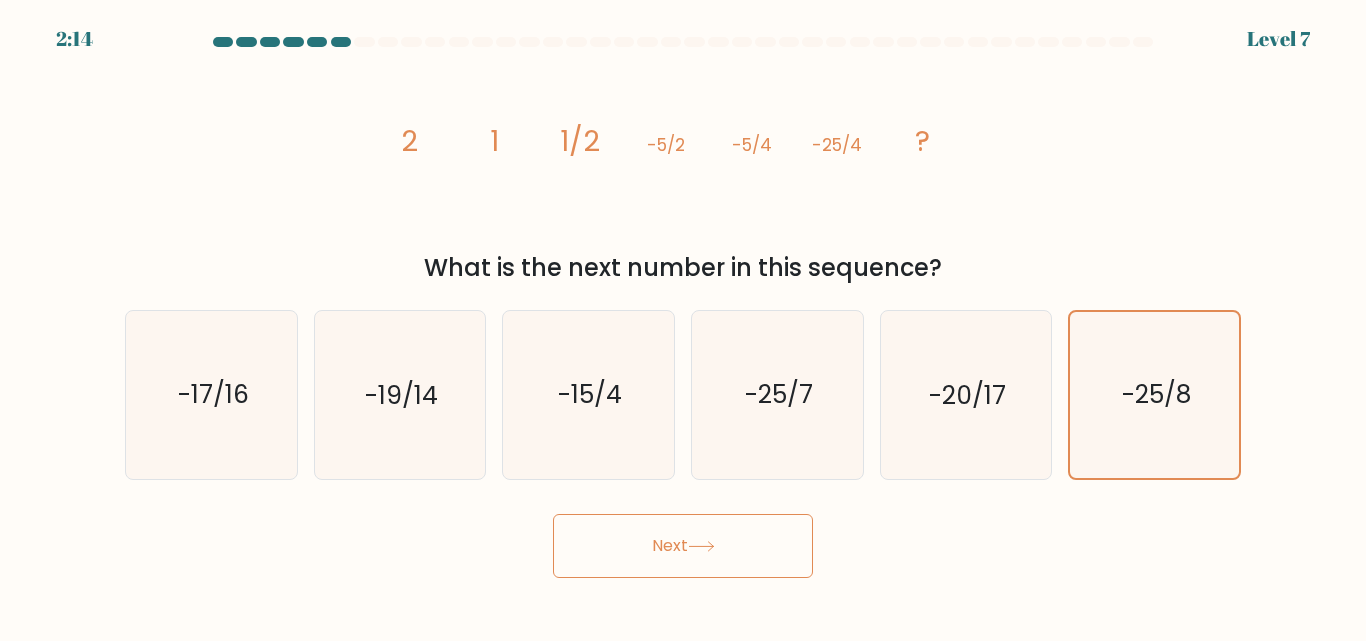 click on "Next" at bounding box center (683, 546) 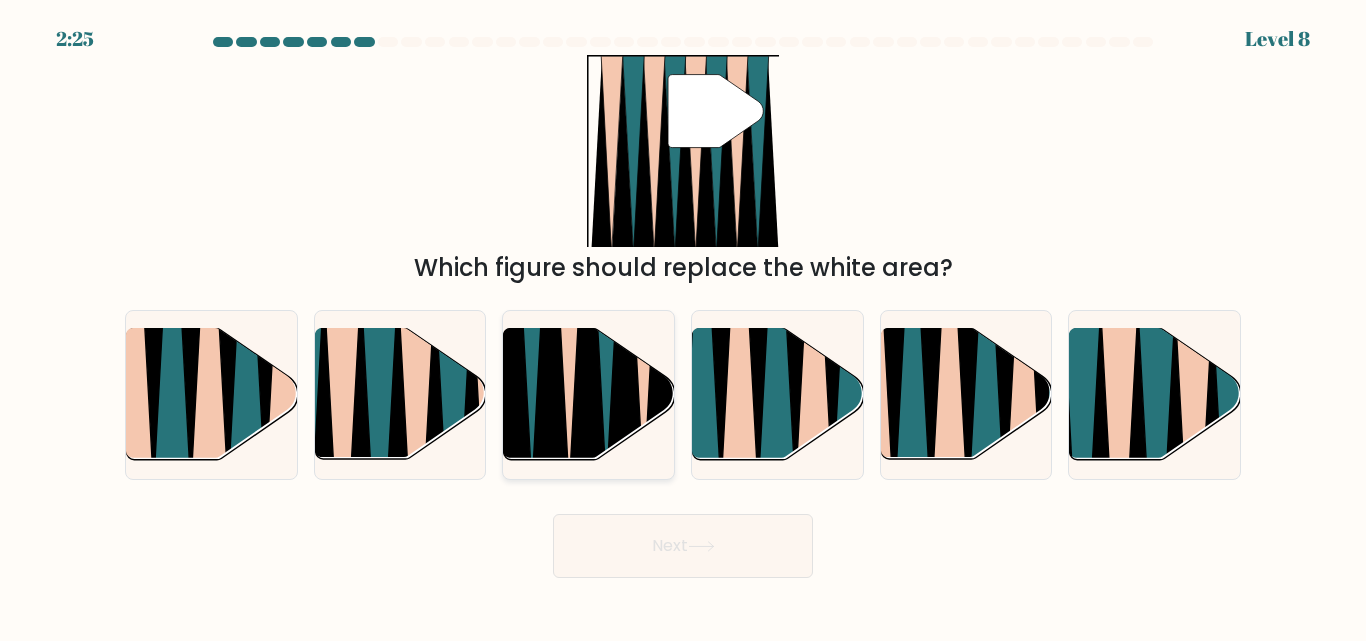 click at bounding box center (550, 330) 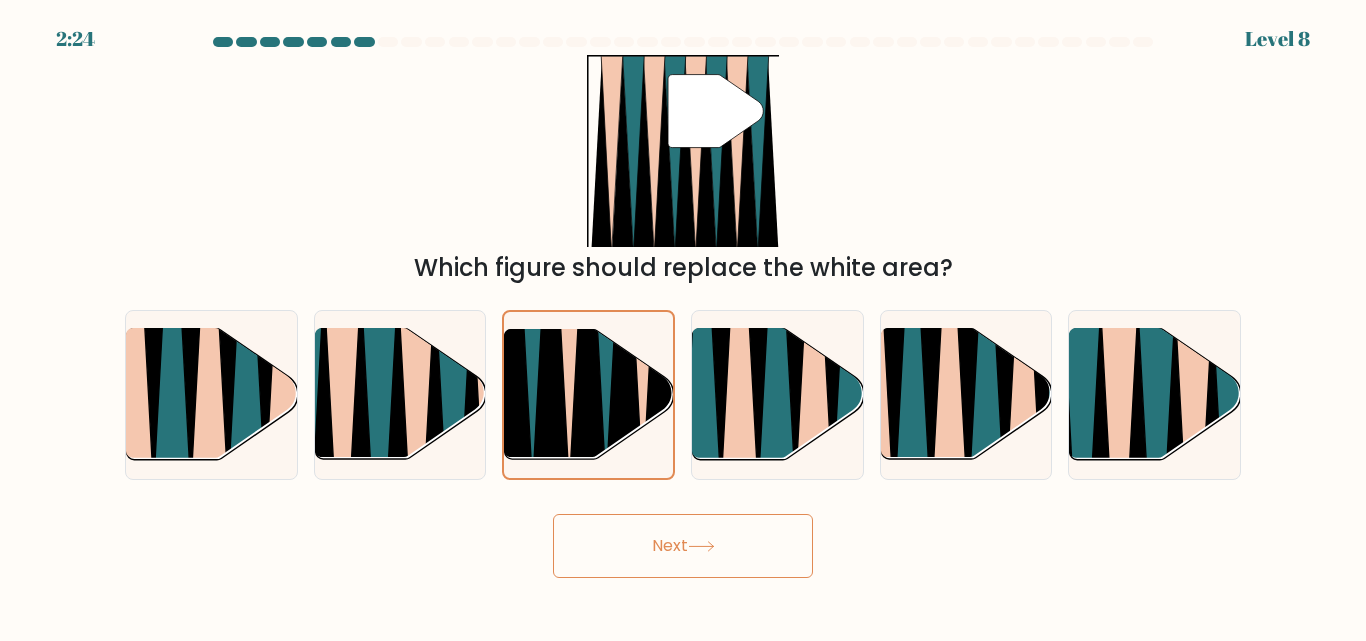 click on "Next" at bounding box center (683, 546) 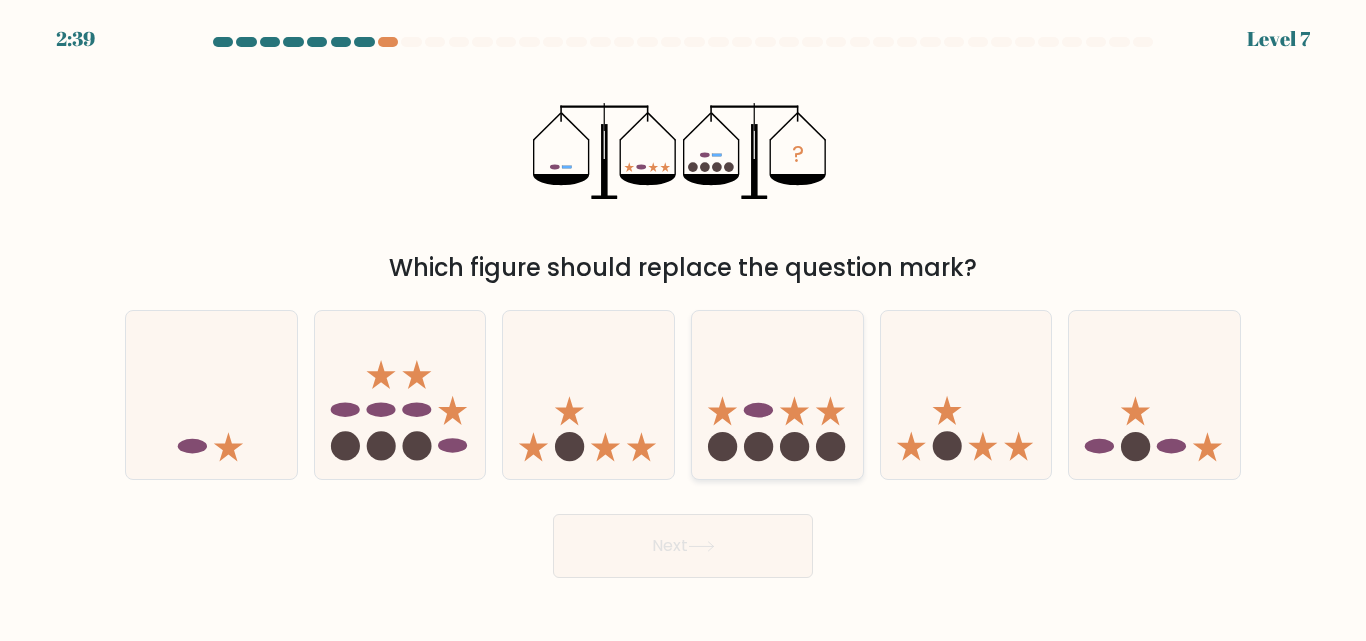 click at bounding box center (777, 394) 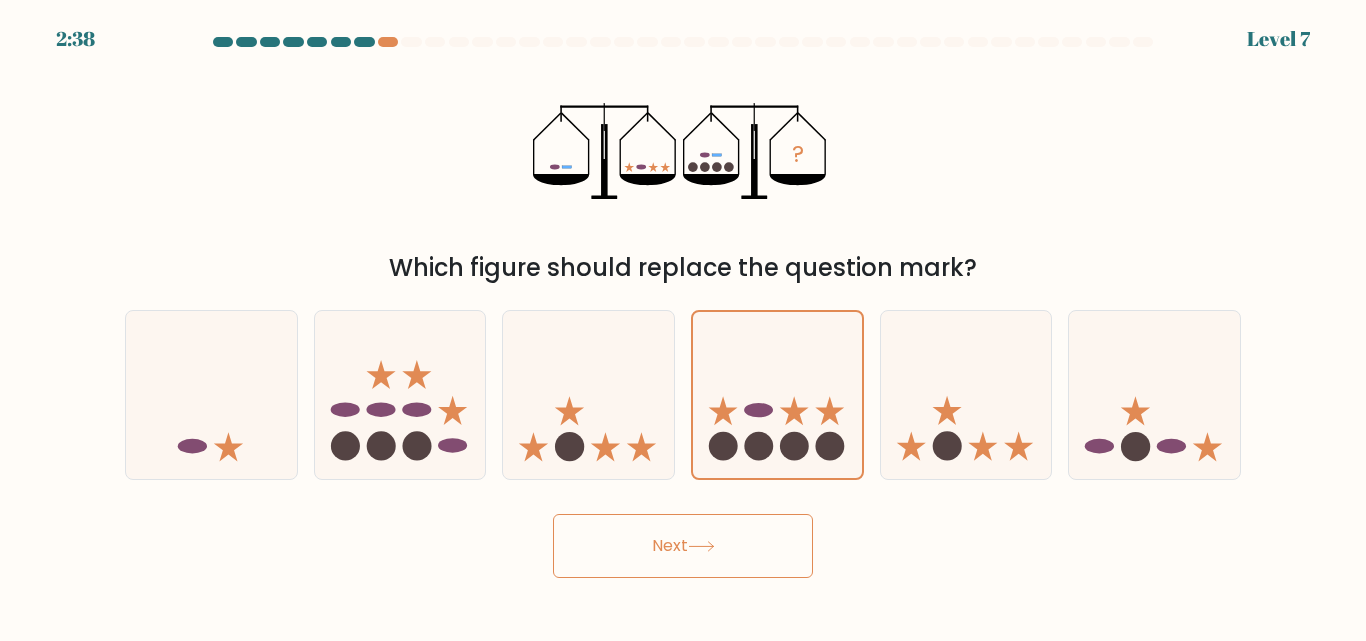 click on "Next" at bounding box center [683, 546] 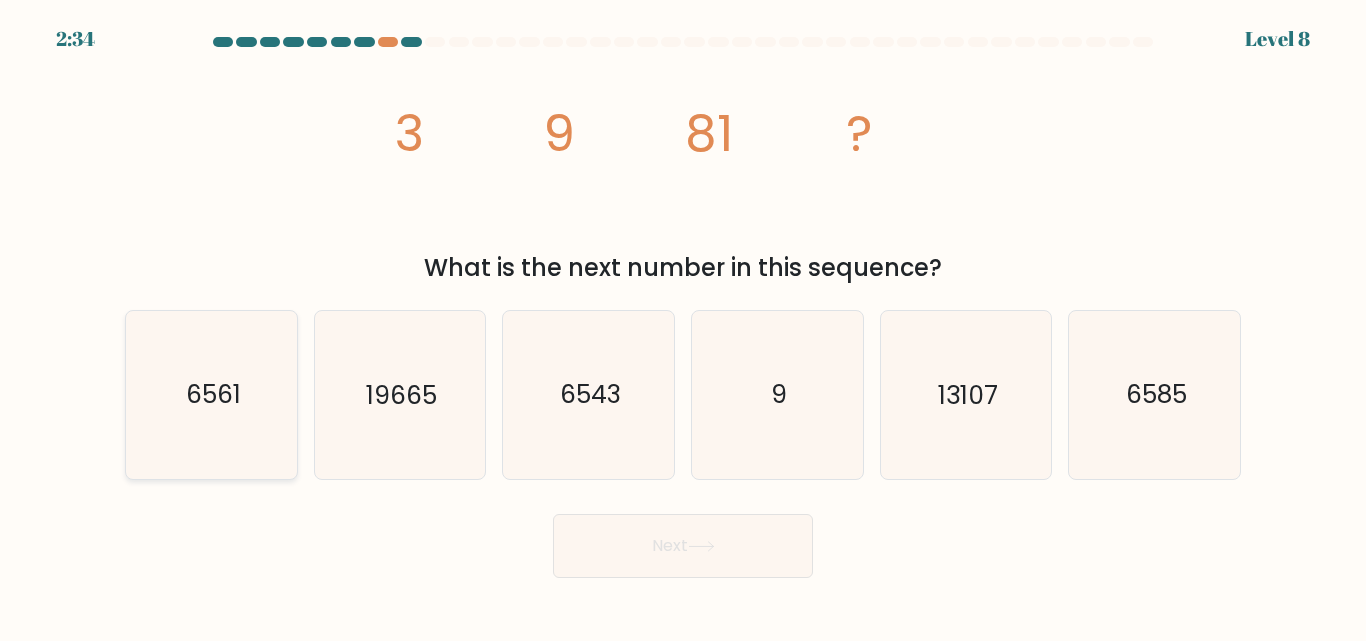click on "6561" at bounding box center (211, 394) 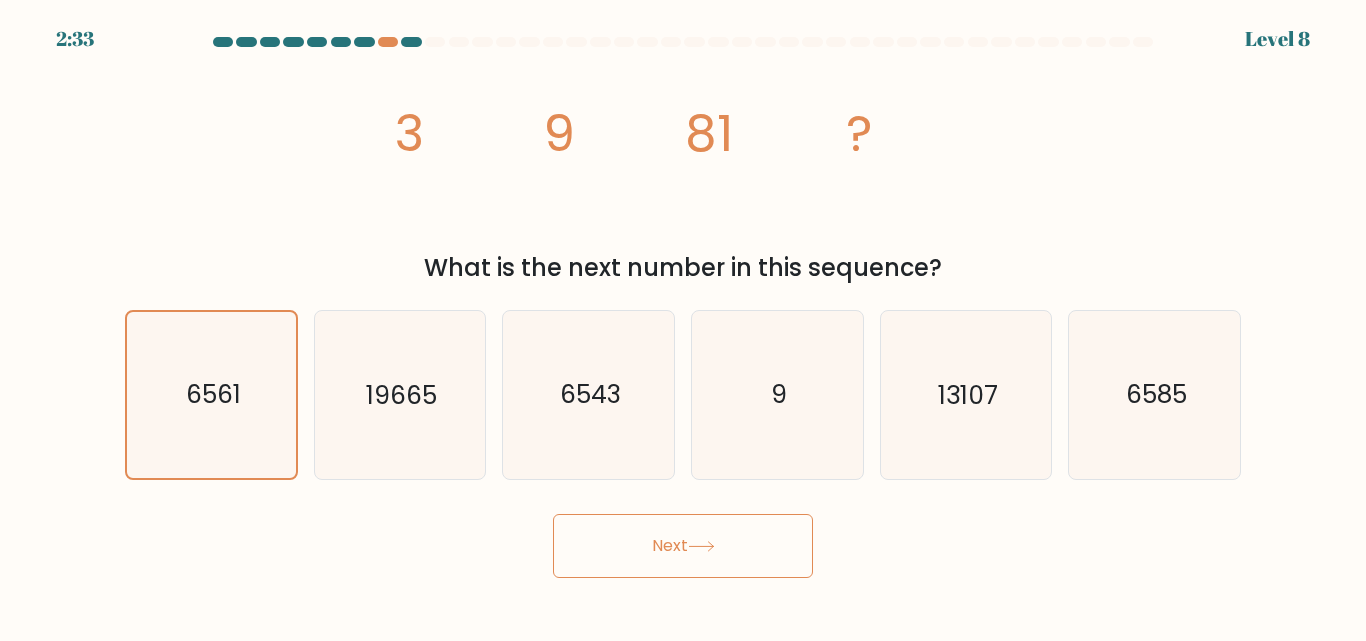 click on "Next" at bounding box center (683, 546) 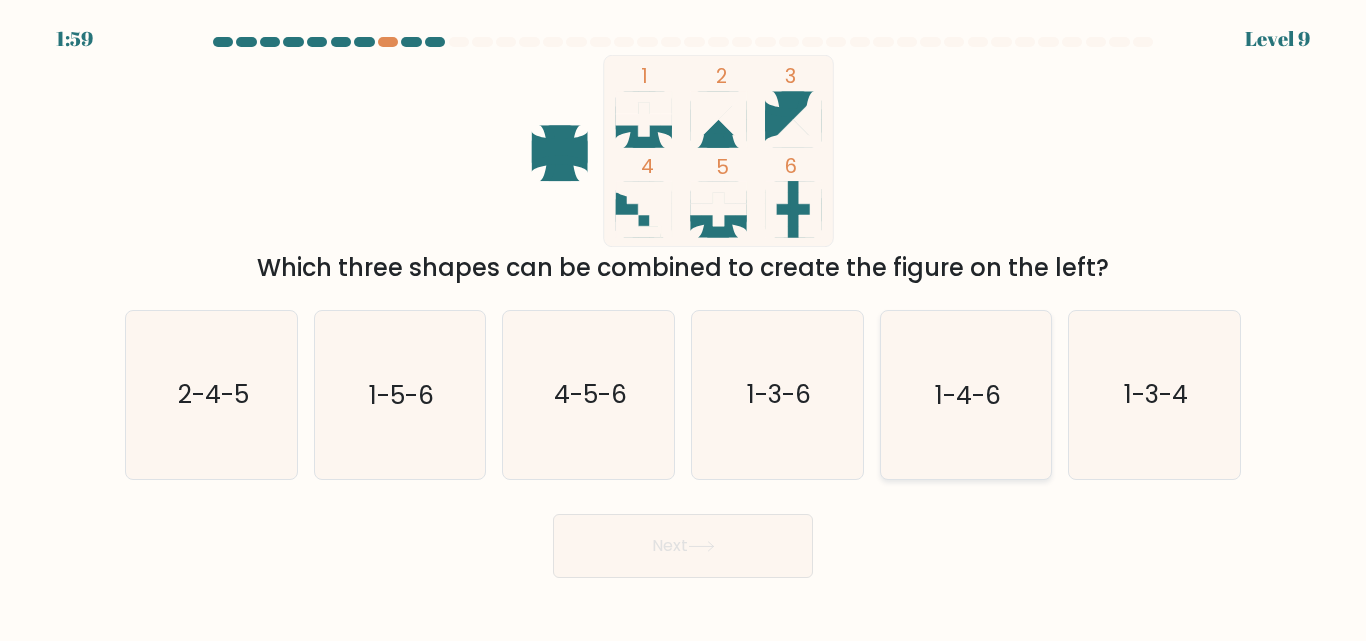 click on "1-4-6" at bounding box center (965, 394) 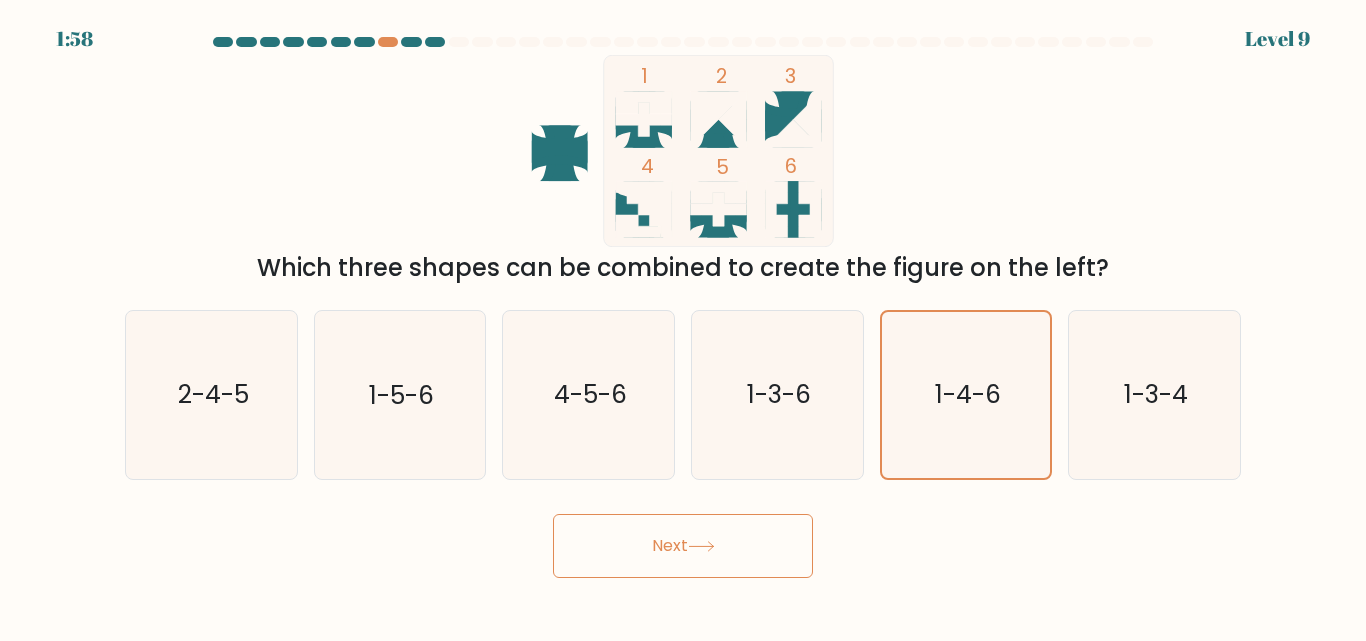 drag, startPoint x: 929, startPoint y: 378, endPoint x: 713, endPoint y: 563, distance: 284.39584 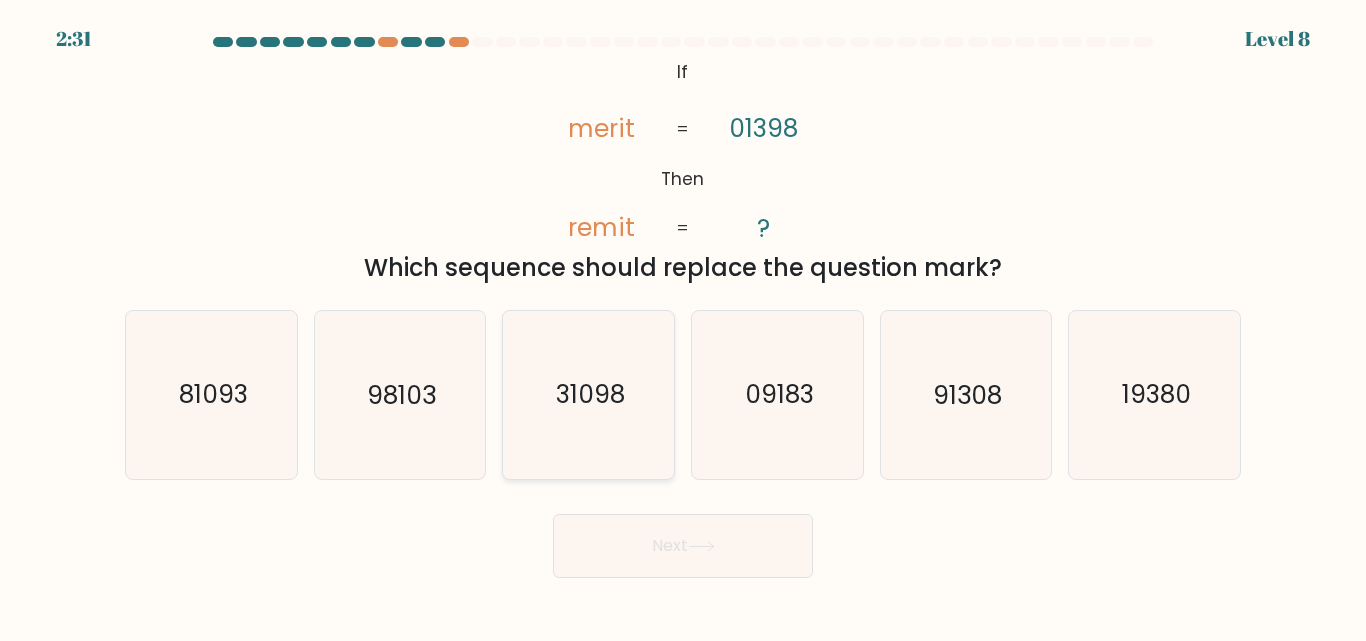 click on "31098" at bounding box center (588, 394) 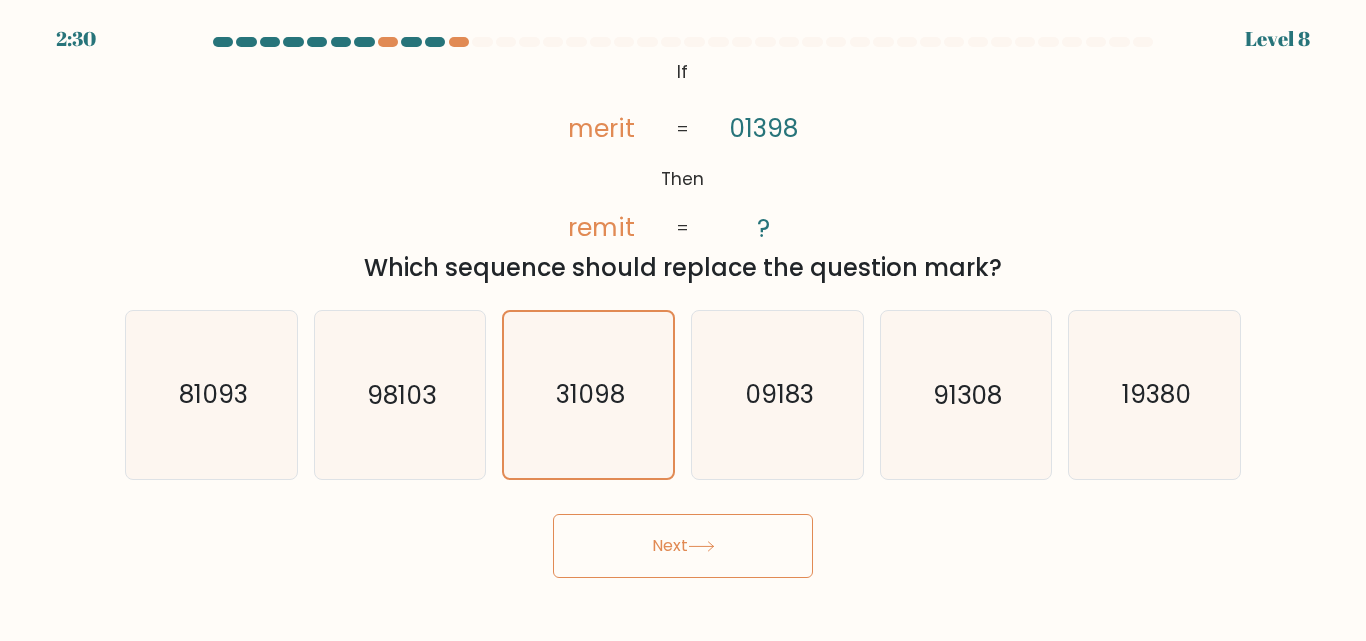click at bounding box center [701, 546] 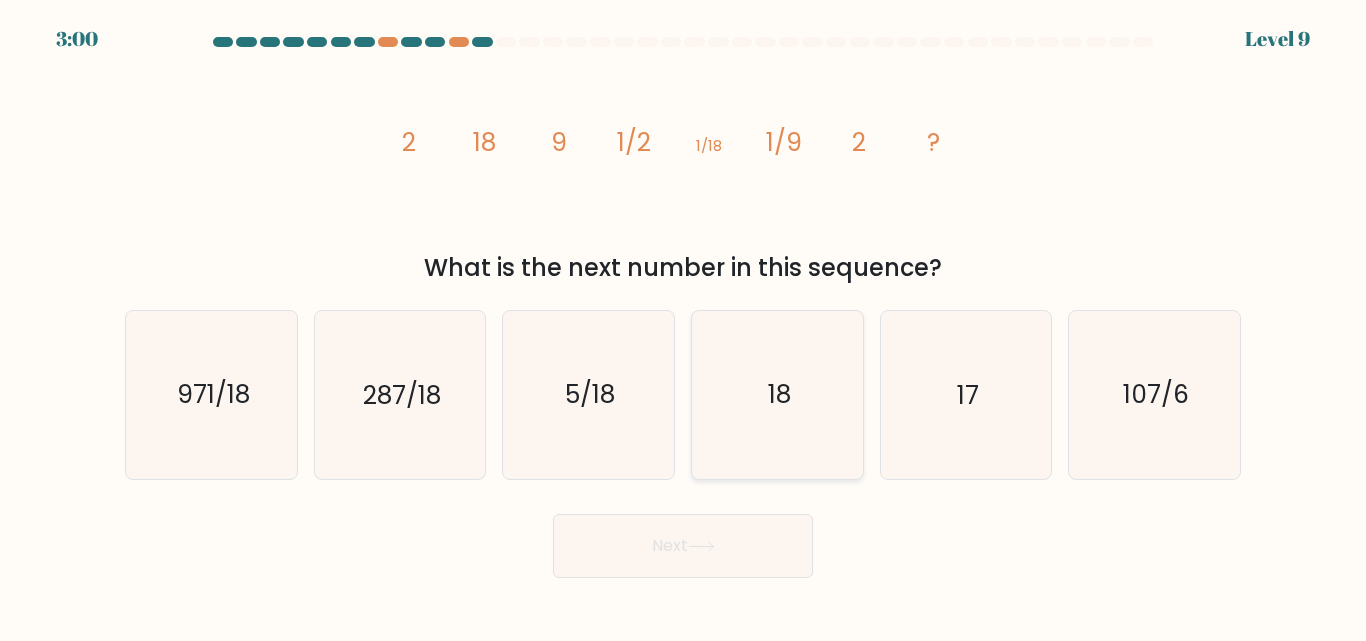 click on "18" at bounding box center [777, 394] 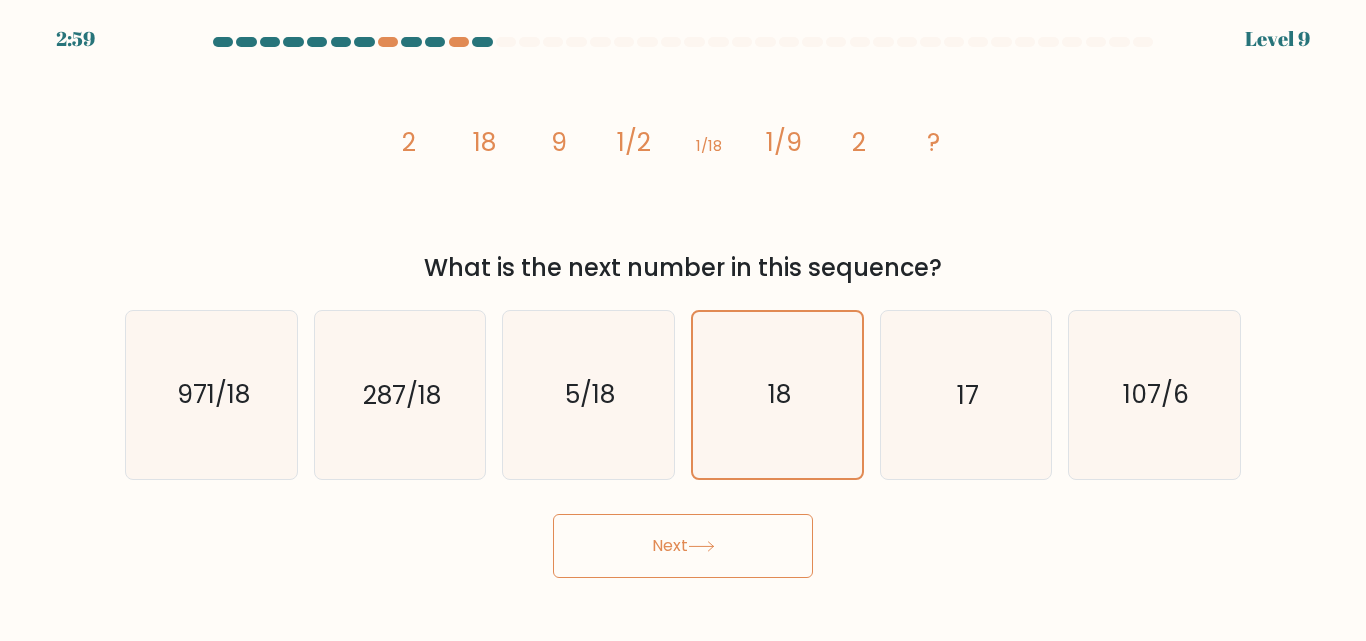 click on "Next" at bounding box center [683, 546] 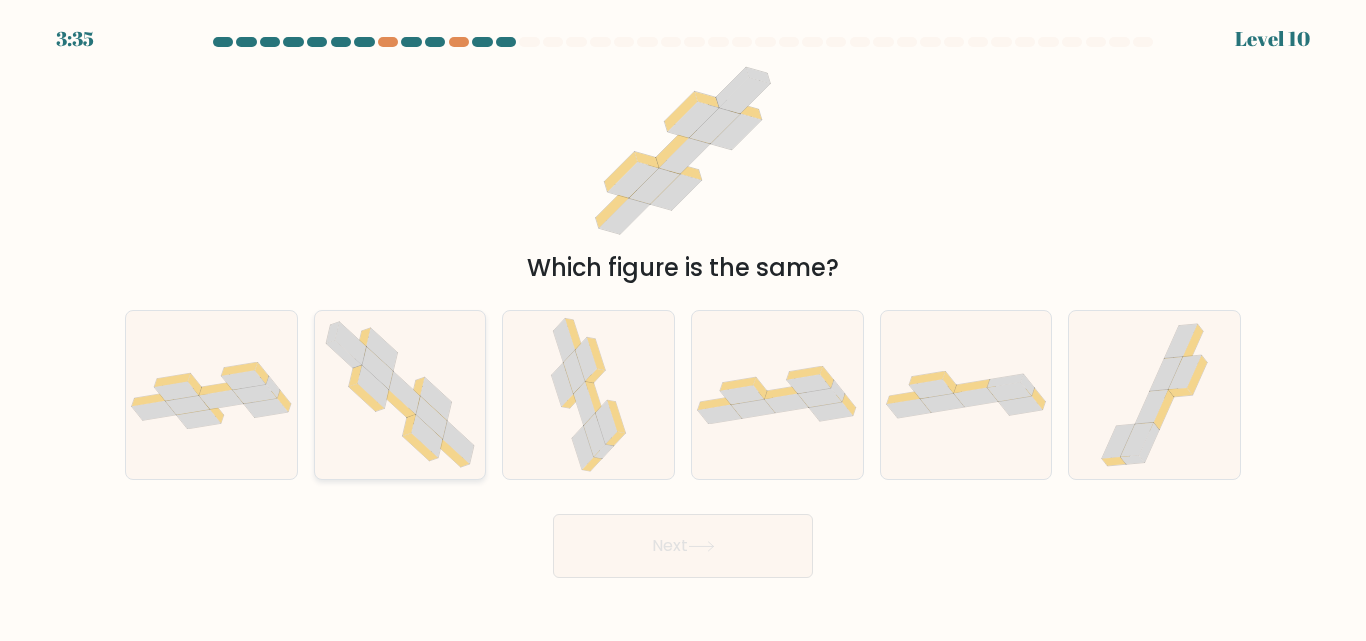 click at bounding box center (404, 393) 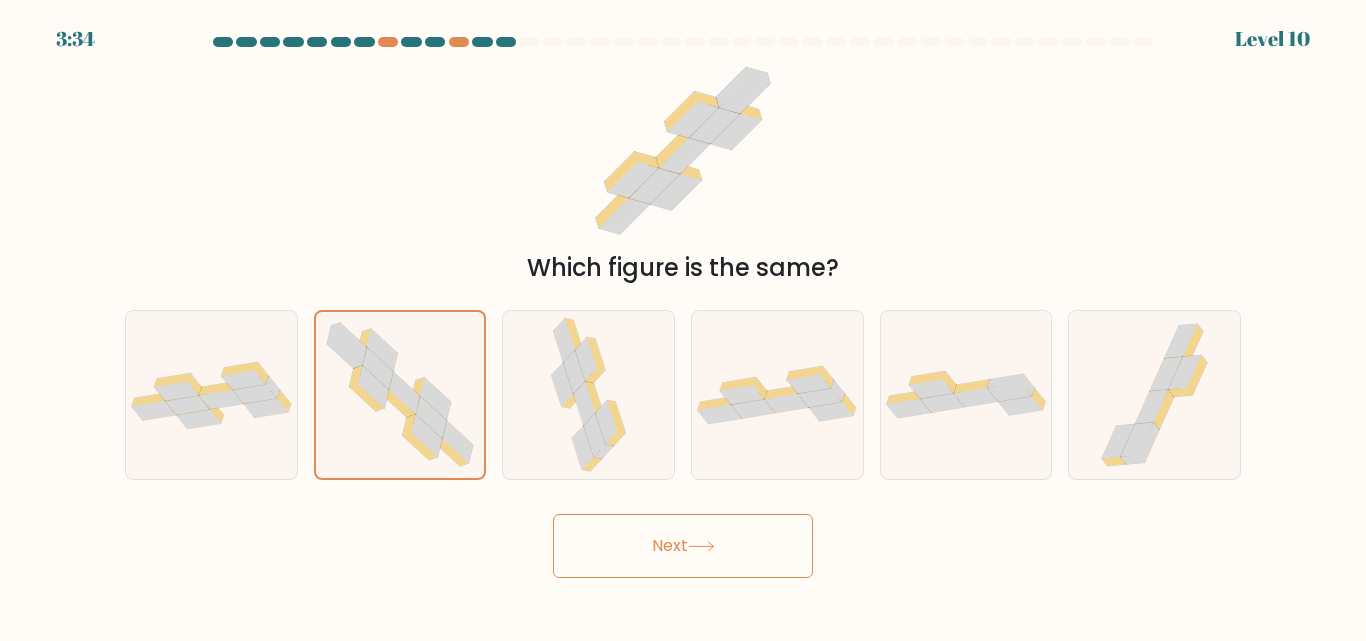 click on "Next" at bounding box center (683, 546) 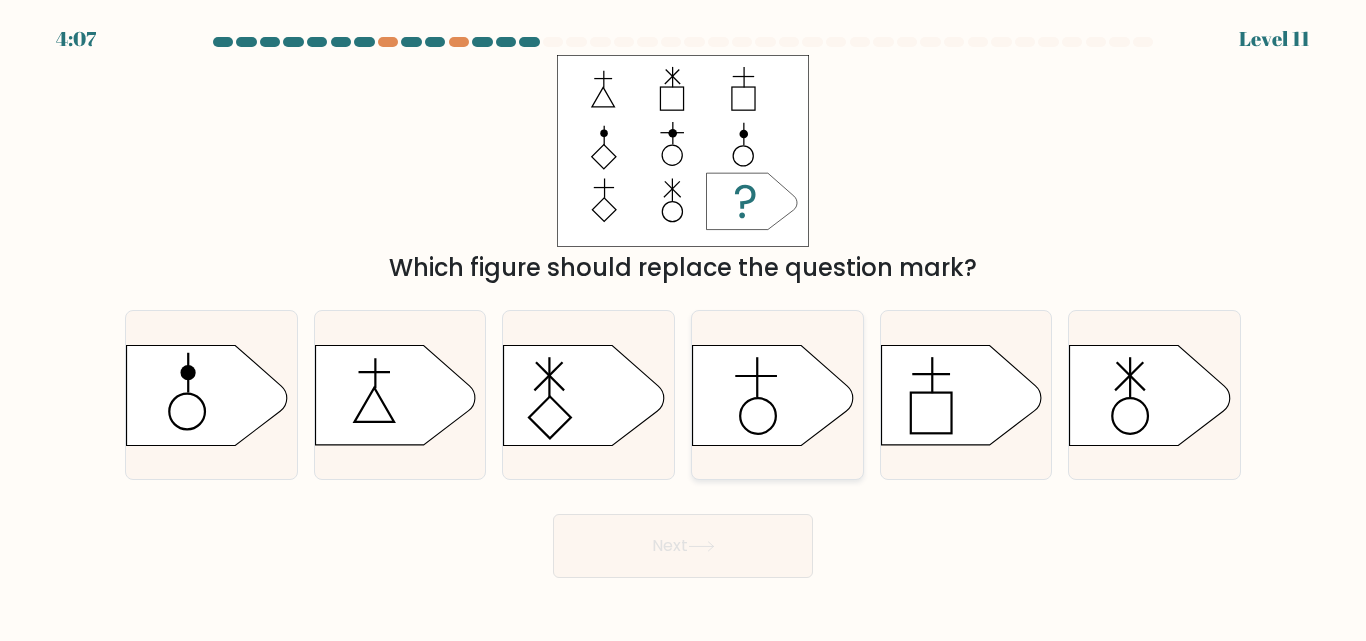 click at bounding box center [773, 395] 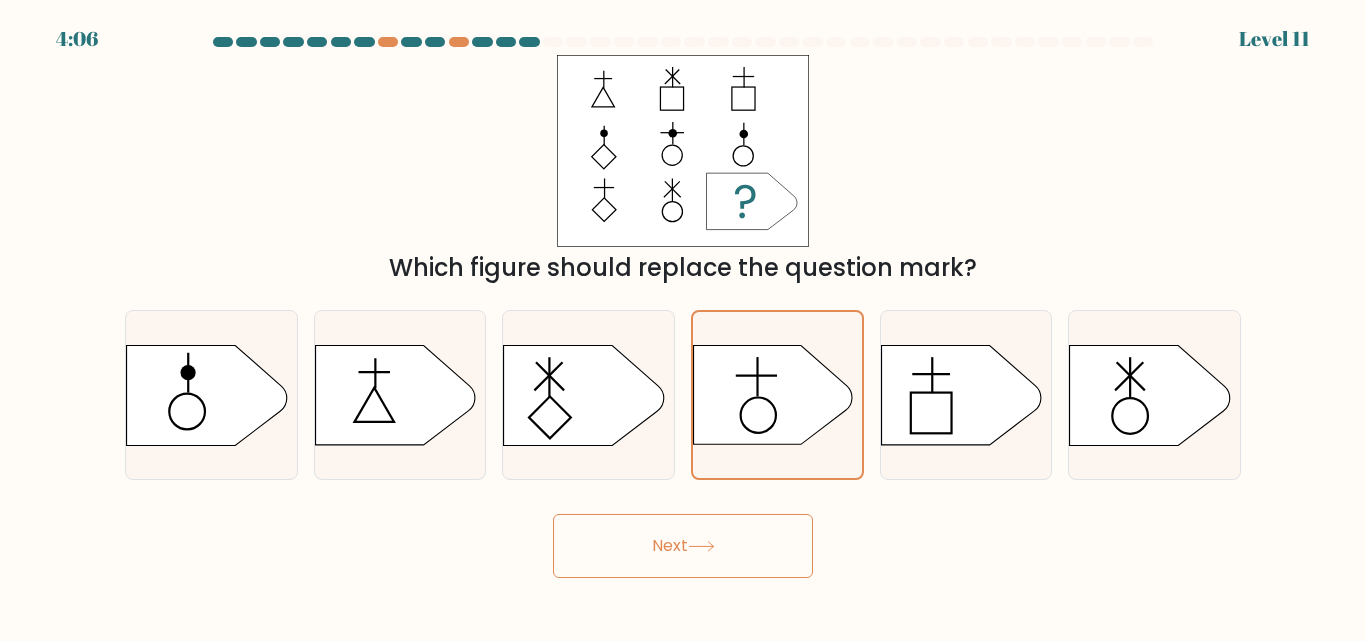 click on "Next" at bounding box center [683, 546] 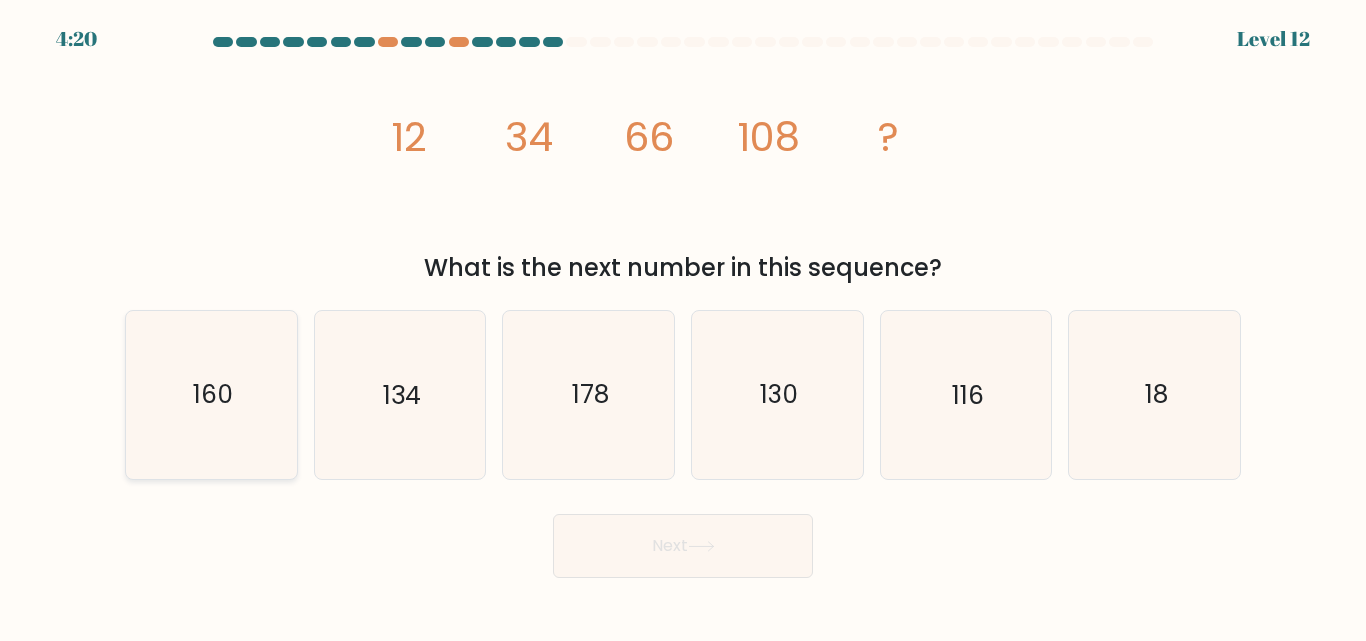 click on "160" at bounding box center (211, 394) 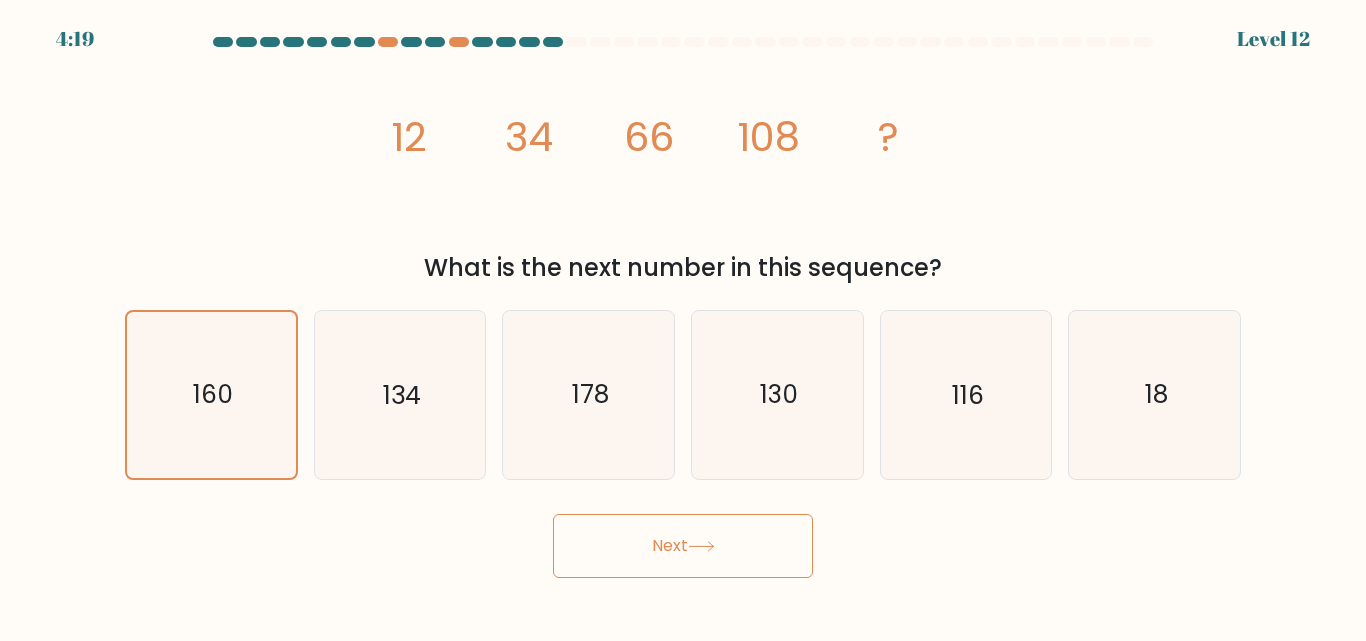 click on "Next" at bounding box center [683, 541] 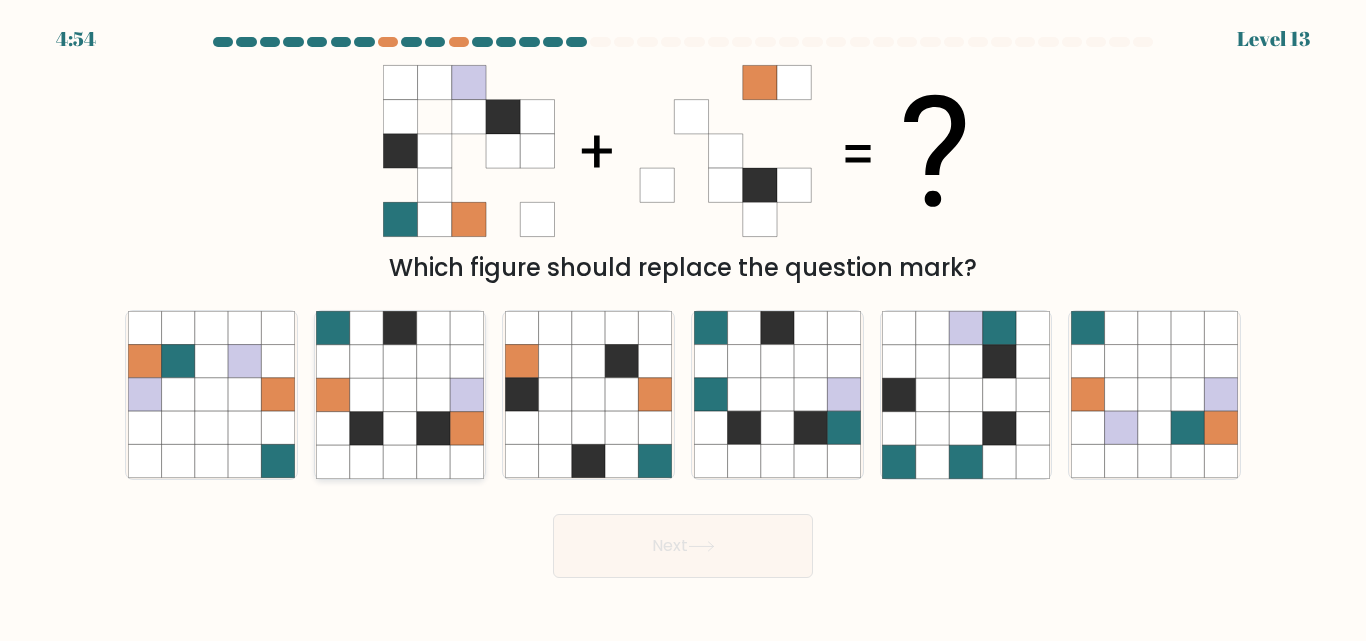 click at bounding box center [433, 395] 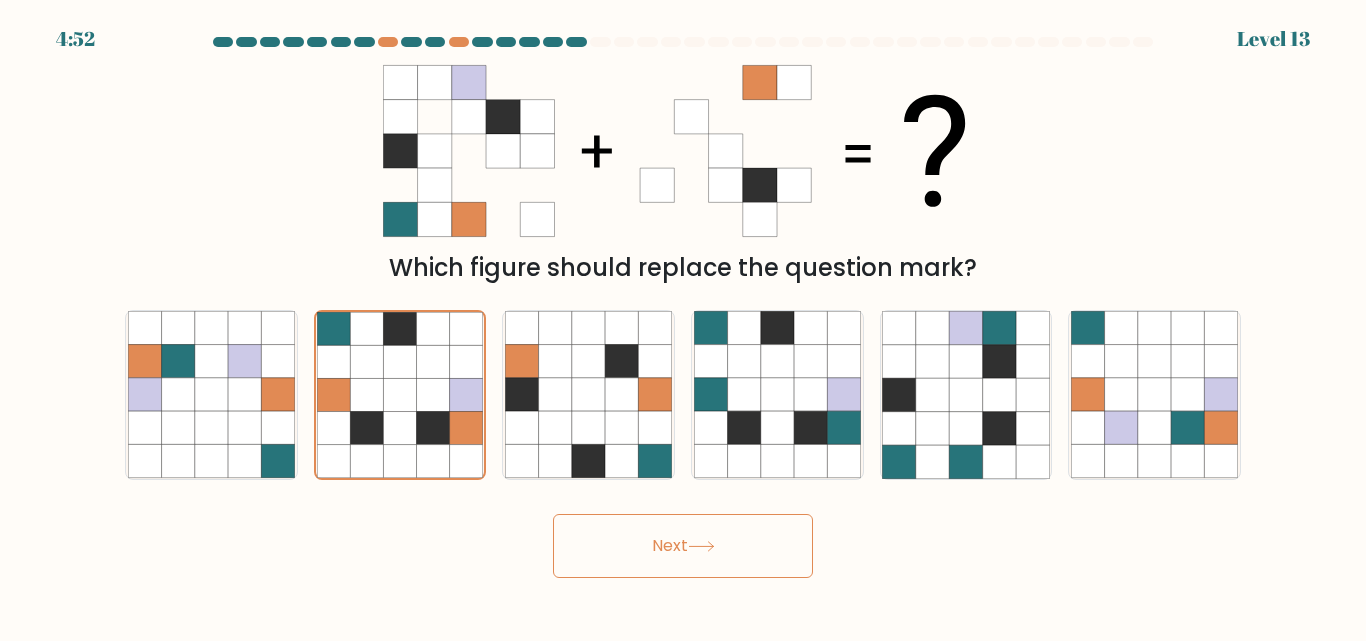 drag, startPoint x: 421, startPoint y: 405, endPoint x: 696, endPoint y: 544, distance: 308.1331 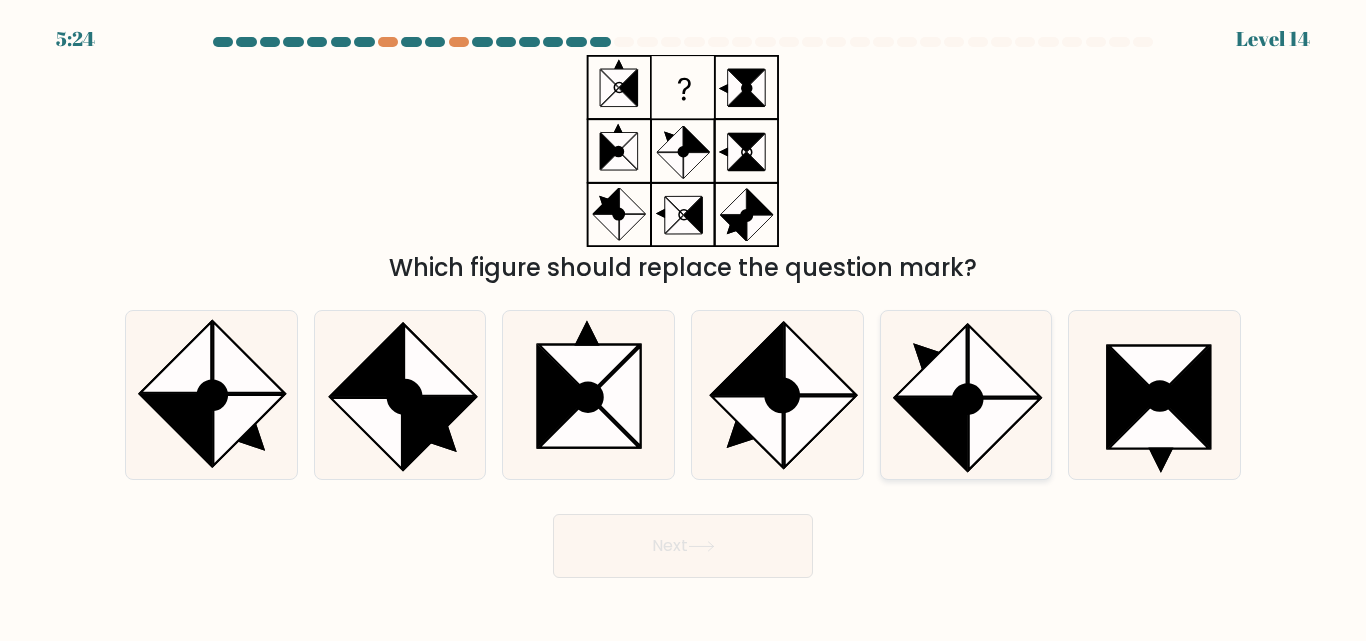 click at bounding box center (931, 361) 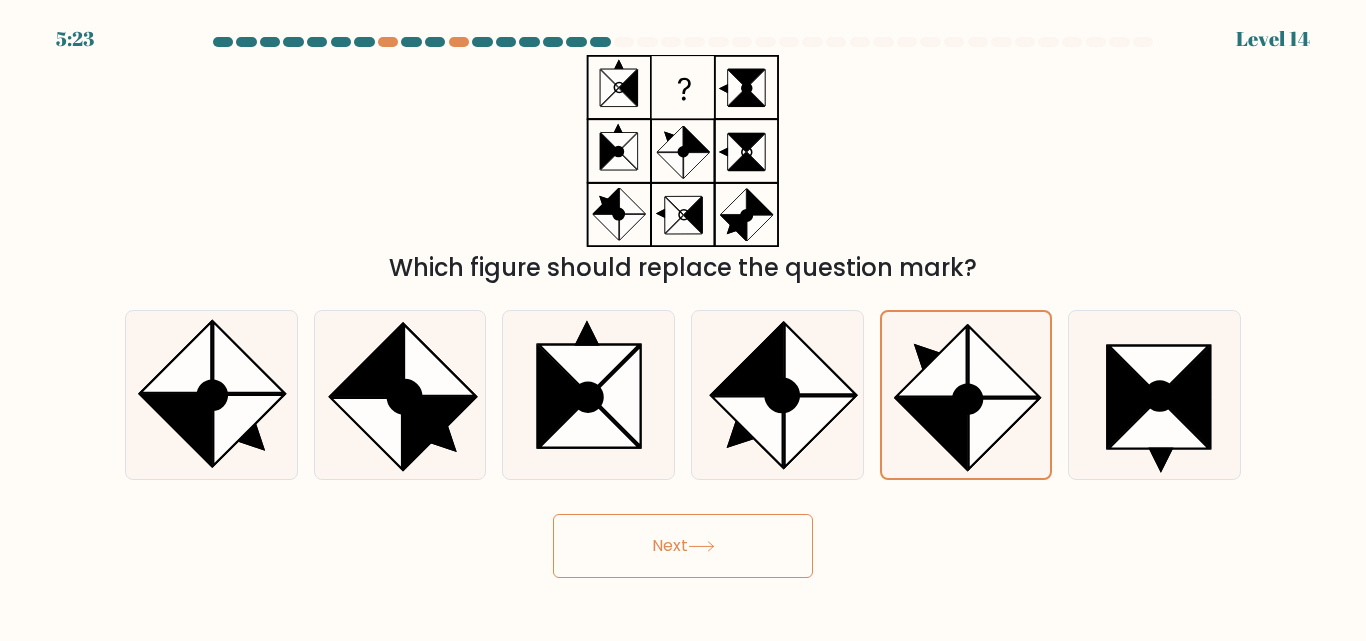 click on "Next" at bounding box center (683, 546) 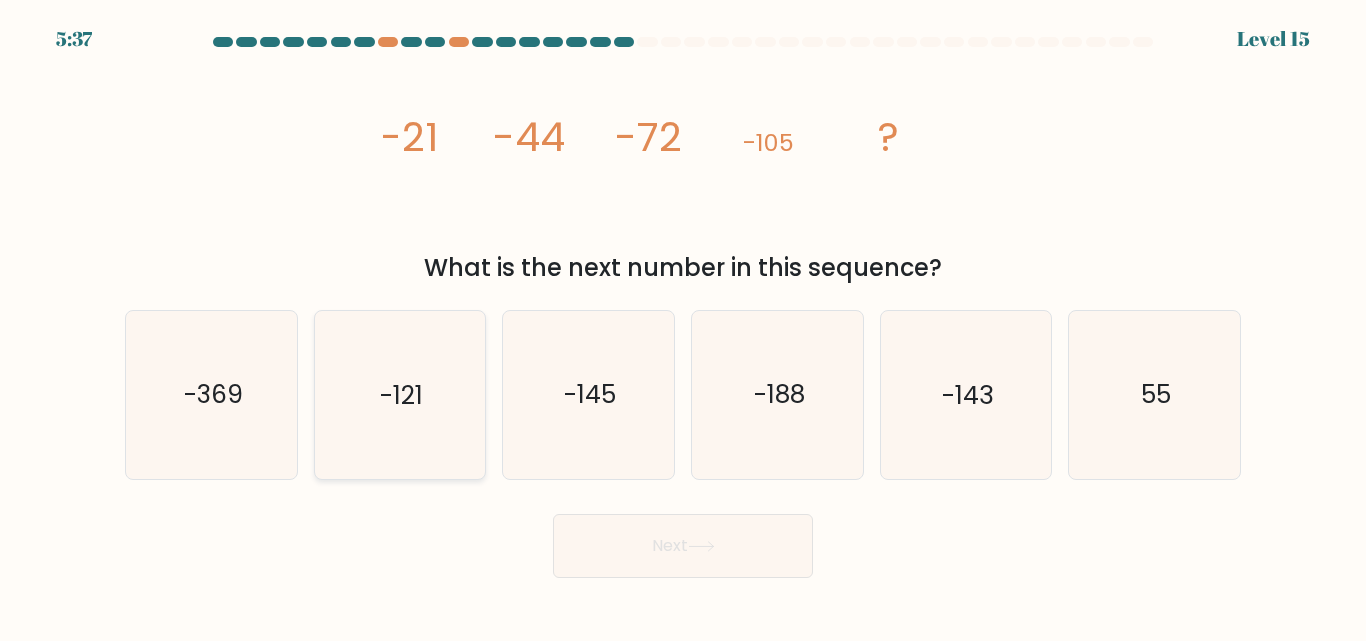click on "-121" at bounding box center [399, 394] 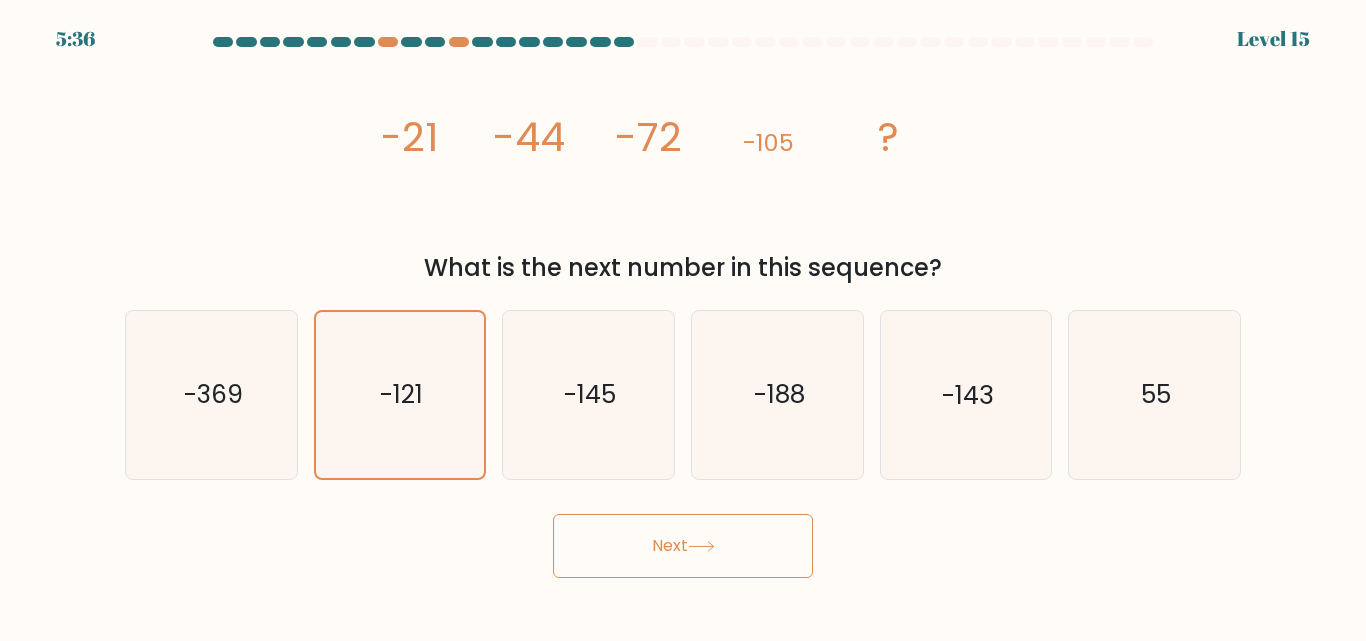 drag, startPoint x: 437, startPoint y: 392, endPoint x: 695, endPoint y: 535, distance: 294.97968 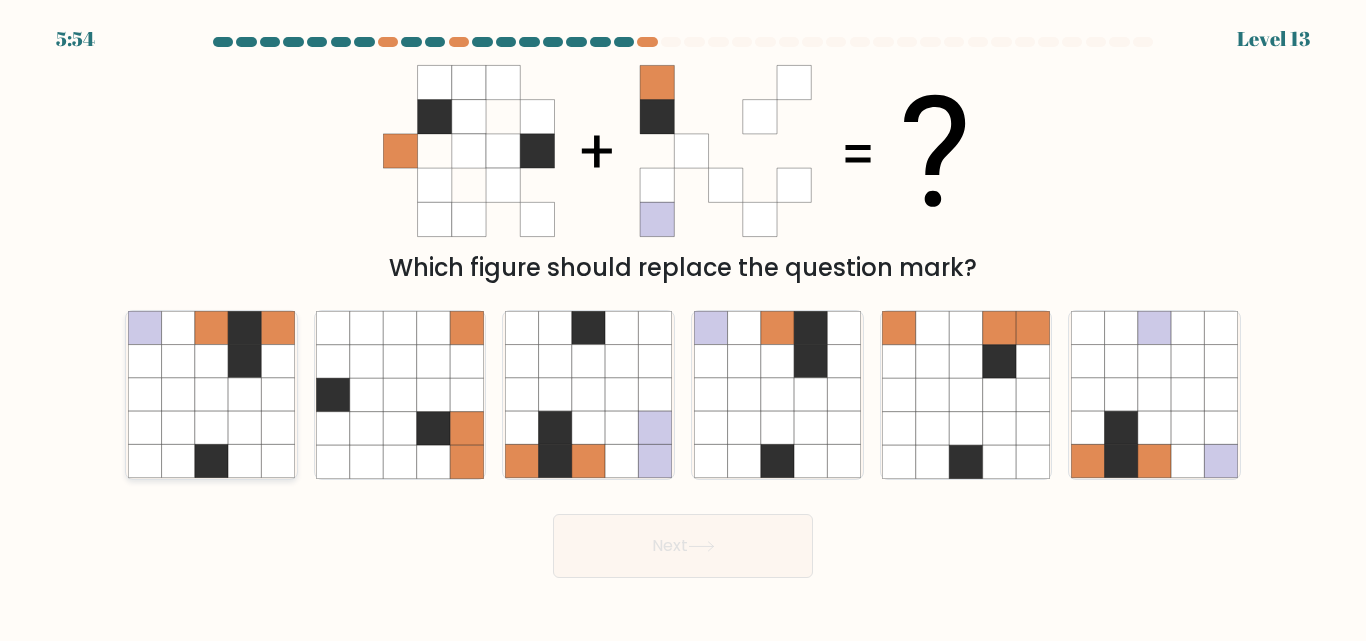 click at bounding box center (211, 428) 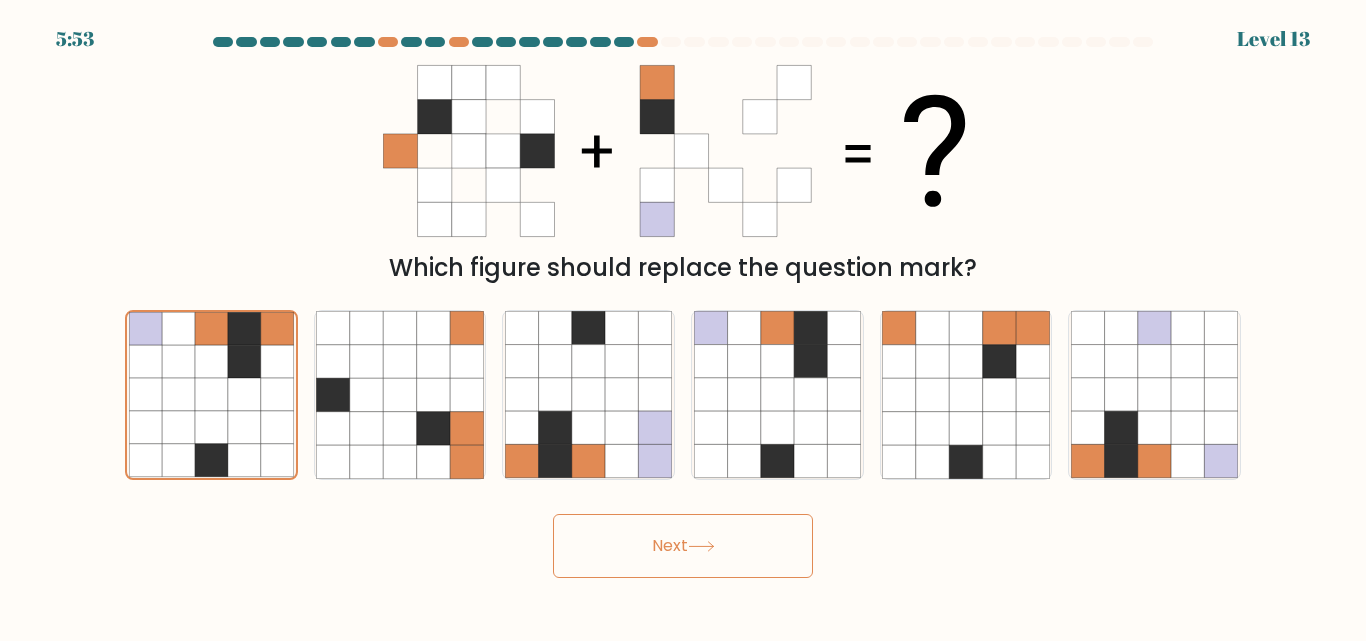 drag, startPoint x: 201, startPoint y: 412, endPoint x: 739, endPoint y: 536, distance: 552.10504 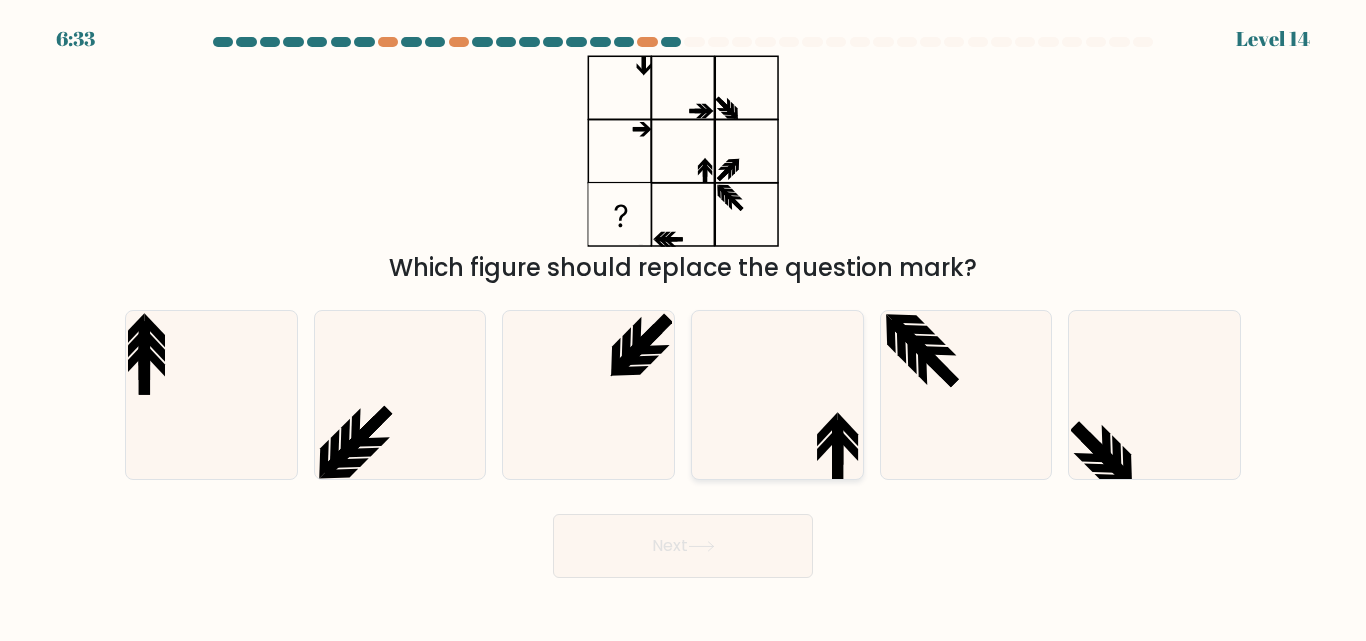 click at bounding box center [777, 394] 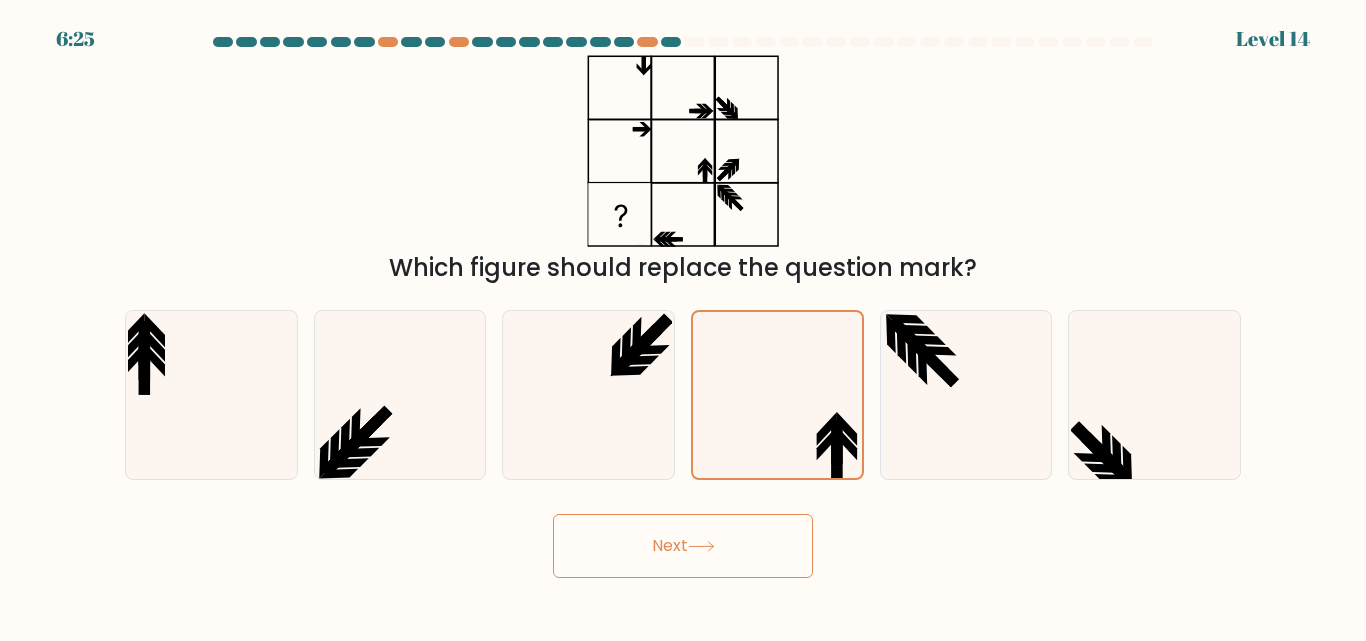 click on "Next" at bounding box center [683, 546] 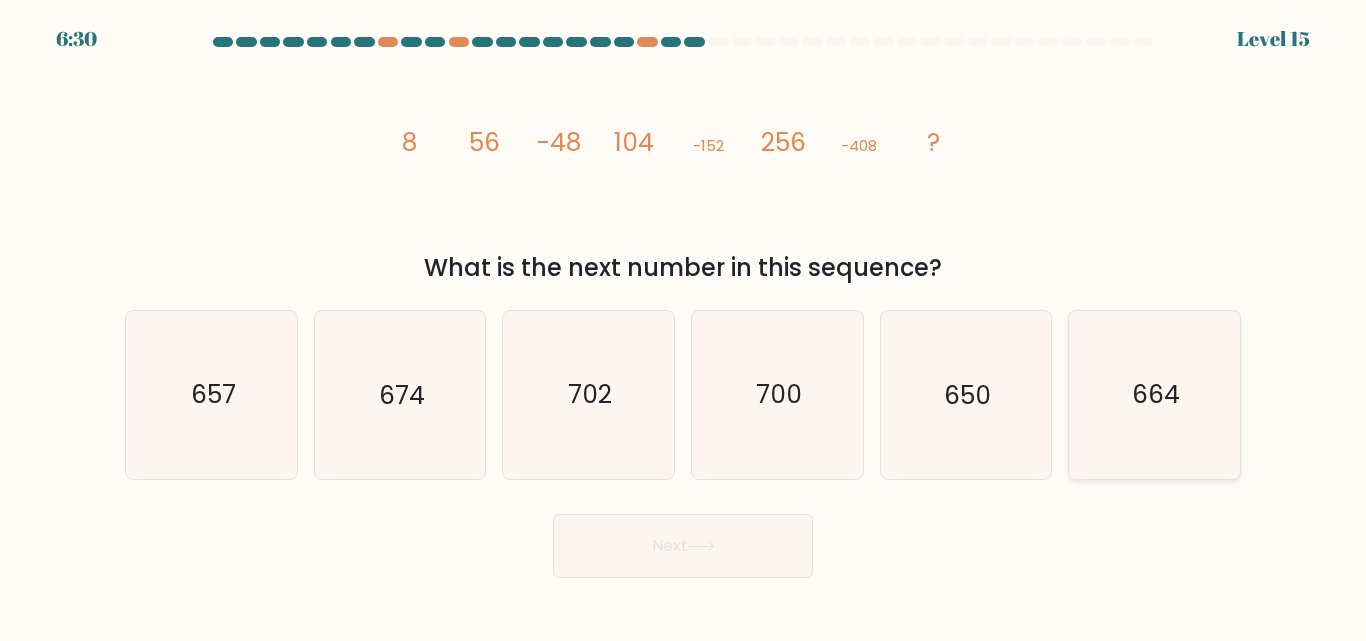 click on "664" at bounding box center (1154, 394) 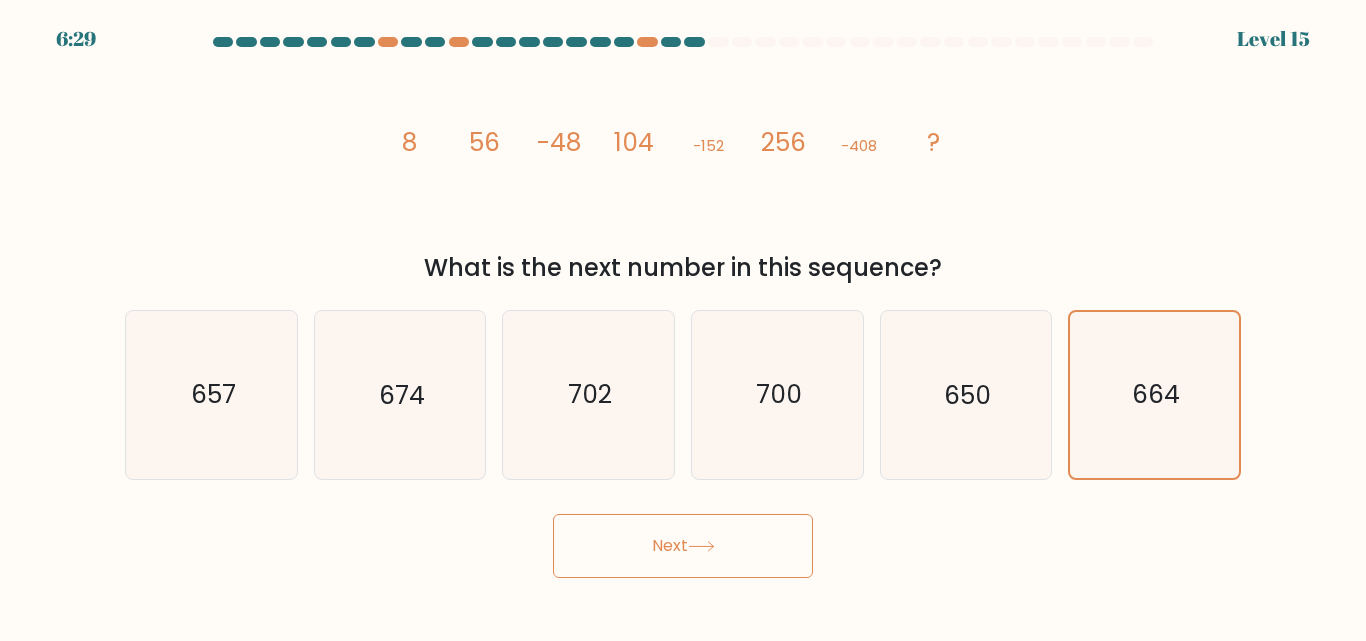 click on "Next" at bounding box center [683, 546] 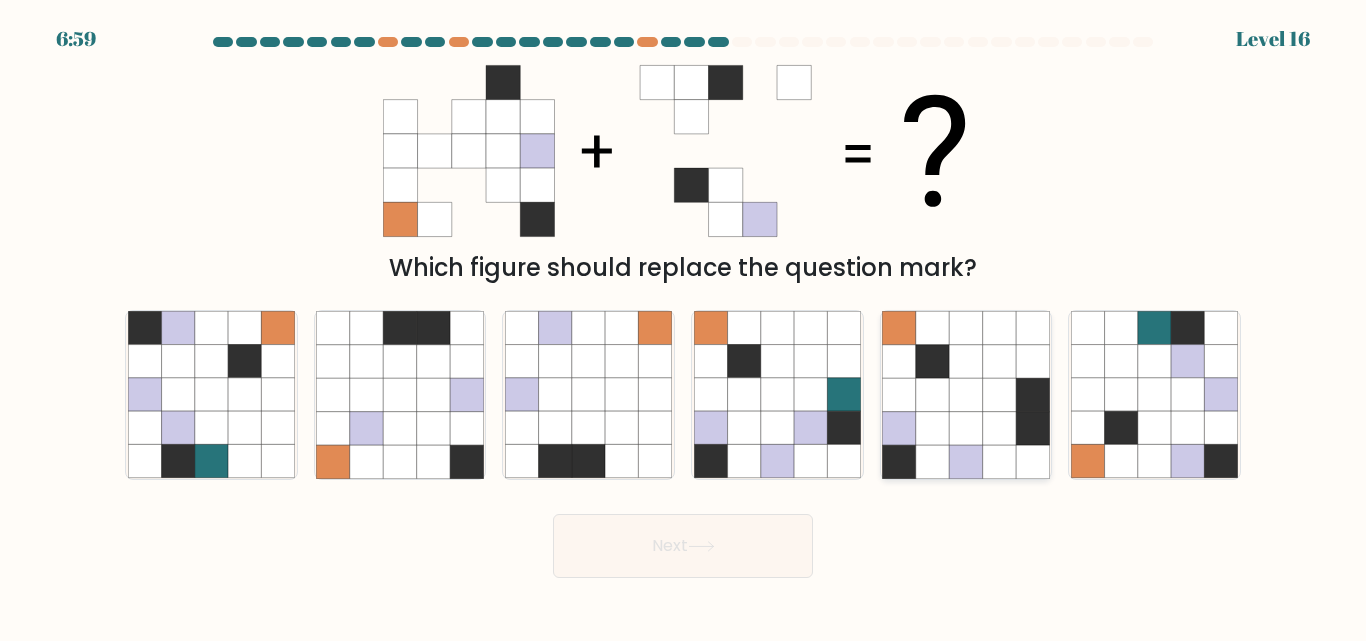 click at bounding box center (932, 428) 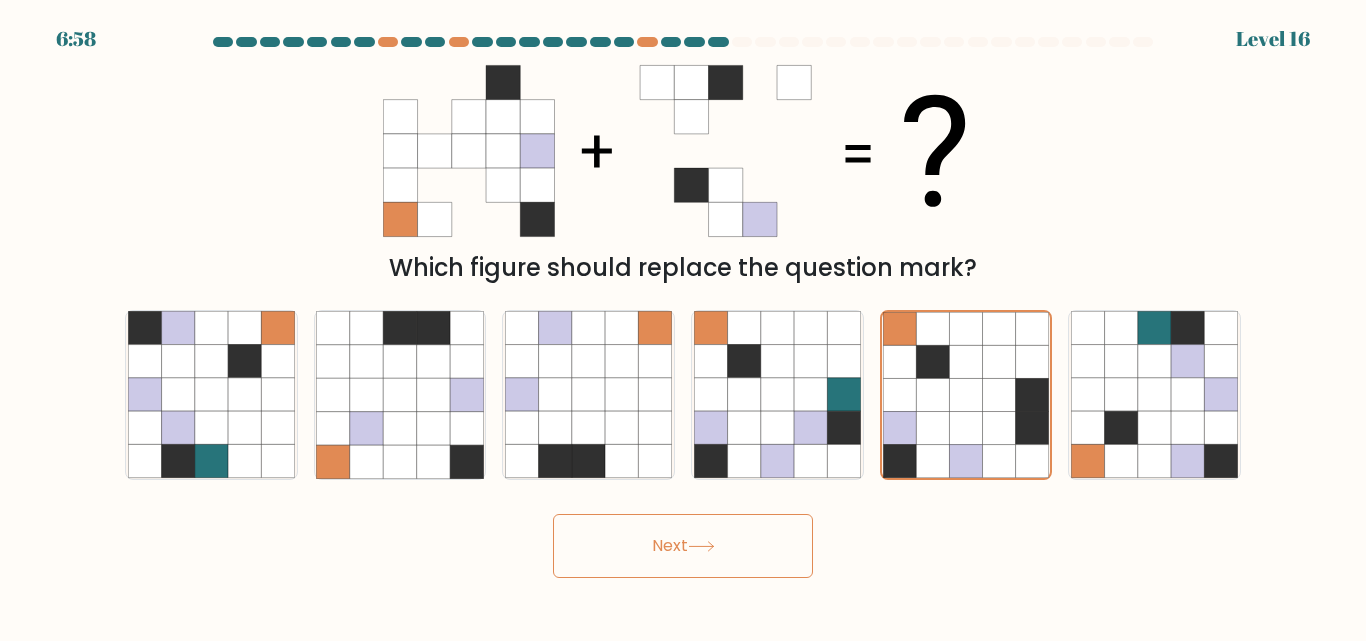 click on "Next" at bounding box center [683, 546] 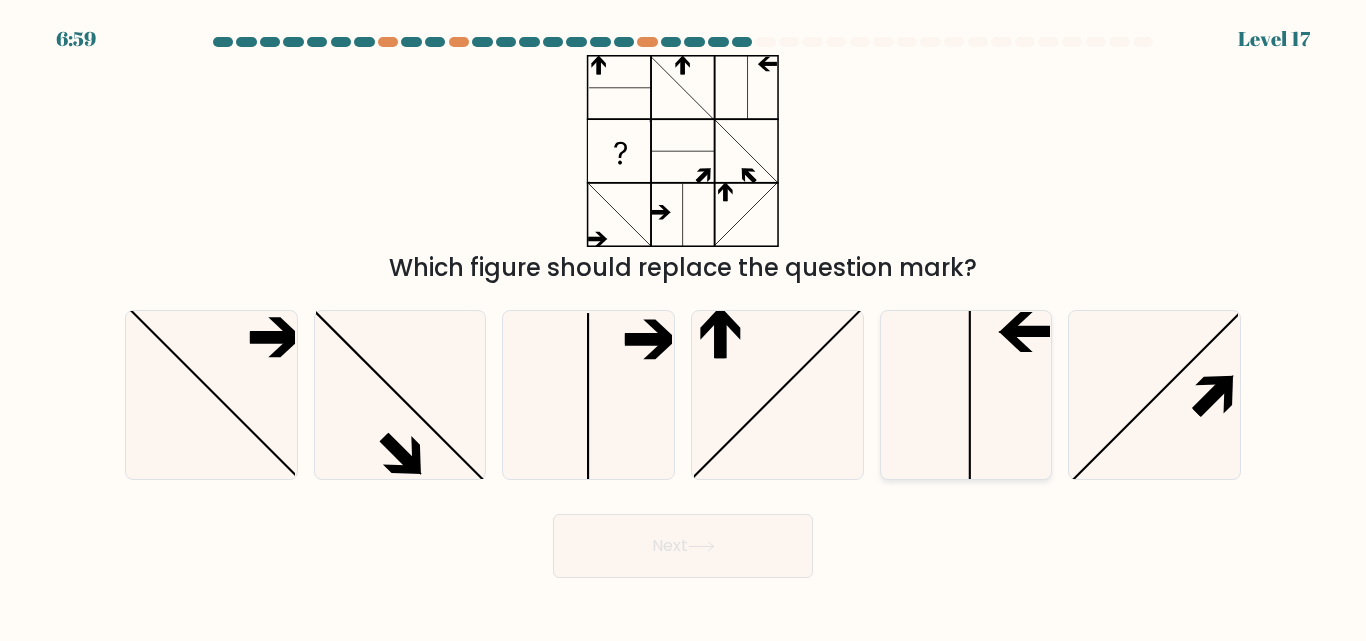 click at bounding box center [965, 394] 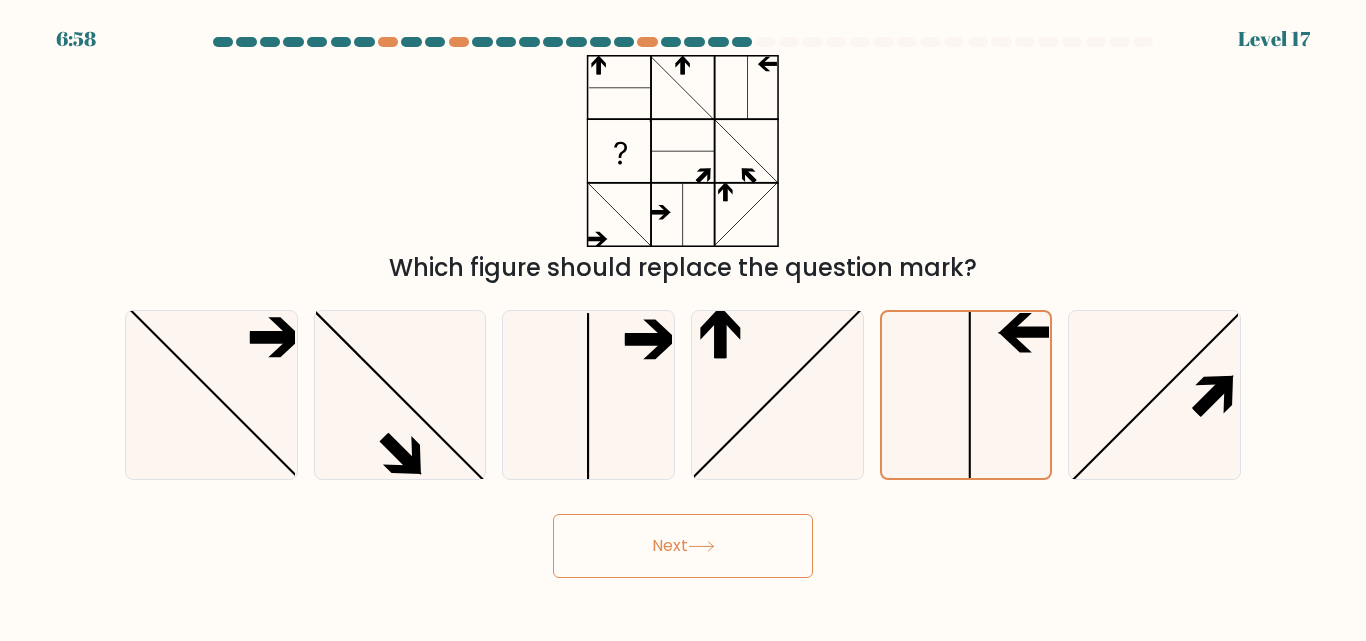 click on "Next" at bounding box center [683, 546] 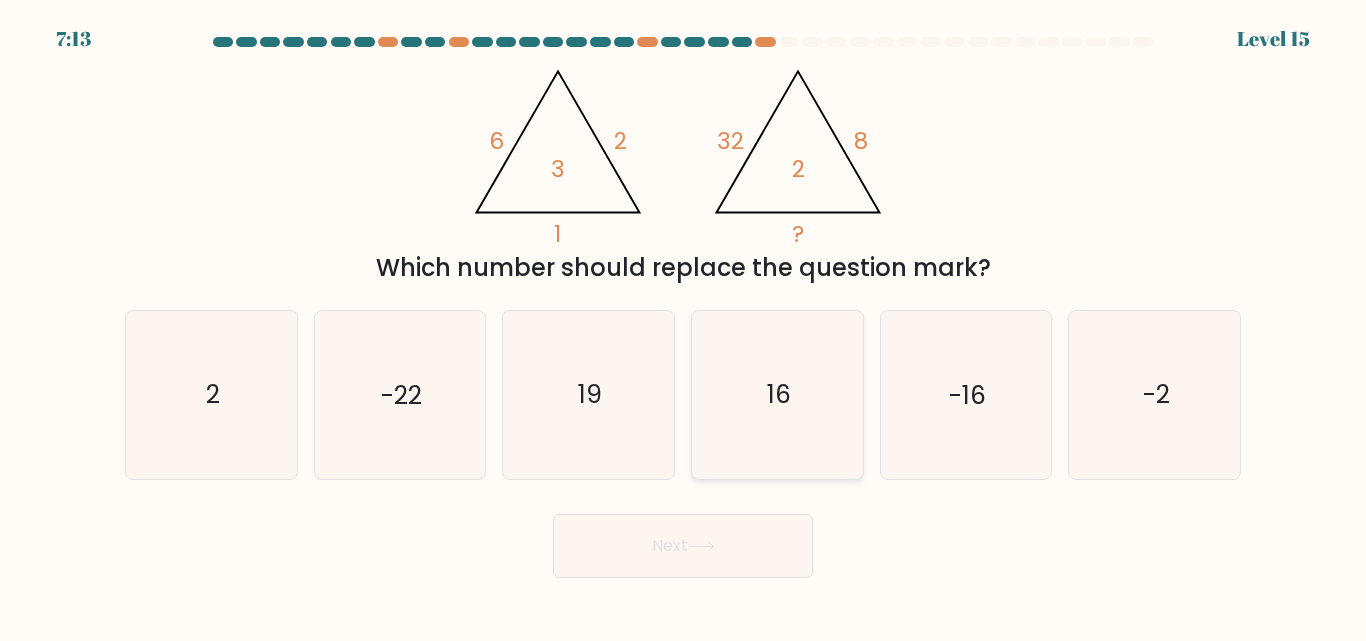 click on "16" at bounding box center [779, 395] 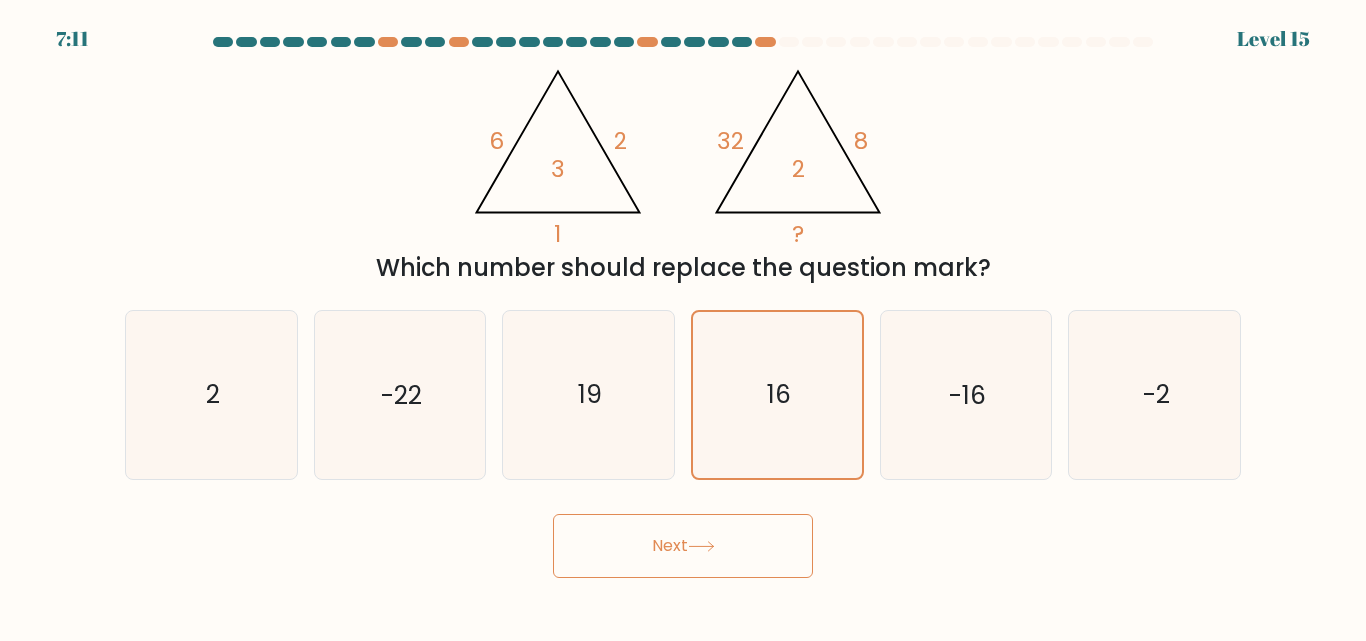 click on "Next" at bounding box center (683, 546) 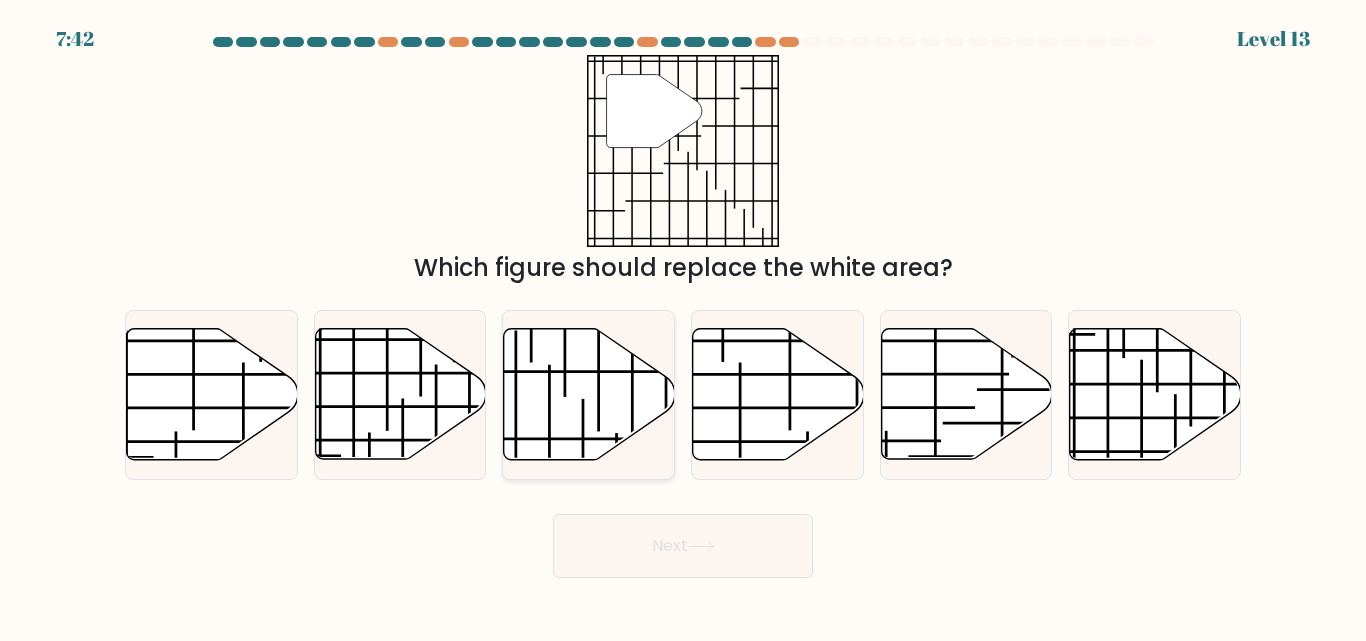 click at bounding box center (589, 394) 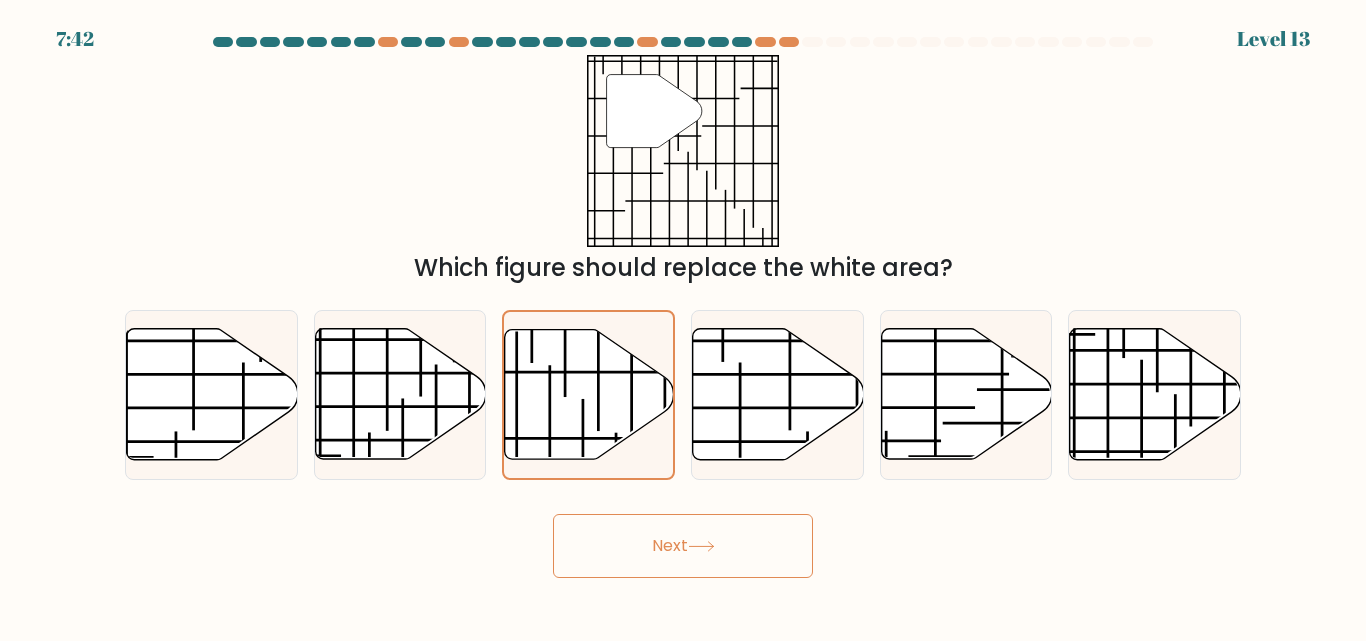 click on "Next" at bounding box center (683, 546) 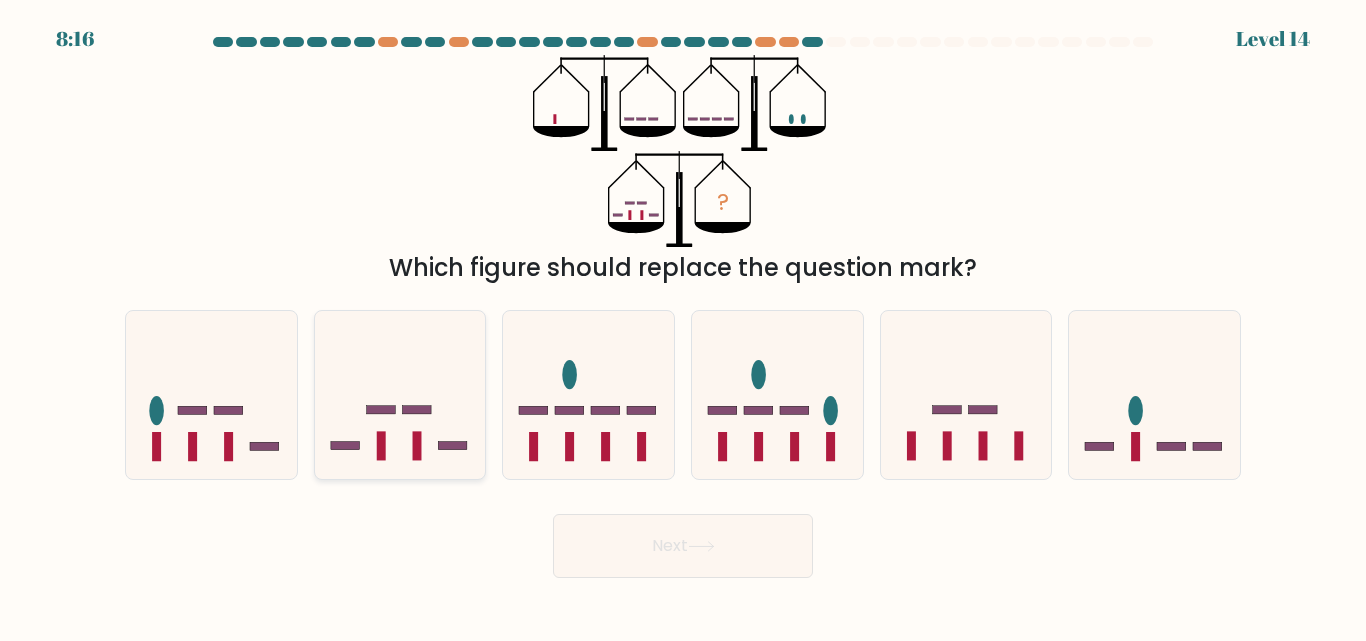 drag, startPoint x: 445, startPoint y: 427, endPoint x: 454, endPoint y: 437, distance: 13.453624 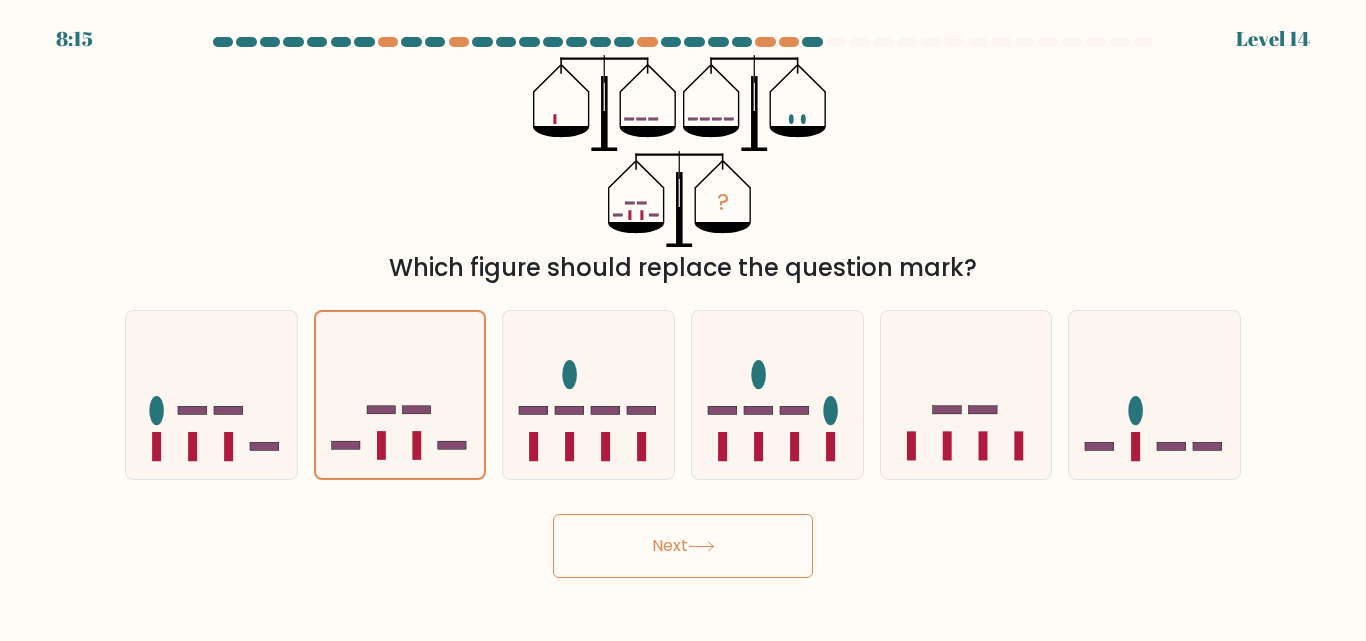 click on "Next" at bounding box center [683, 546] 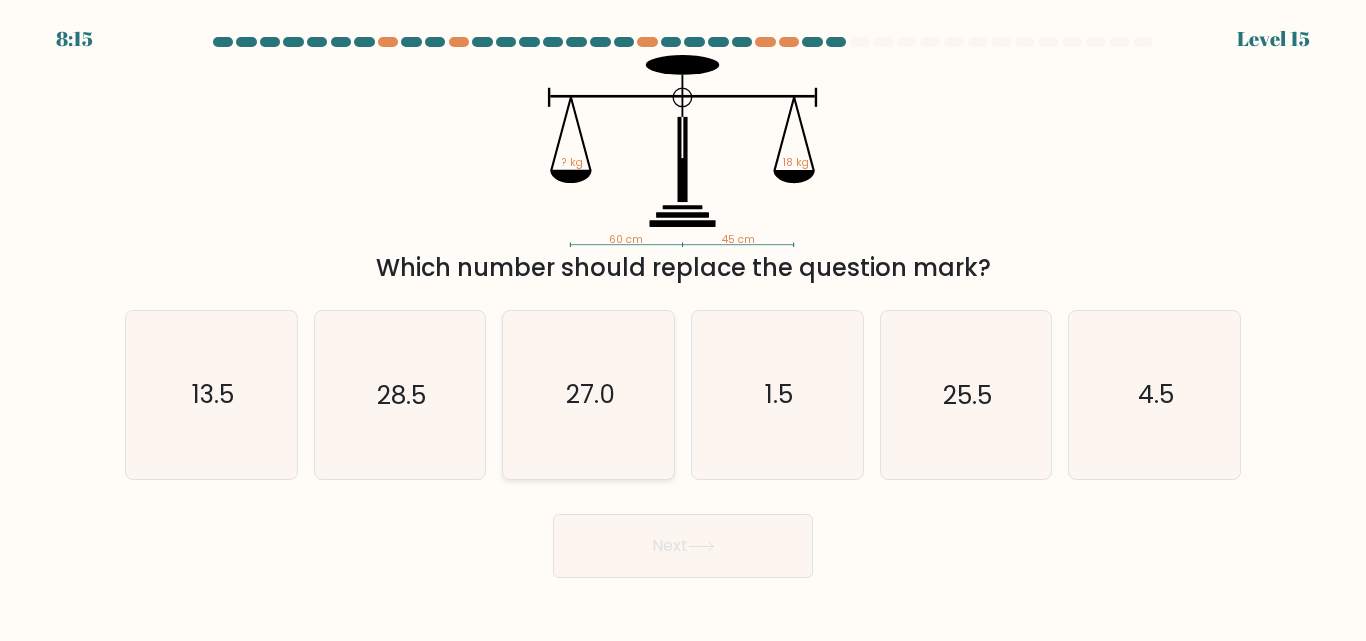 click on "27.0" at bounding box center (590, 395) 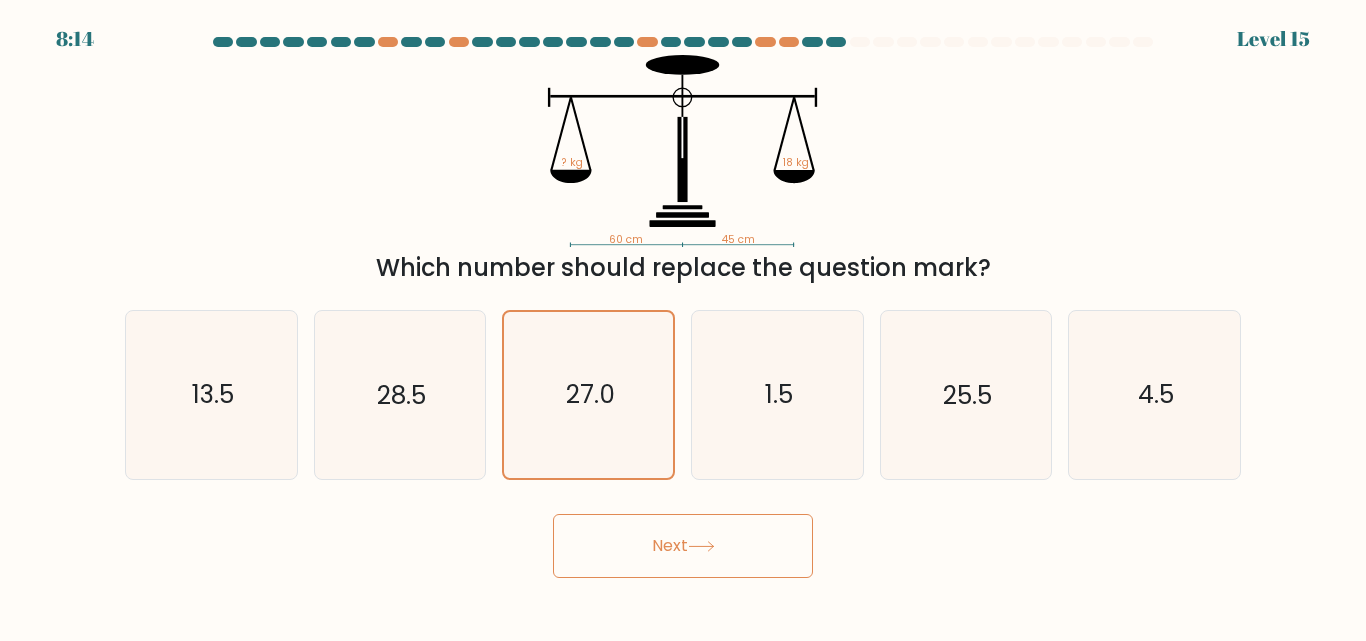 click on "Next" at bounding box center (683, 546) 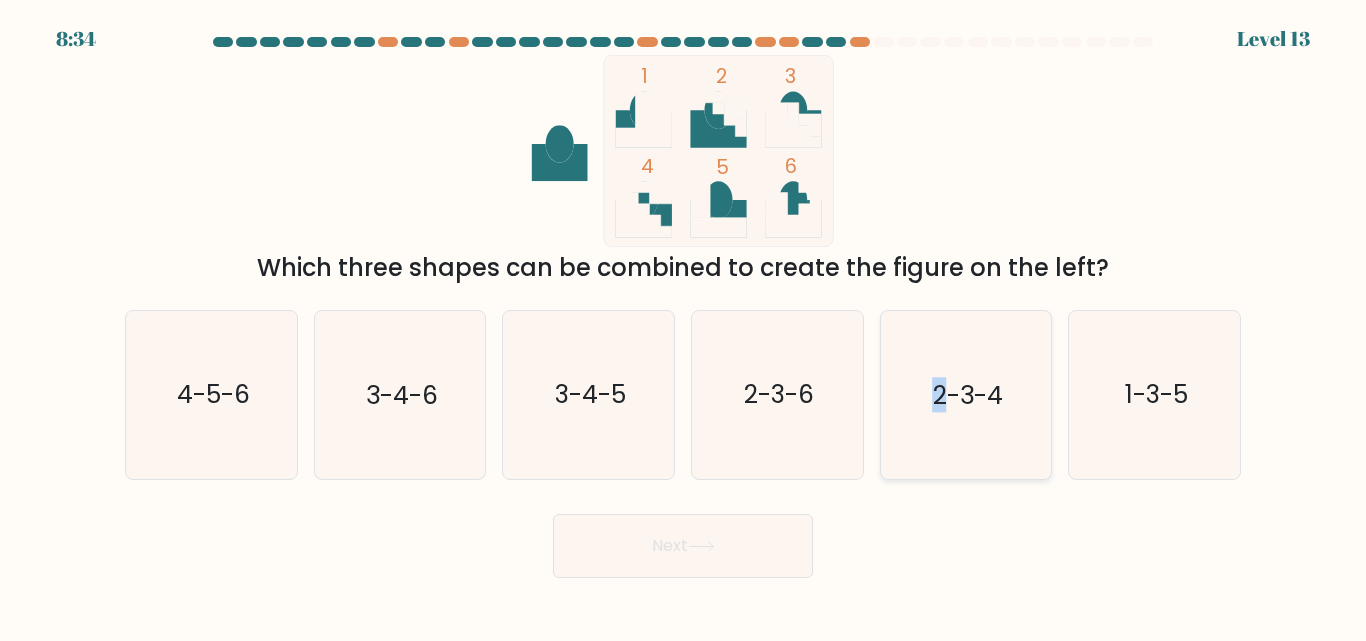 drag, startPoint x: 941, startPoint y: 402, endPoint x: 917, endPoint y: 406, distance: 24.33105 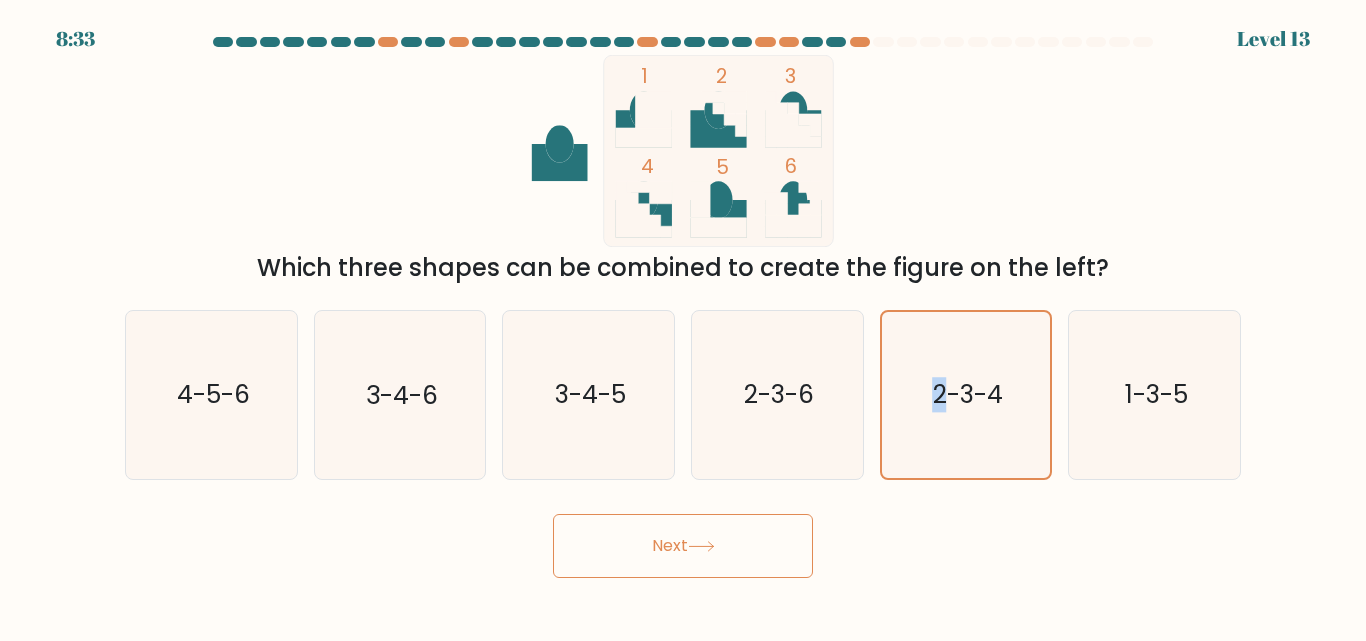 click on "Next" at bounding box center [683, 546] 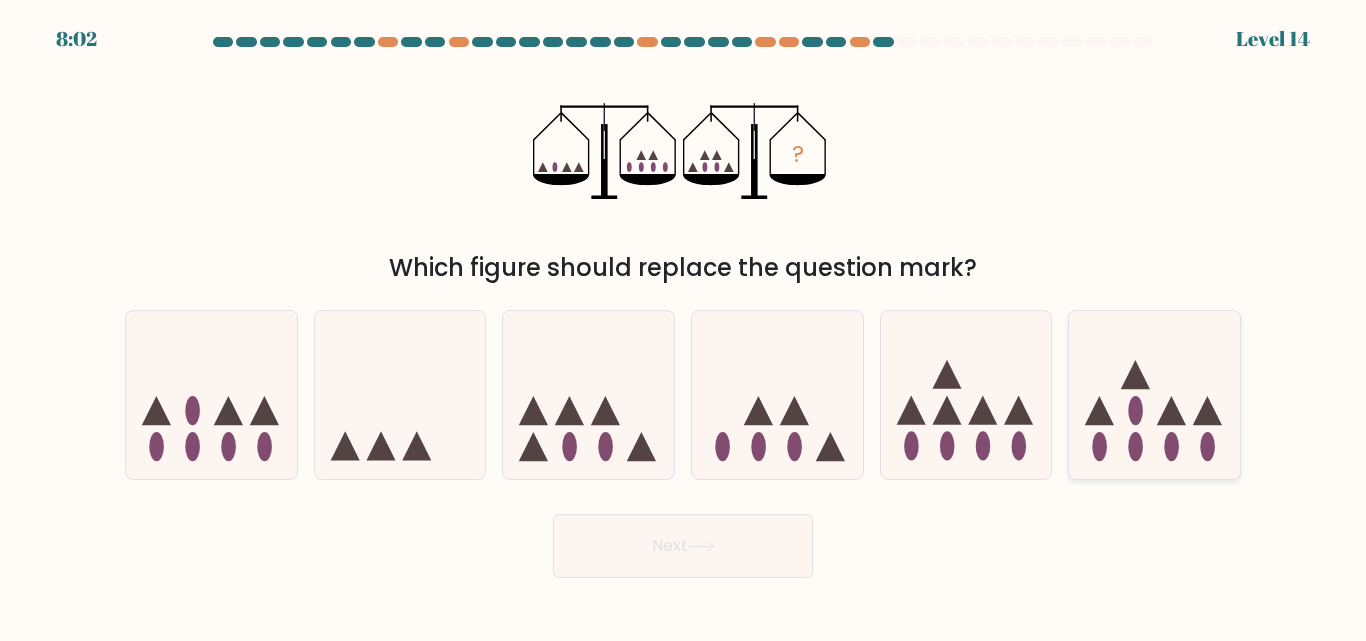 drag, startPoint x: 1166, startPoint y: 436, endPoint x: 1145, endPoint y: 448, distance: 24.186773 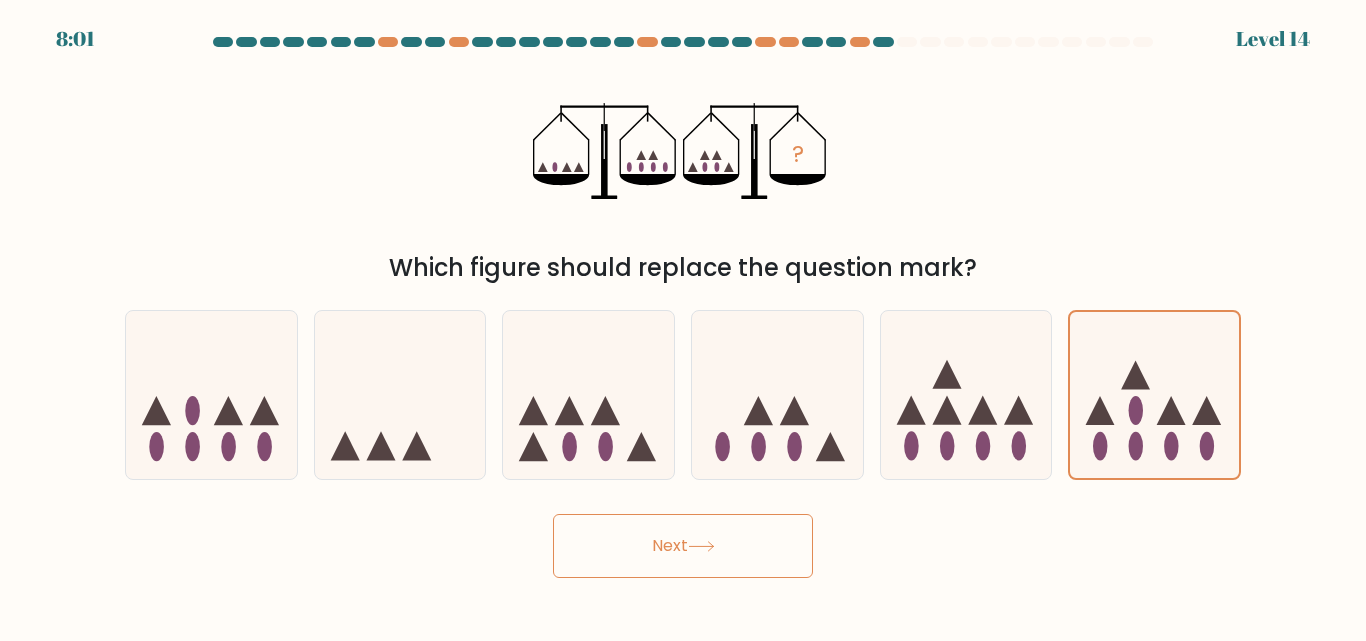 click on "Next" at bounding box center (683, 546) 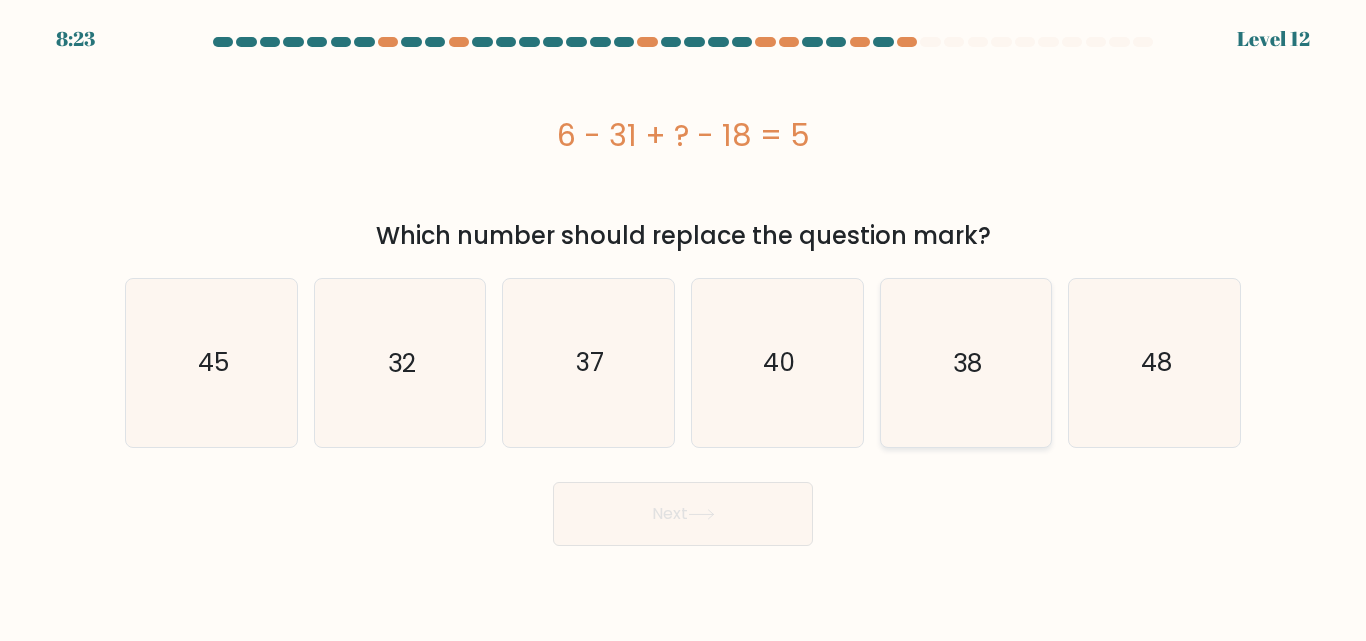 click on "38" at bounding box center [967, 362] 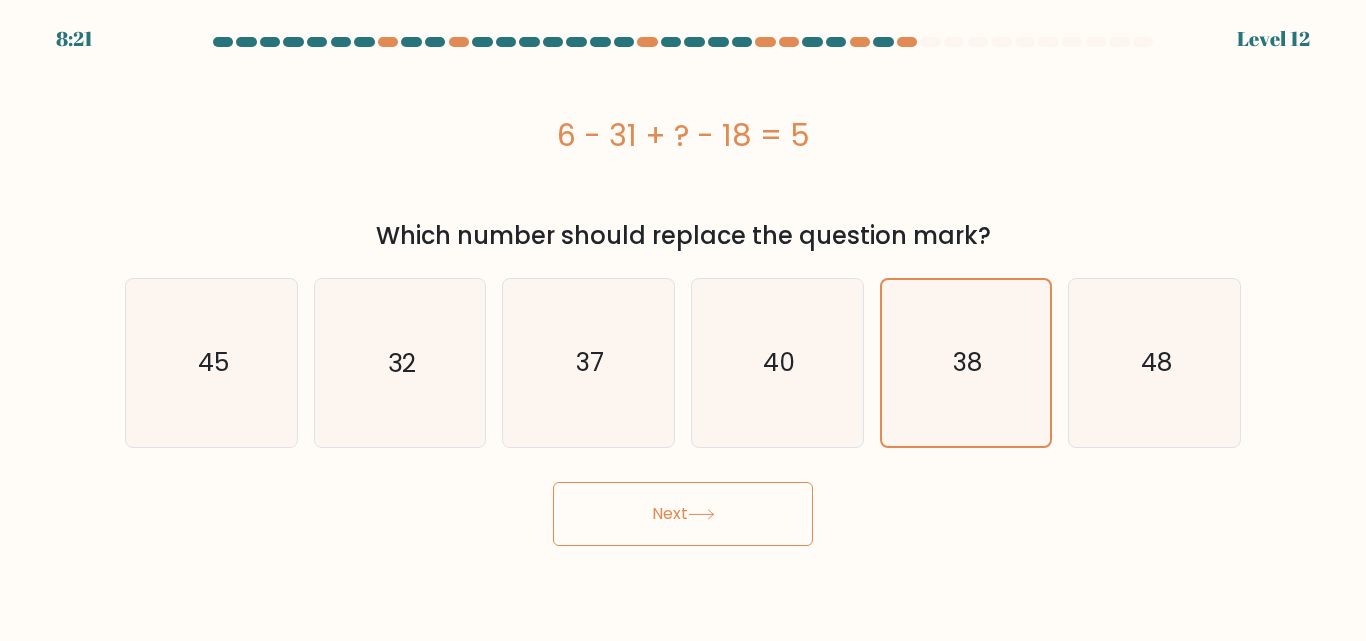 click on "Next" at bounding box center [683, 514] 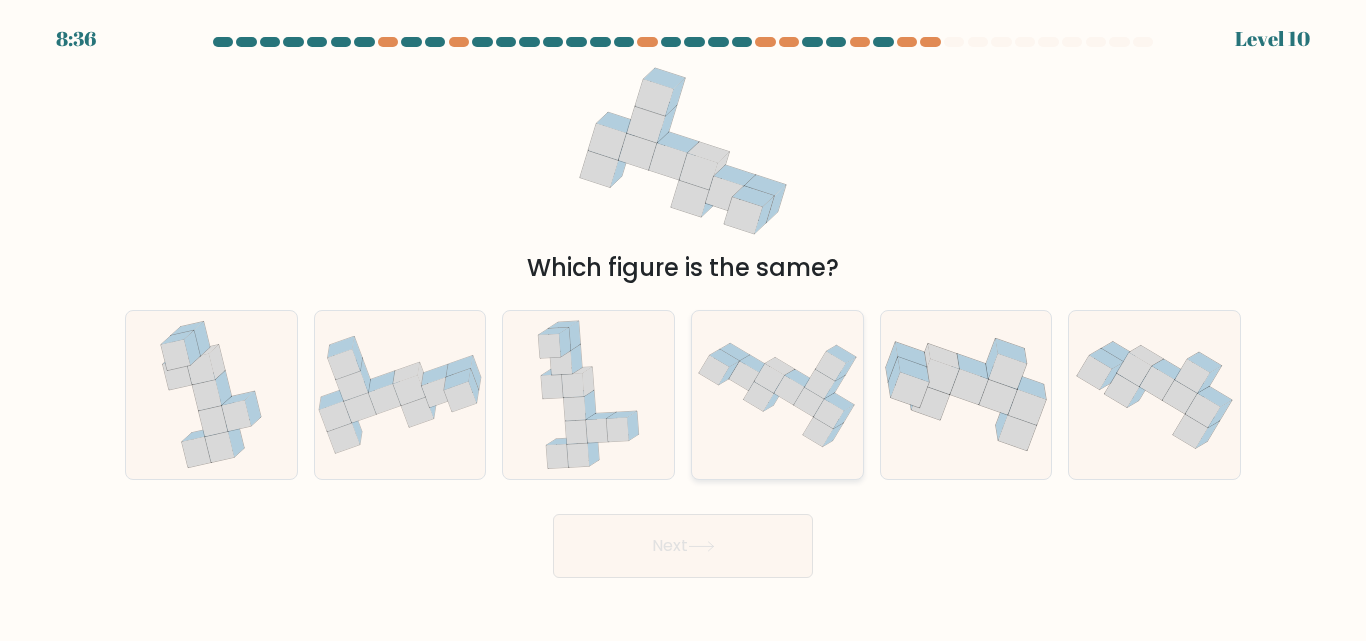 click at bounding box center (777, 395) 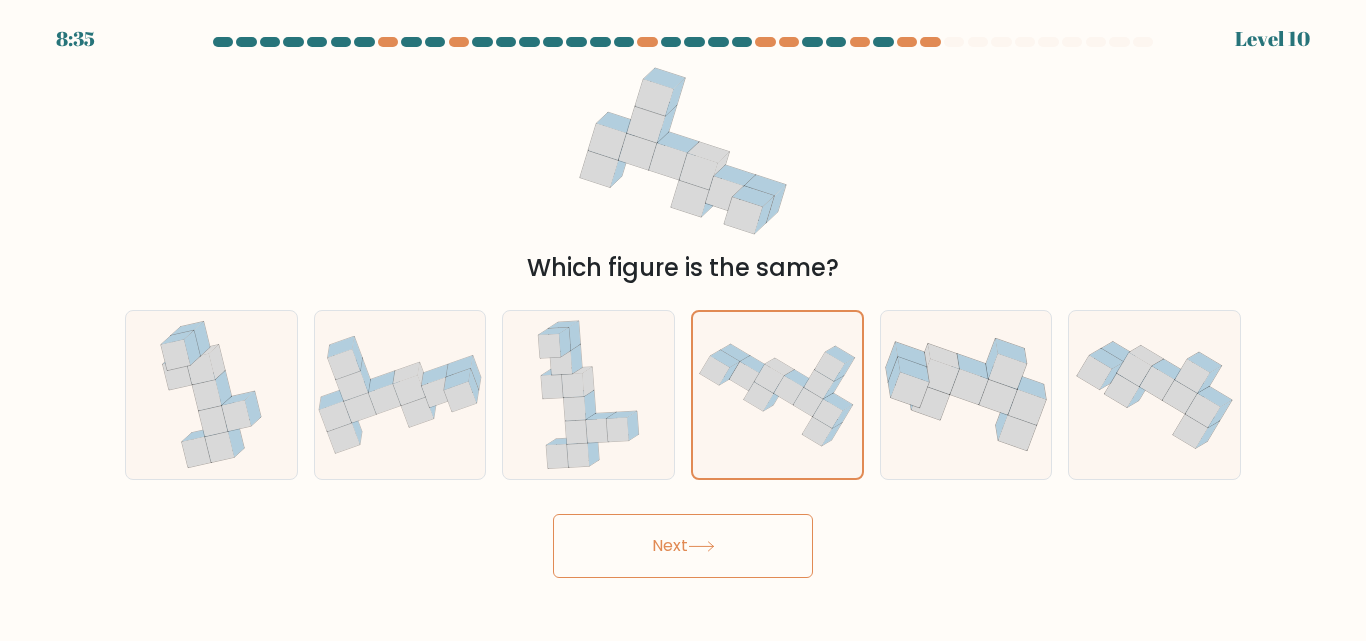 click on "Next" at bounding box center [683, 546] 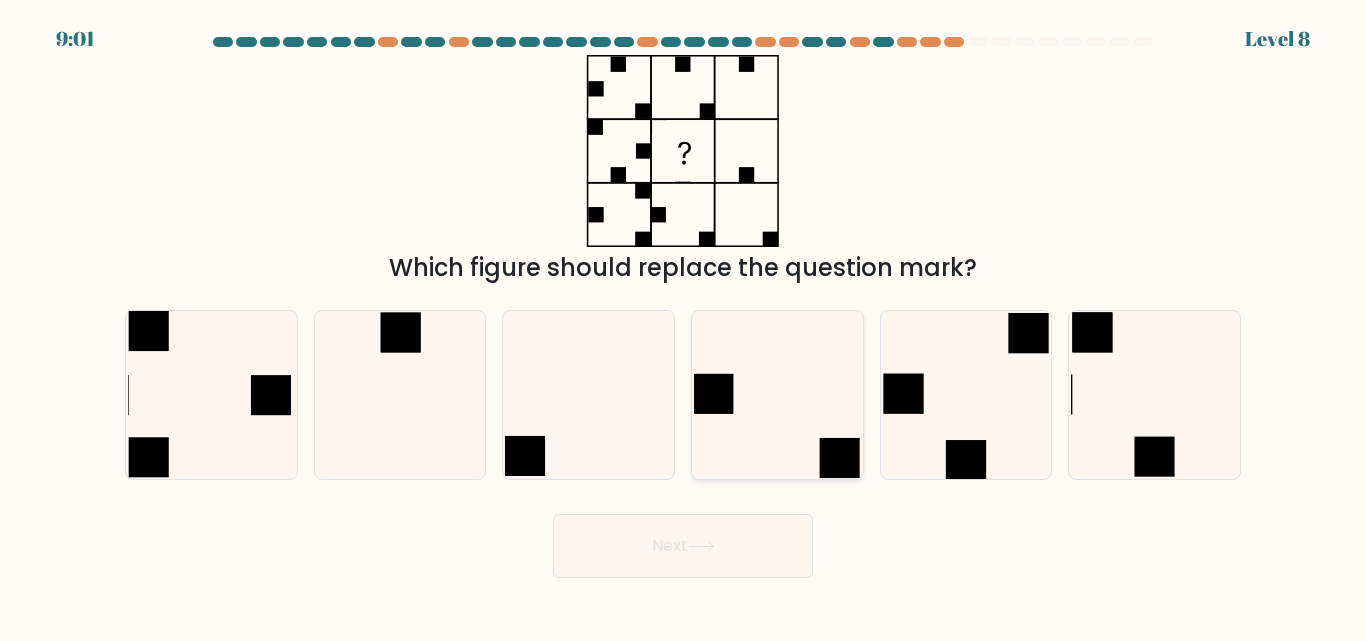 click at bounding box center [777, 394] 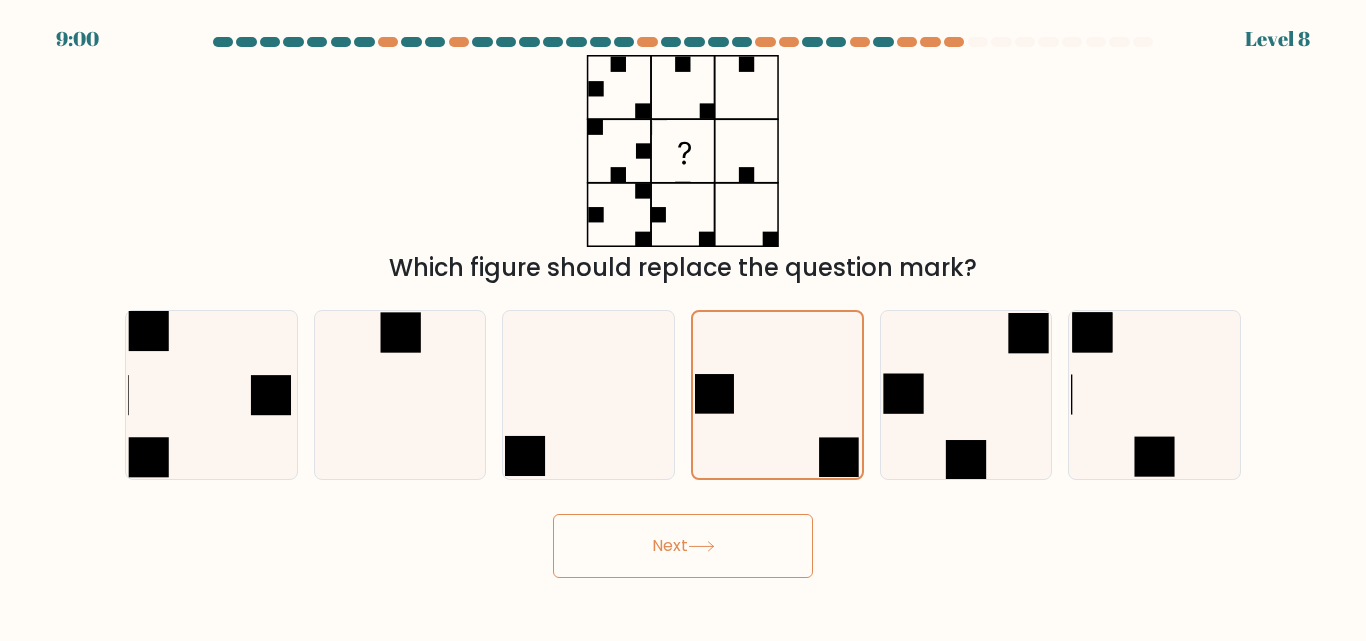 click on "Next" at bounding box center [683, 546] 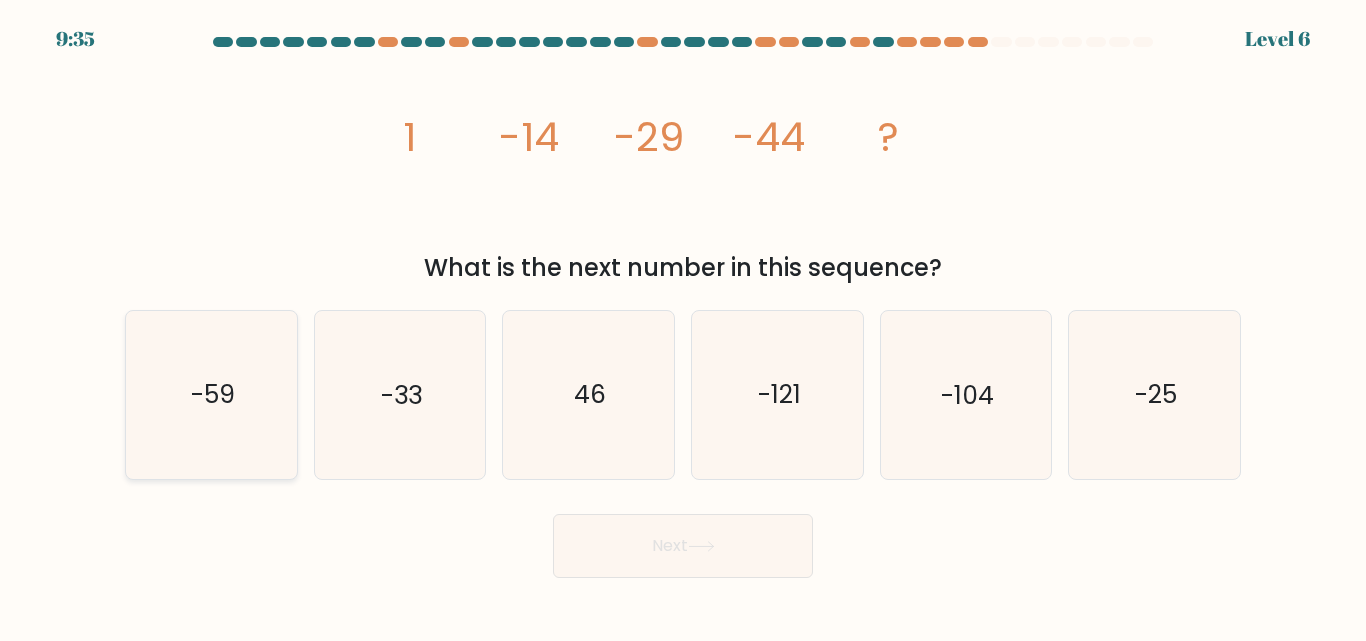 click on "-59" at bounding box center [211, 394] 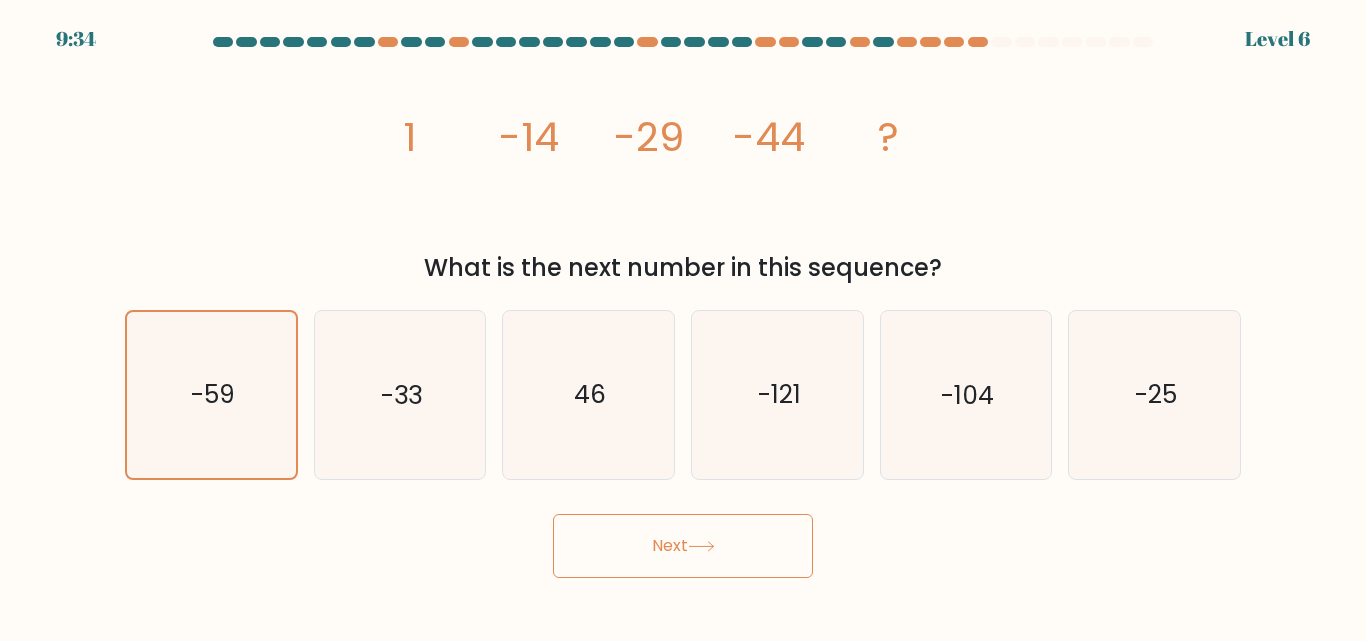 click on "Next" at bounding box center [683, 546] 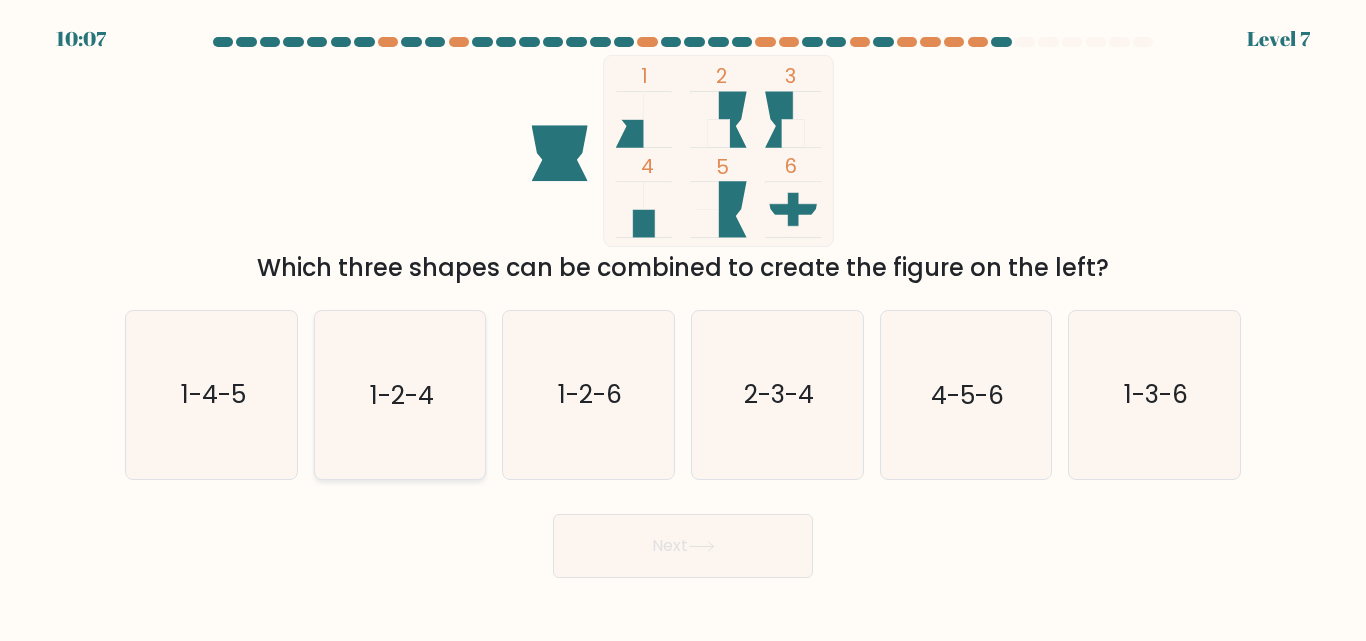 click on "1-2-4" at bounding box center (399, 394) 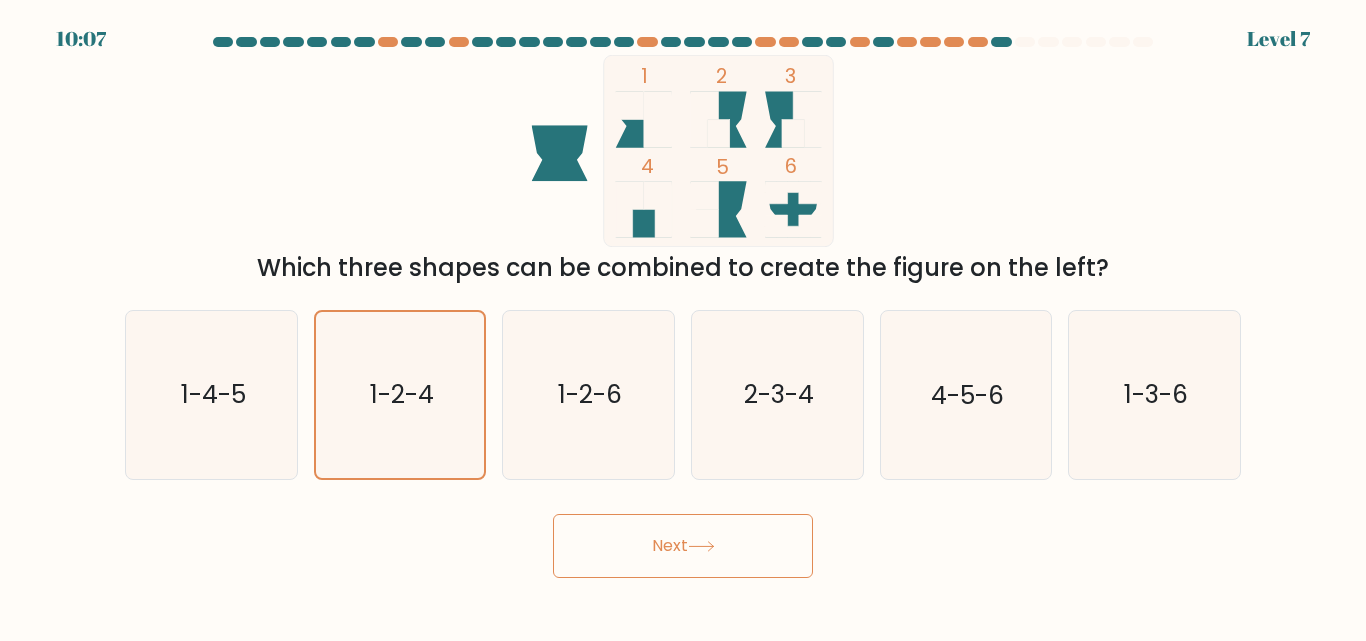 click on "Next" at bounding box center (683, 546) 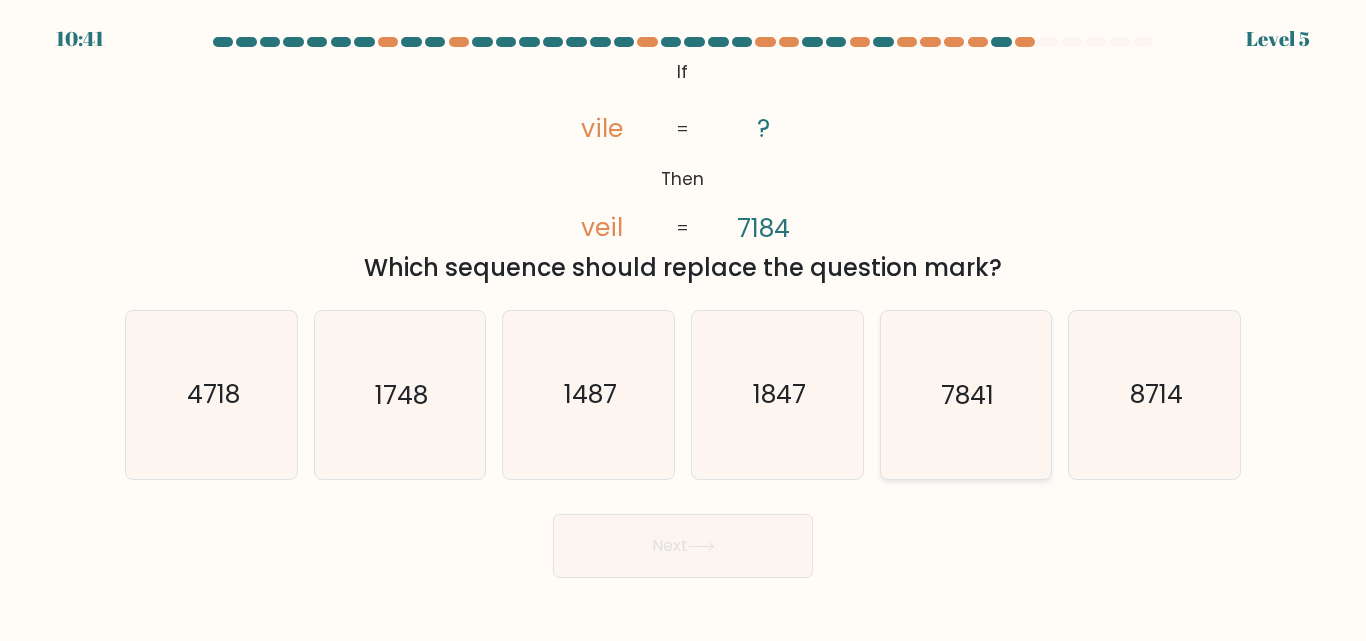 drag, startPoint x: 972, startPoint y: 399, endPoint x: 883, endPoint y: 461, distance: 108.46658 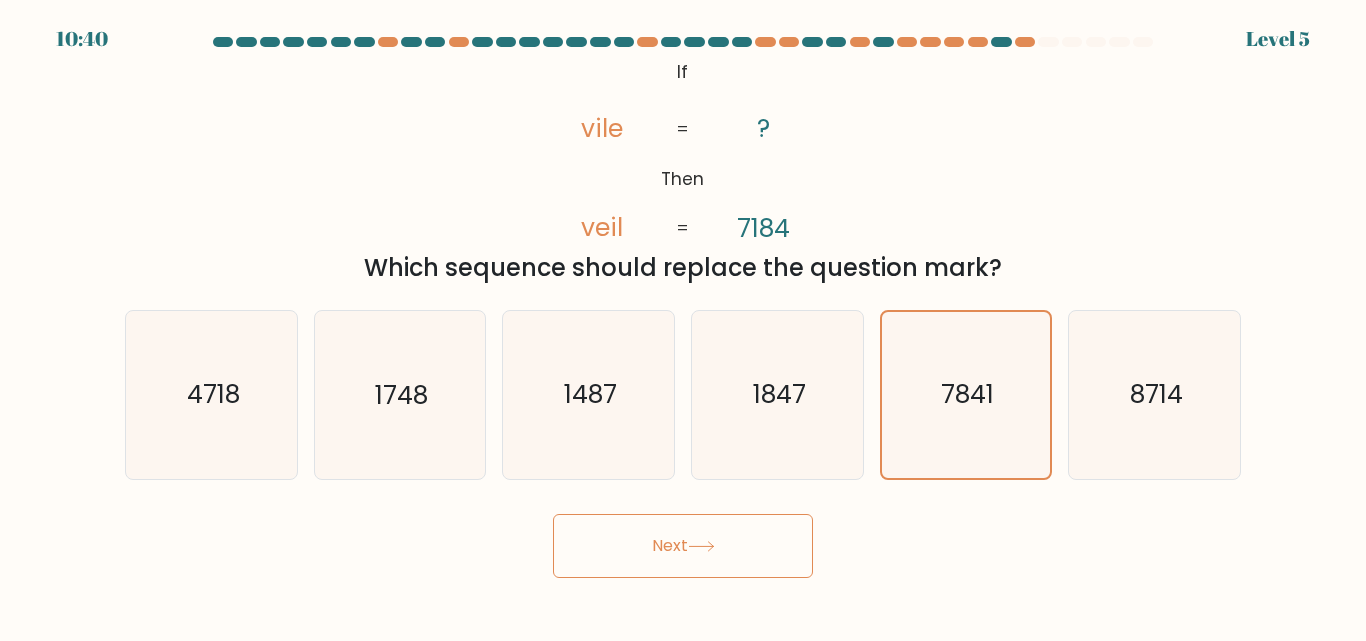 click on "Next" at bounding box center [683, 546] 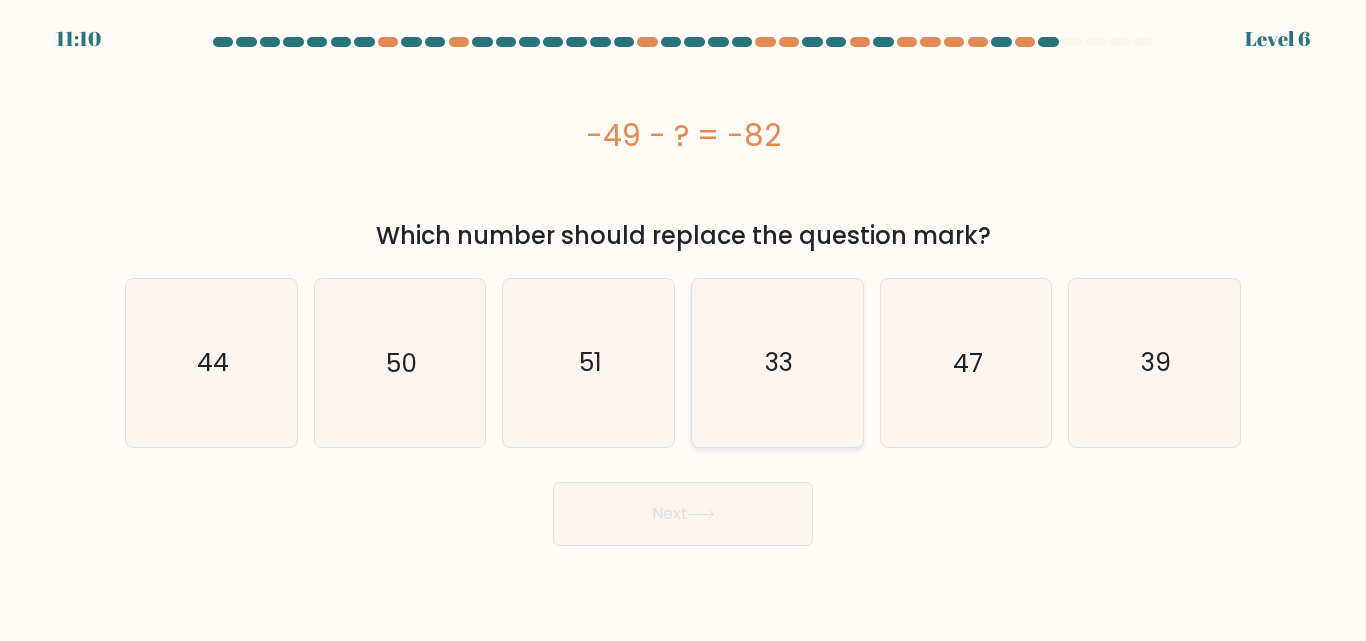 click on "33" at bounding box center [777, 362] 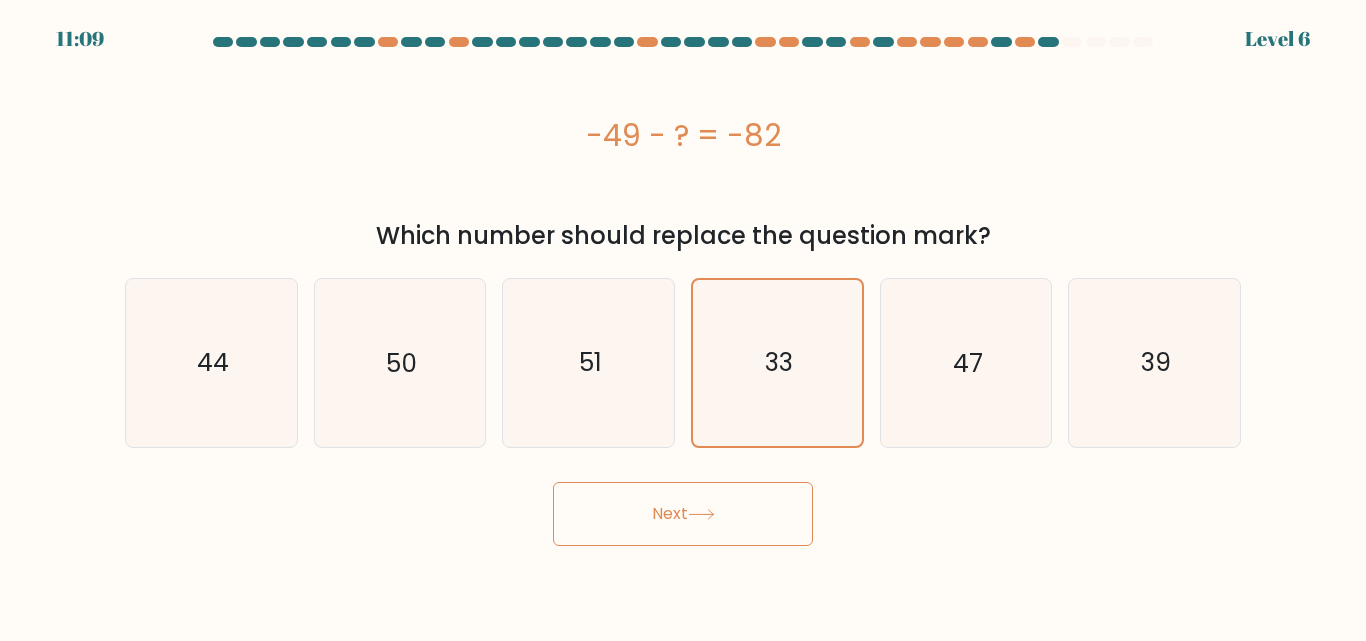 click on "Next" at bounding box center [683, 514] 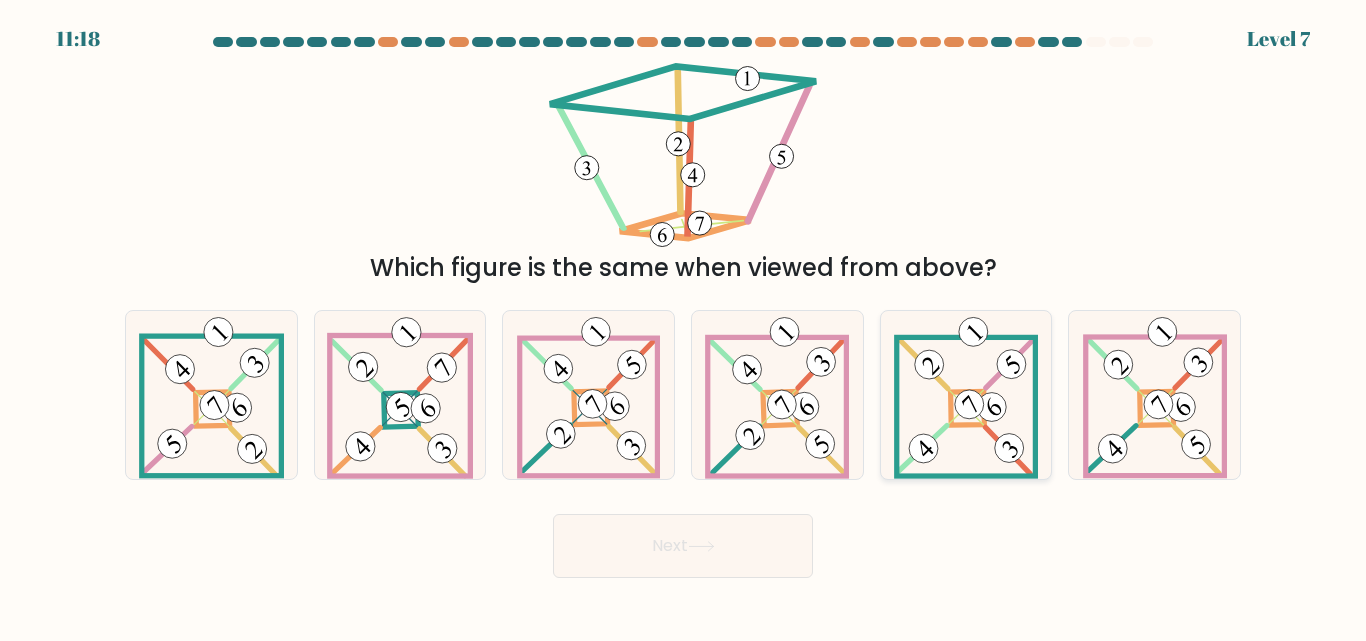 click at bounding box center (923, 448) 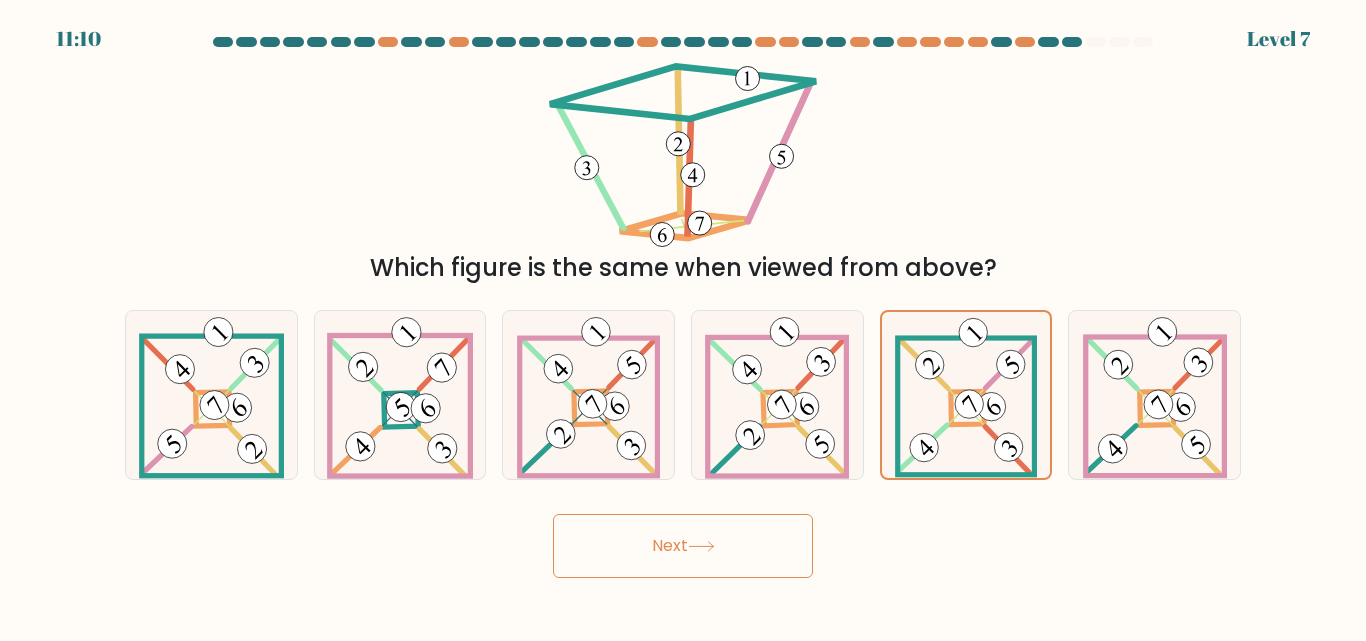 click on "Next" at bounding box center (683, 546) 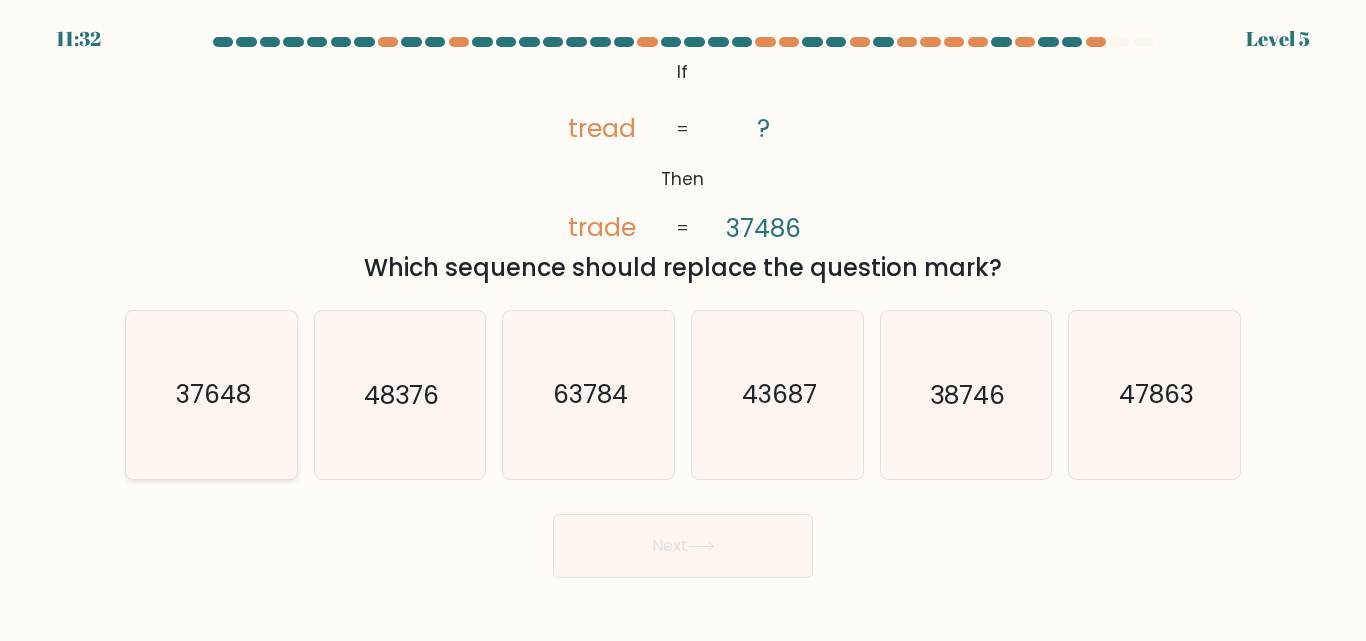 click on "37648" at bounding box center (211, 394) 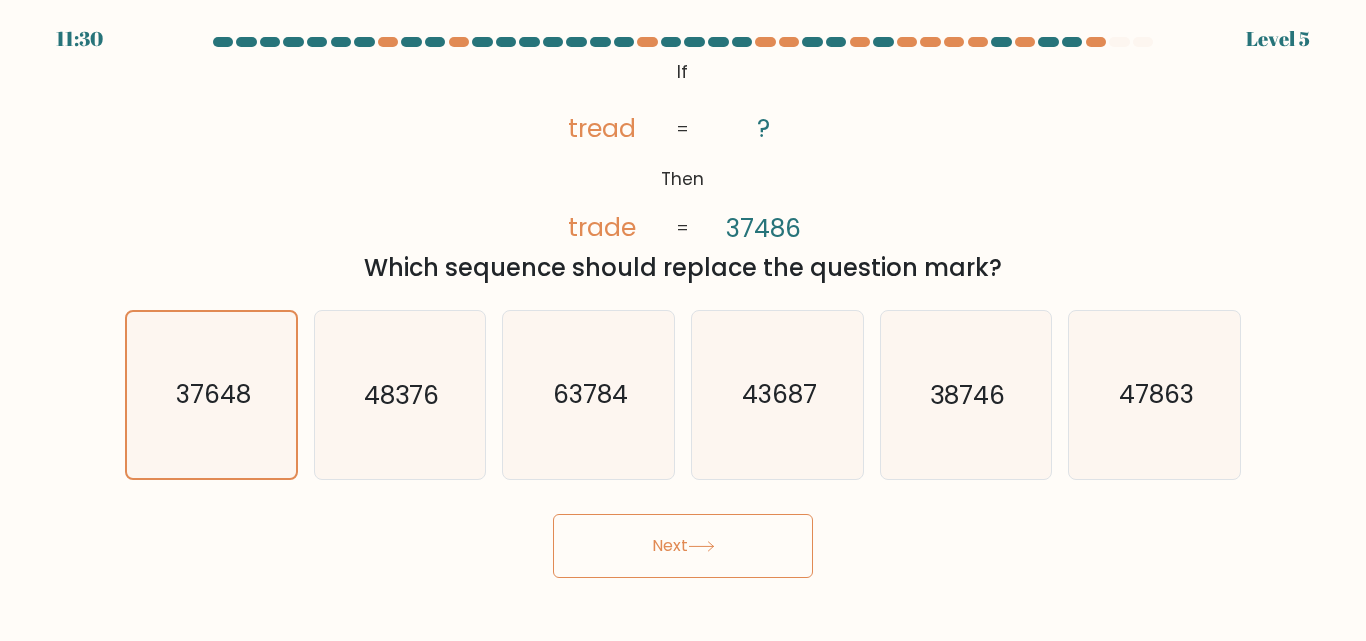 click on "Next" at bounding box center (683, 546) 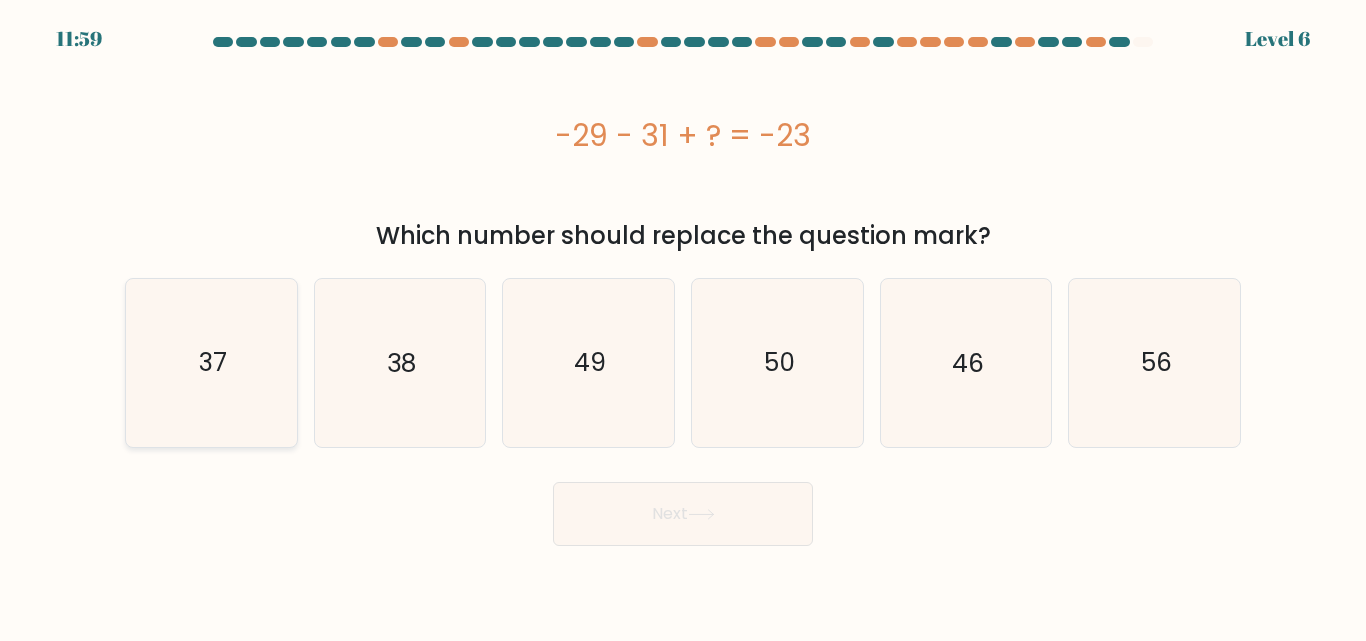 click on "37" at bounding box center [211, 362] 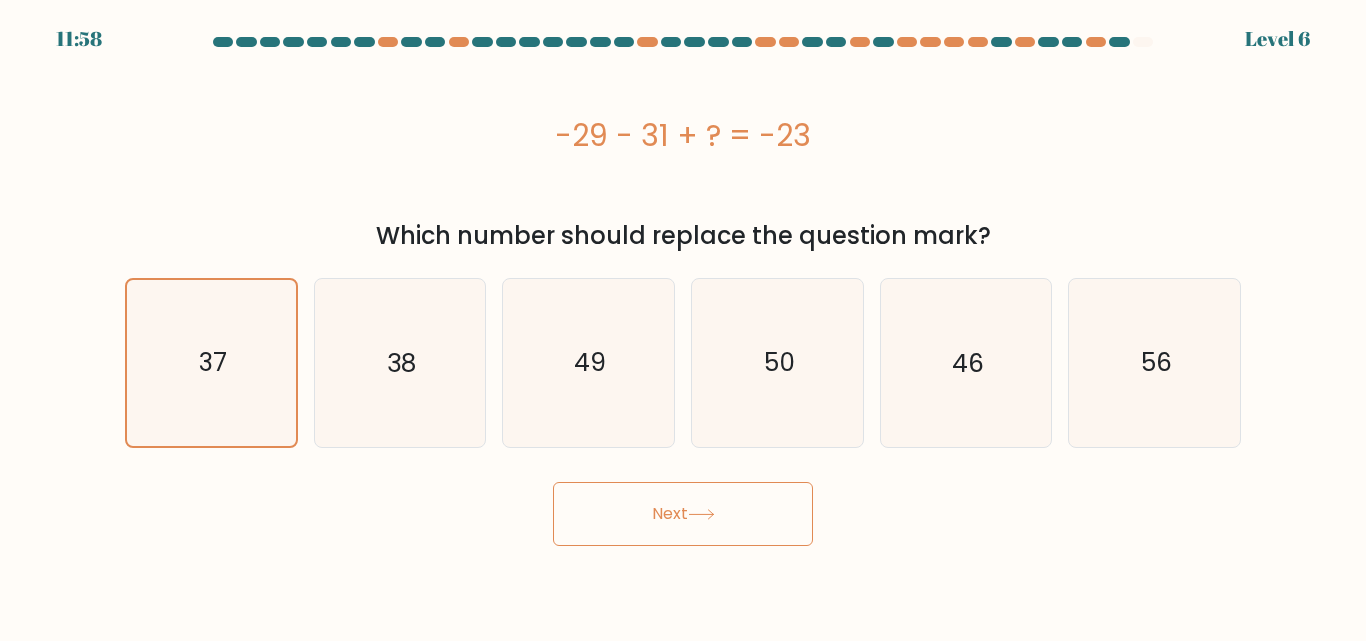 click at bounding box center (701, 514) 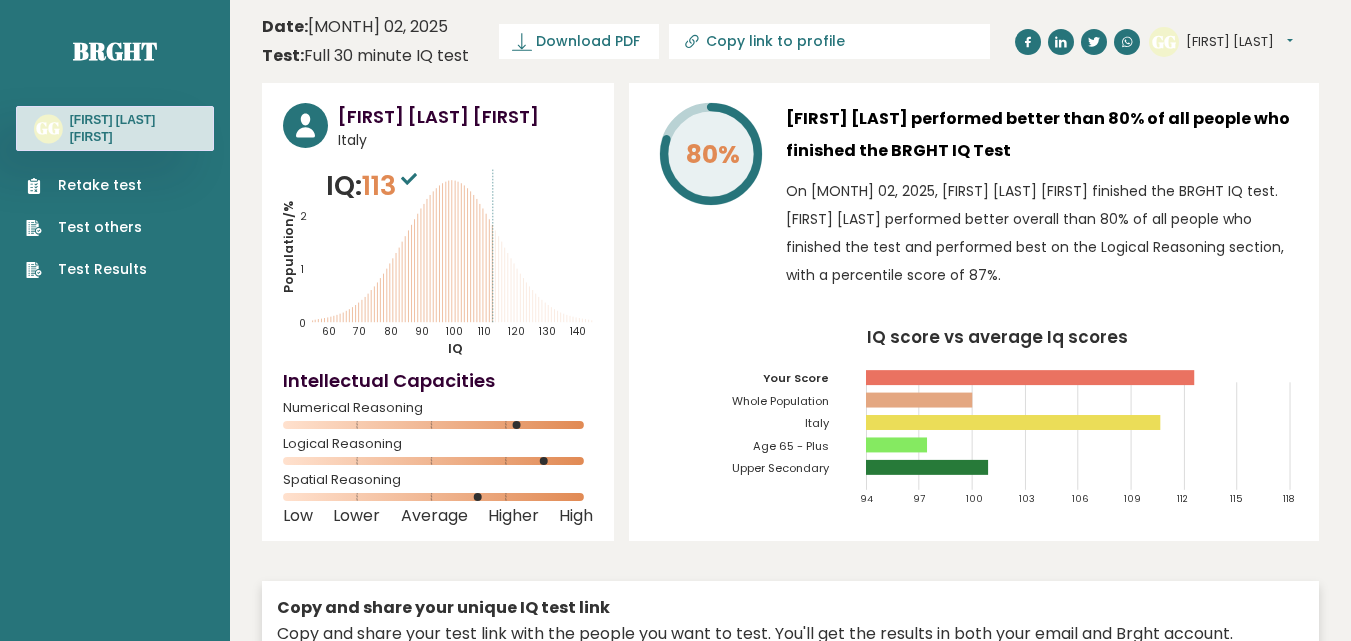 scroll, scrollTop: 0, scrollLeft: 0, axis: both 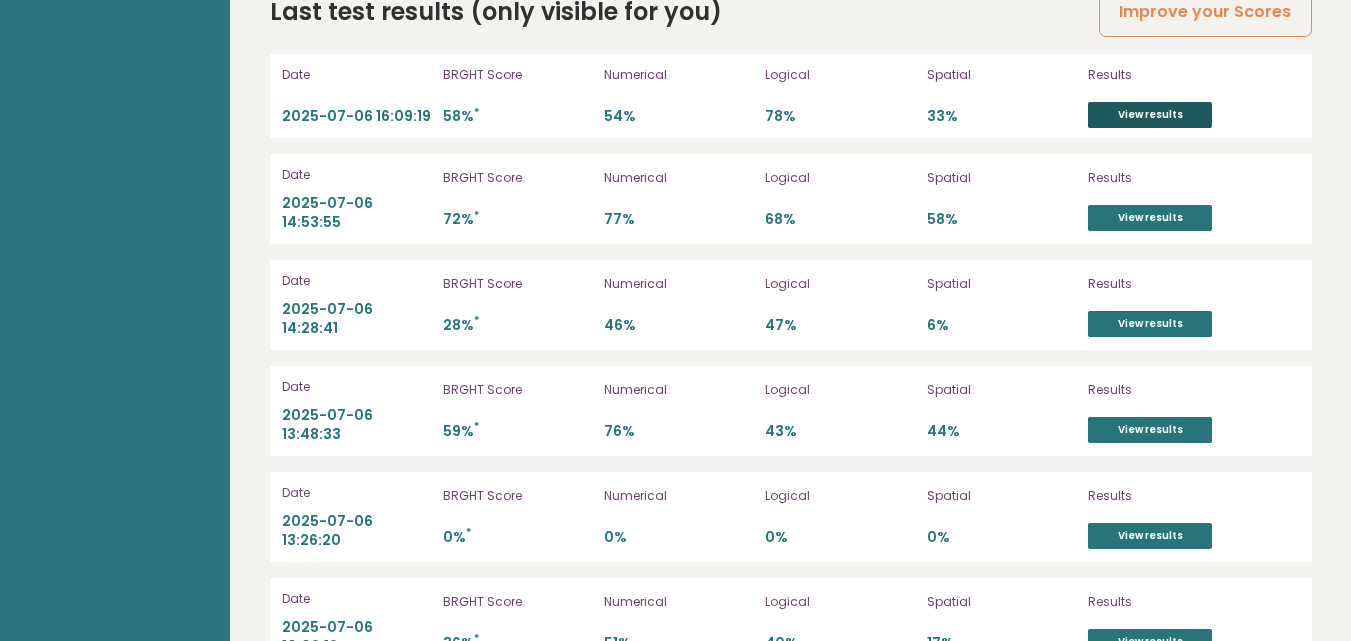 click on "View results" at bounding box center (1150, 115) 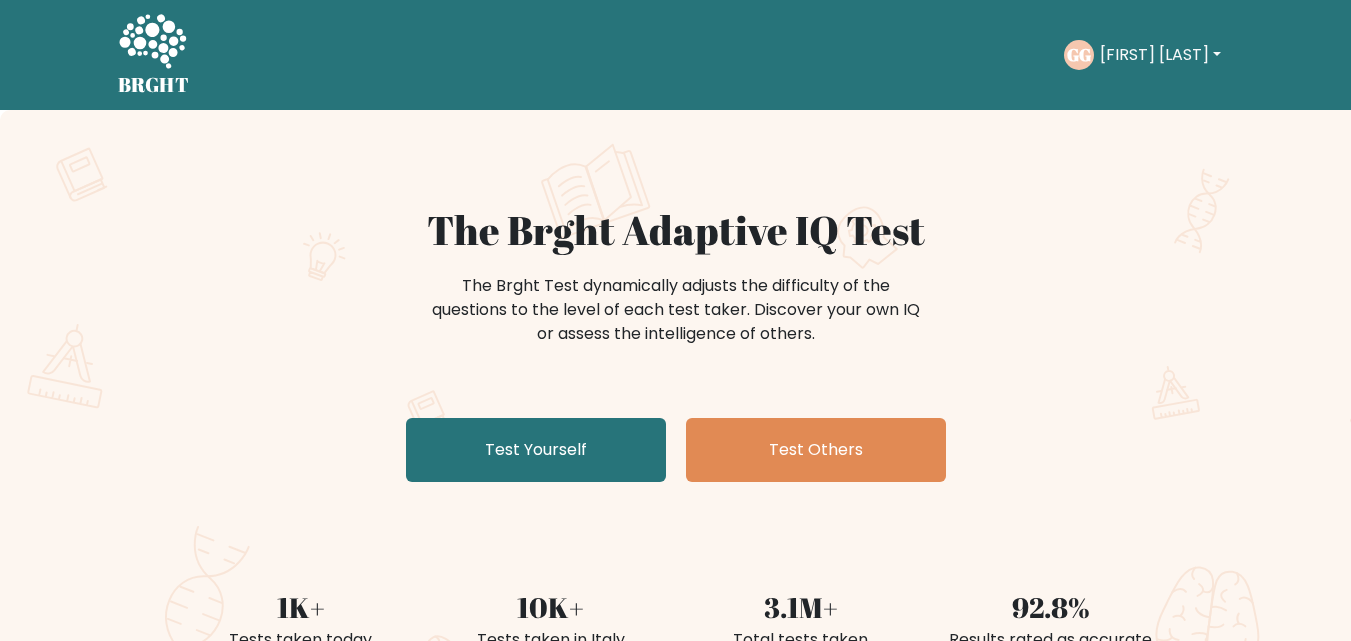 scroll, scrollTop: 0, scrollLeft: 0, axis: both 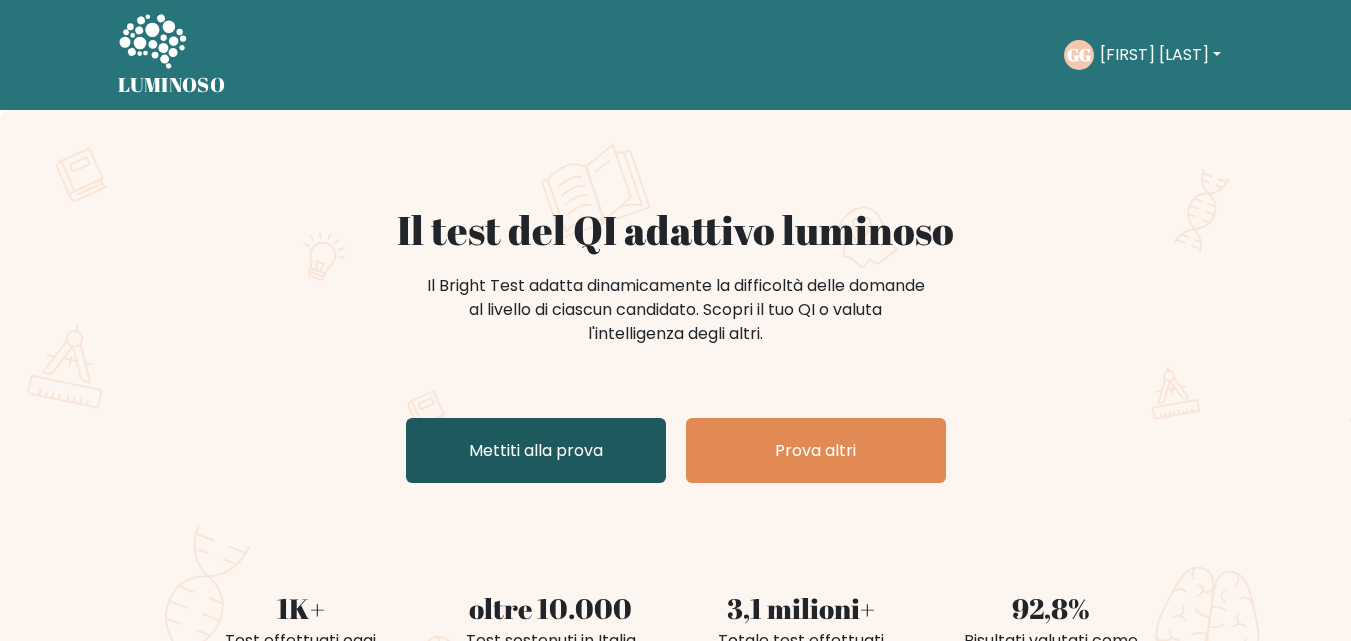 click on "Mettiti alla prova" at bounding box center (536, 450) 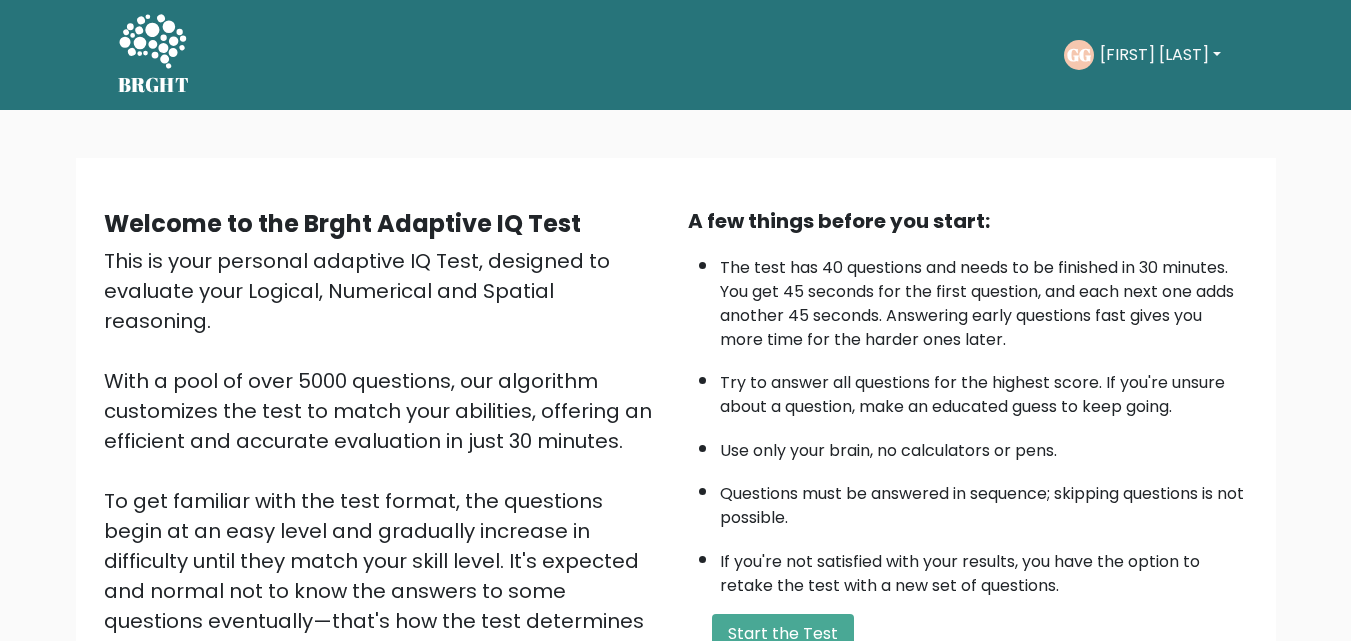 scroll, scrollTop: 0, scrollLeft: 0, axis: both 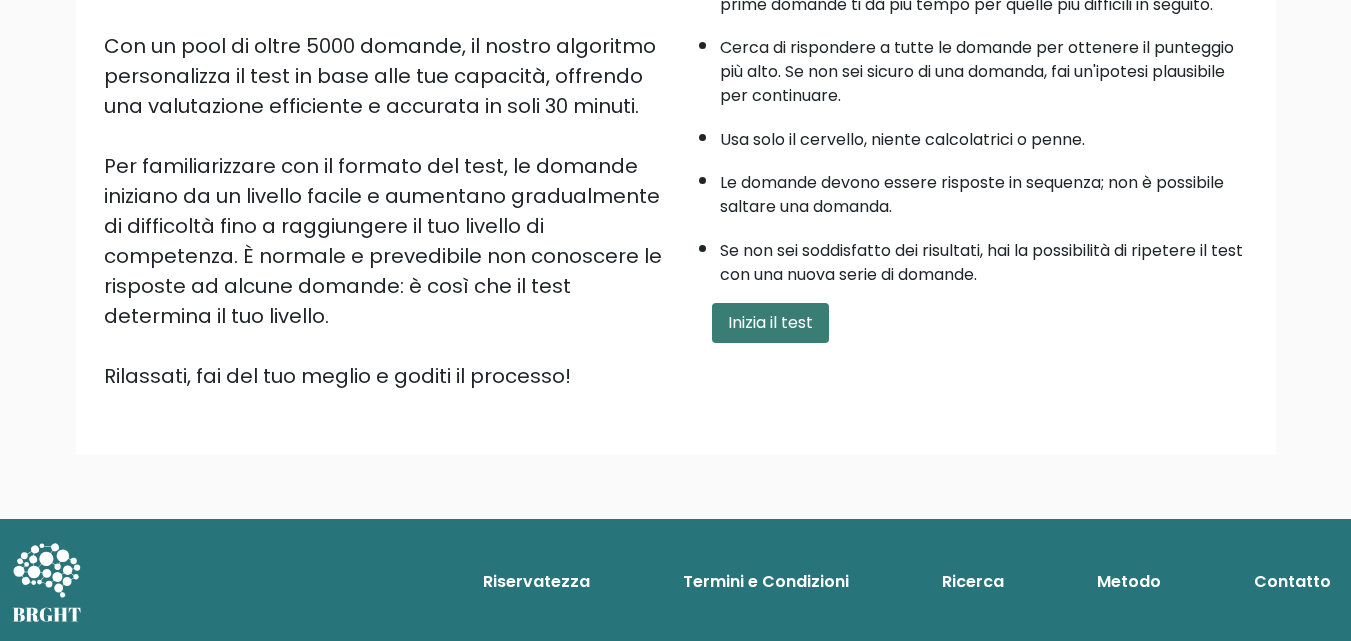 click on "Inizia il test" at bounding box center (770, 322) 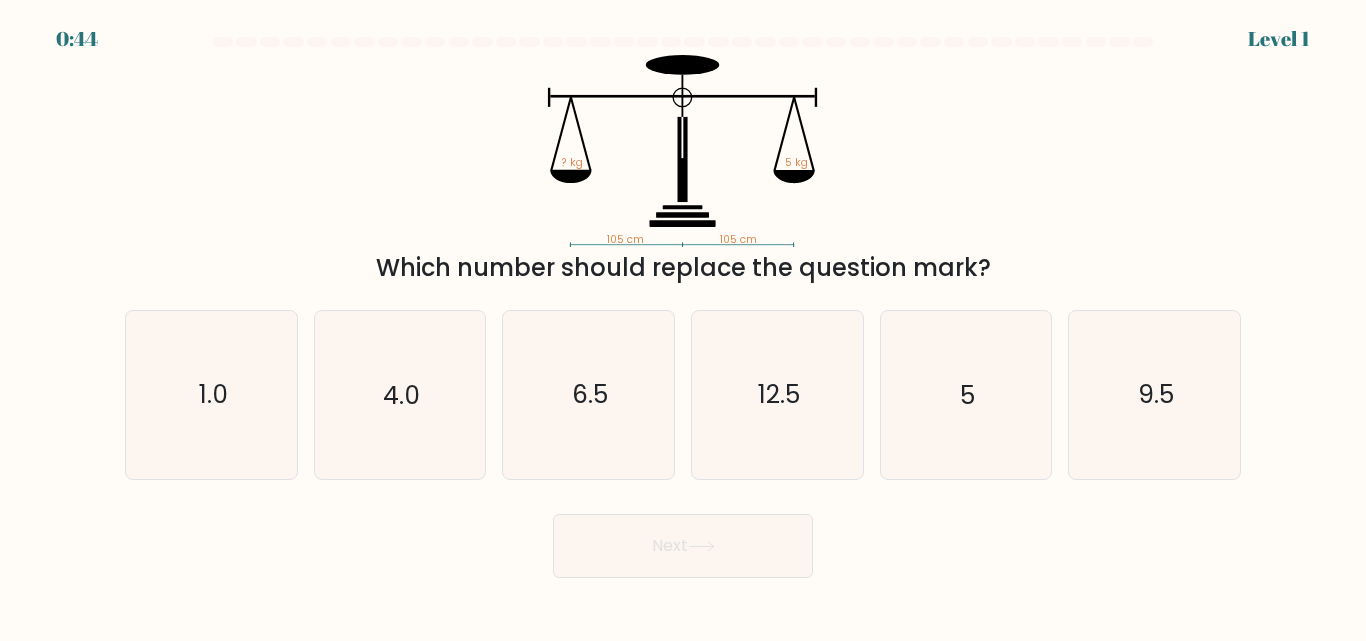 scroll, scrollTop: 0, scrollLeft: 0, axis: both 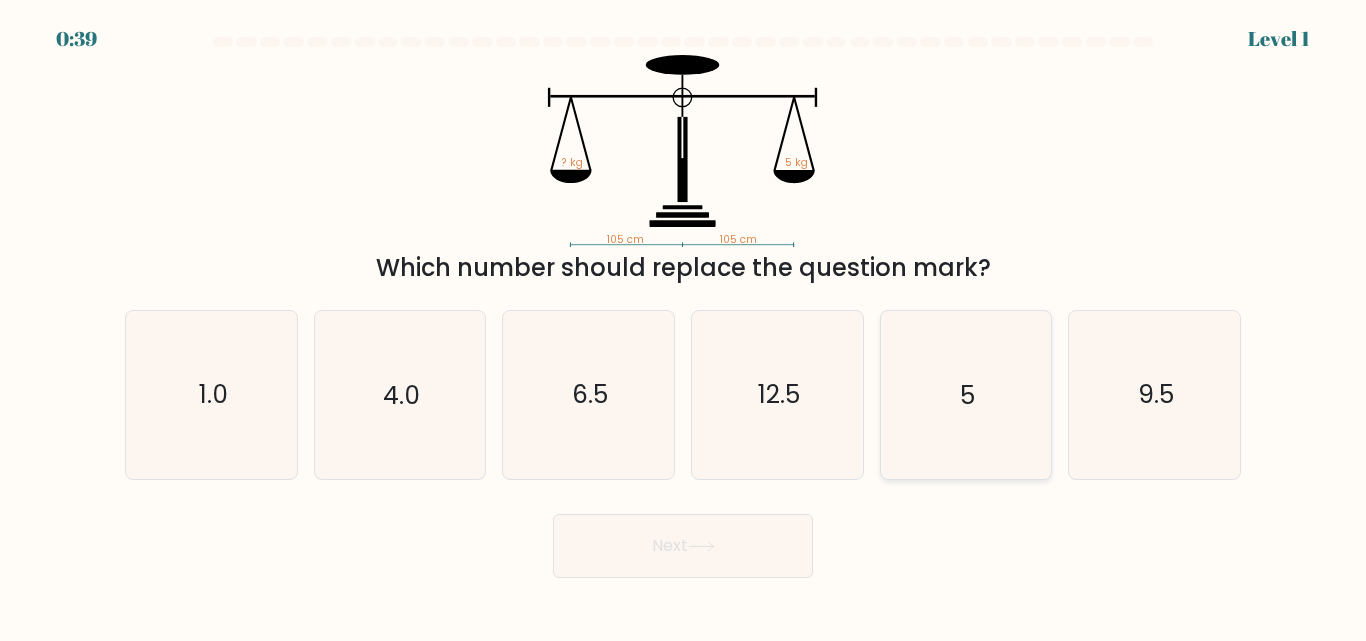 click on "5" at bounding box center [967, 395] 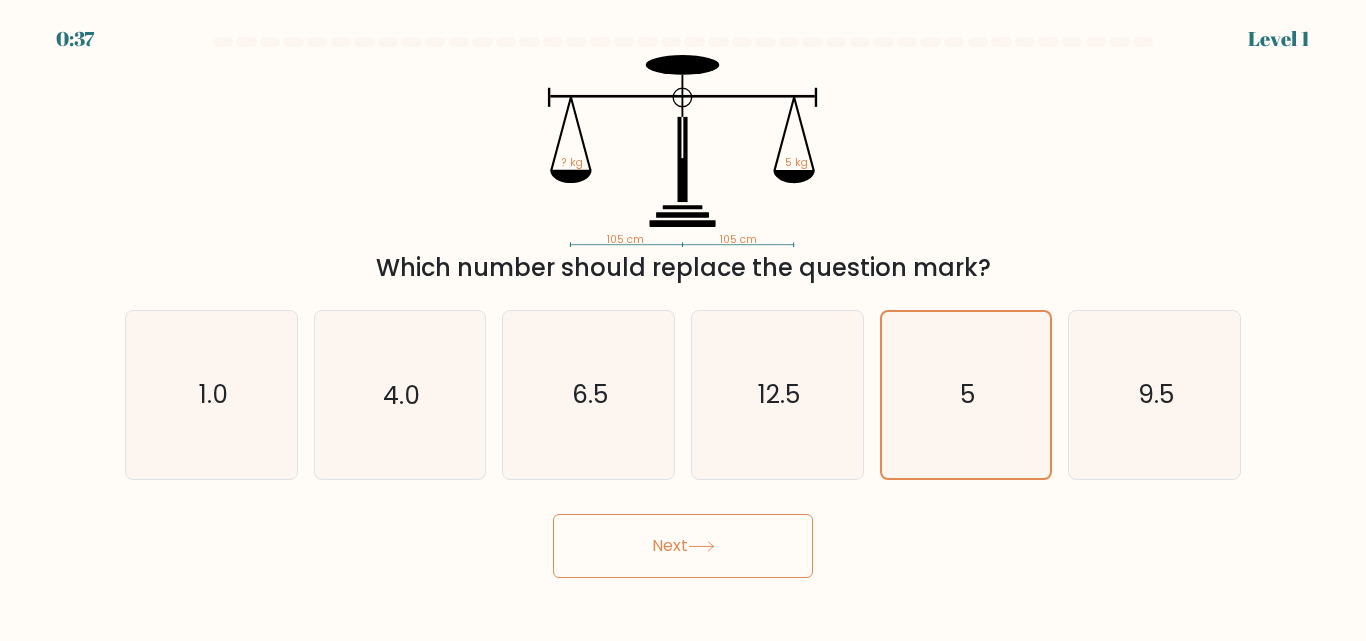 click on "Next" at bounding box center [683, 546] 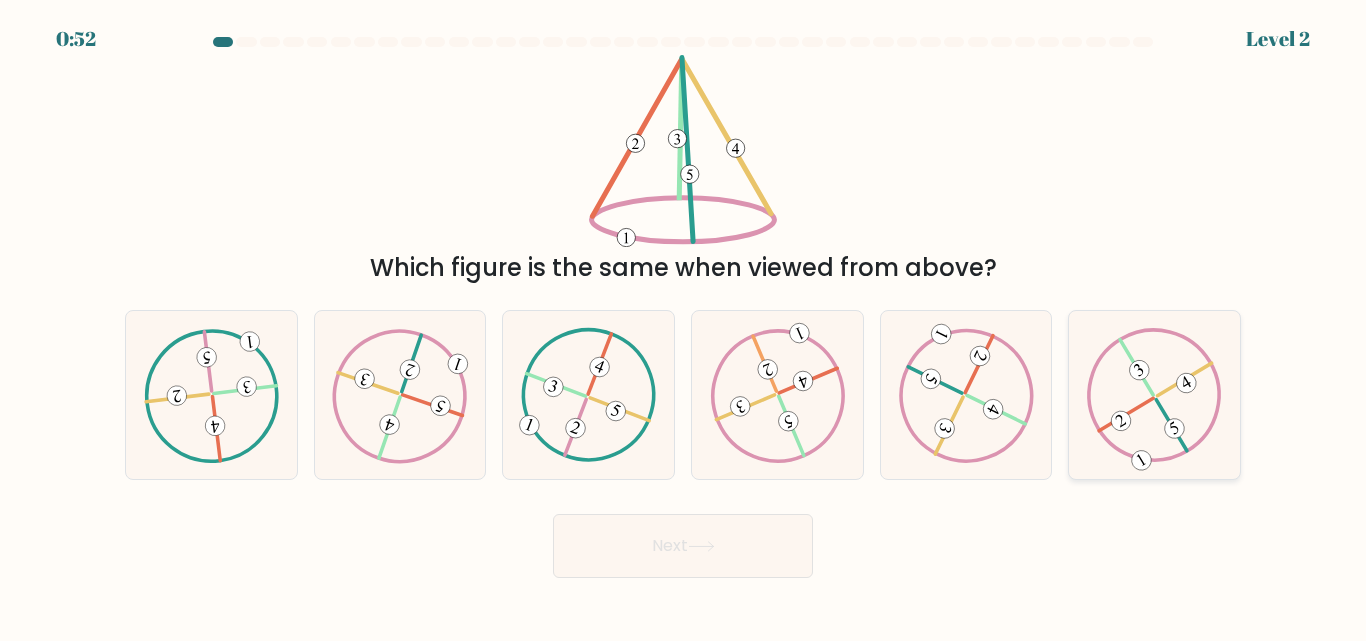 click at bounding box center [1154, 395] 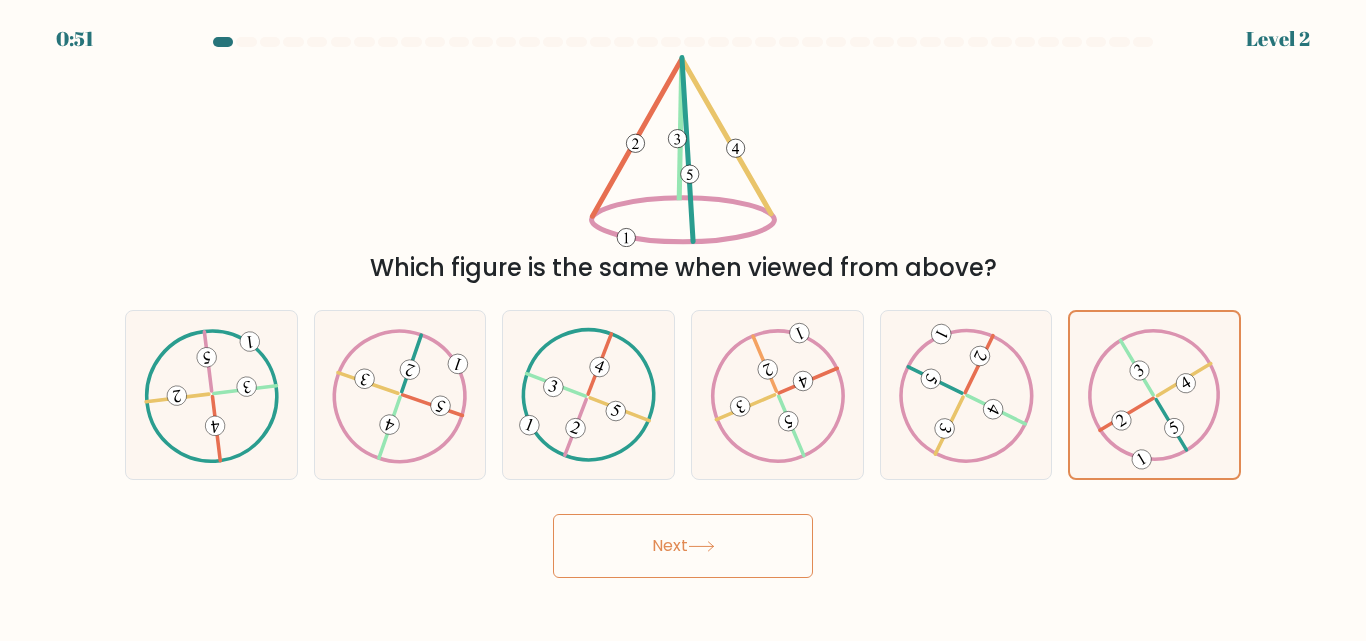 click on "Next" at bounding box center (683, 546) 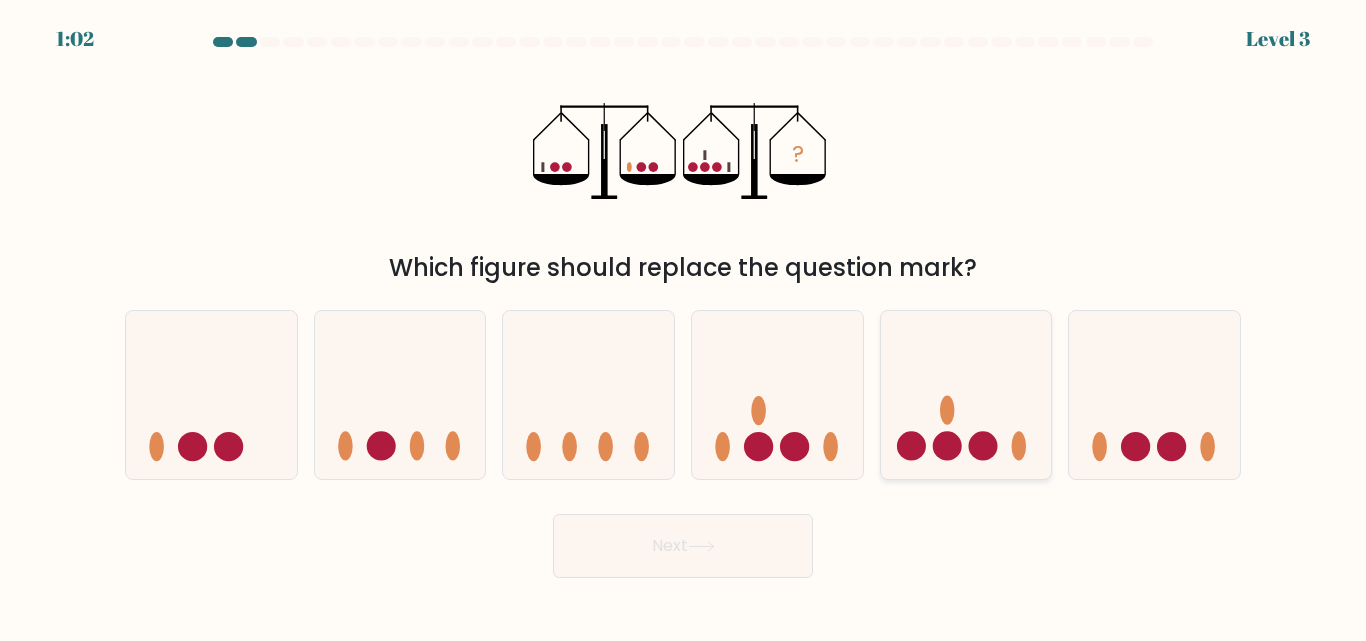 click at bounding box center (1019, 446) 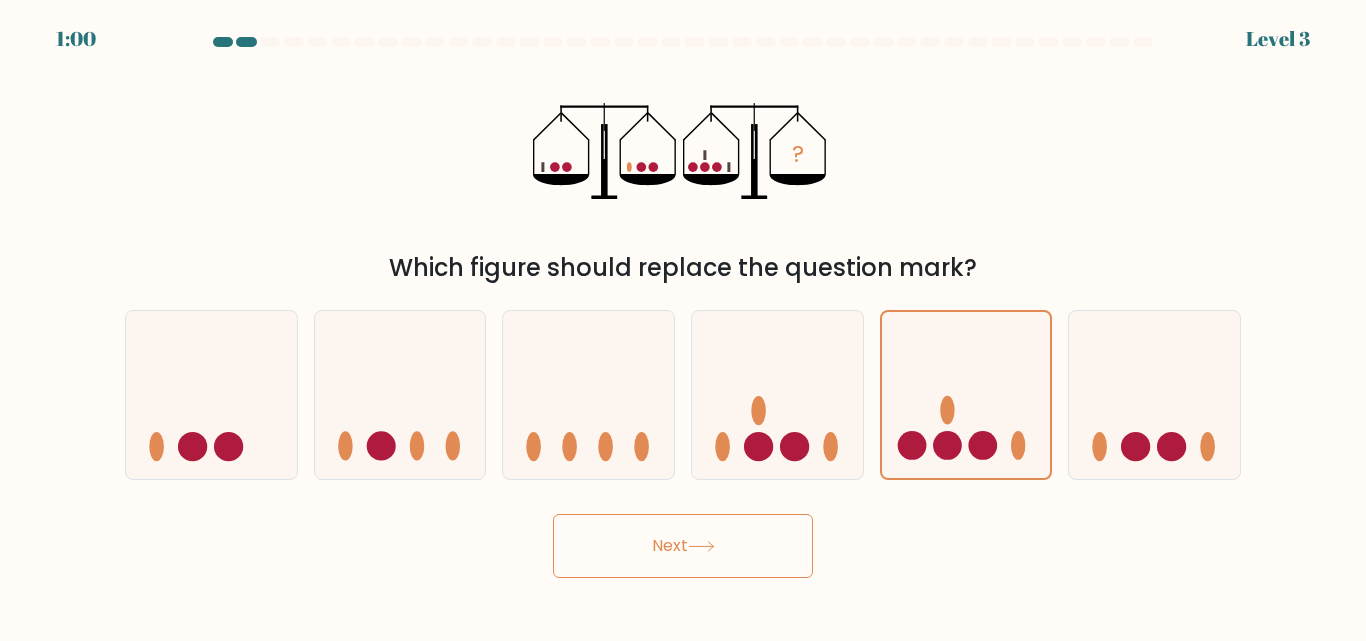 click on "Next" at bounding box center (683, 546) 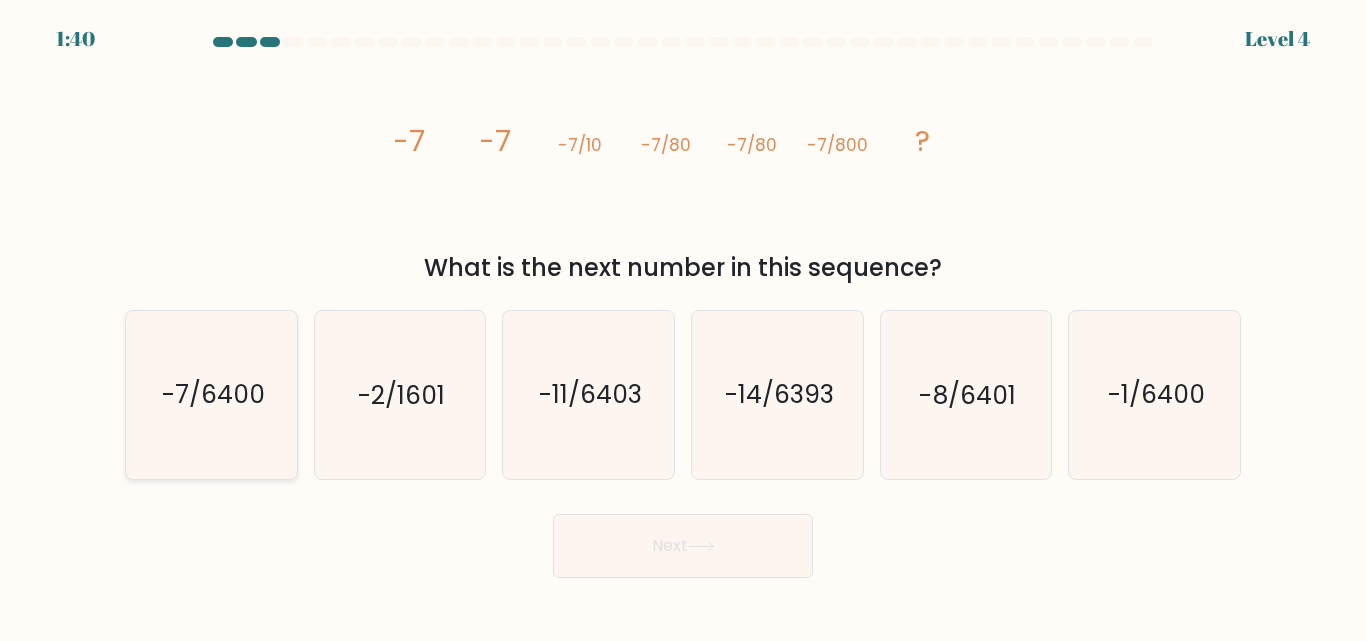 click on "-7/6400" at bounding box center (211, 394) 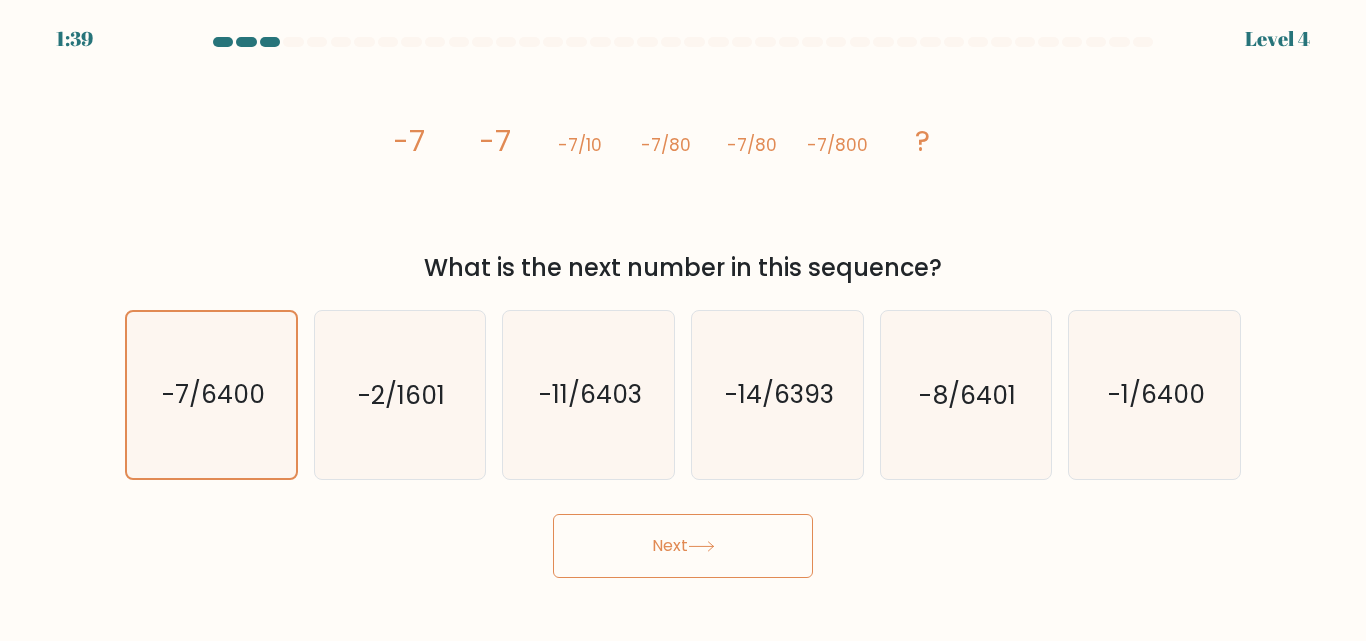 click on "Next" at bounding box center (683, 546) 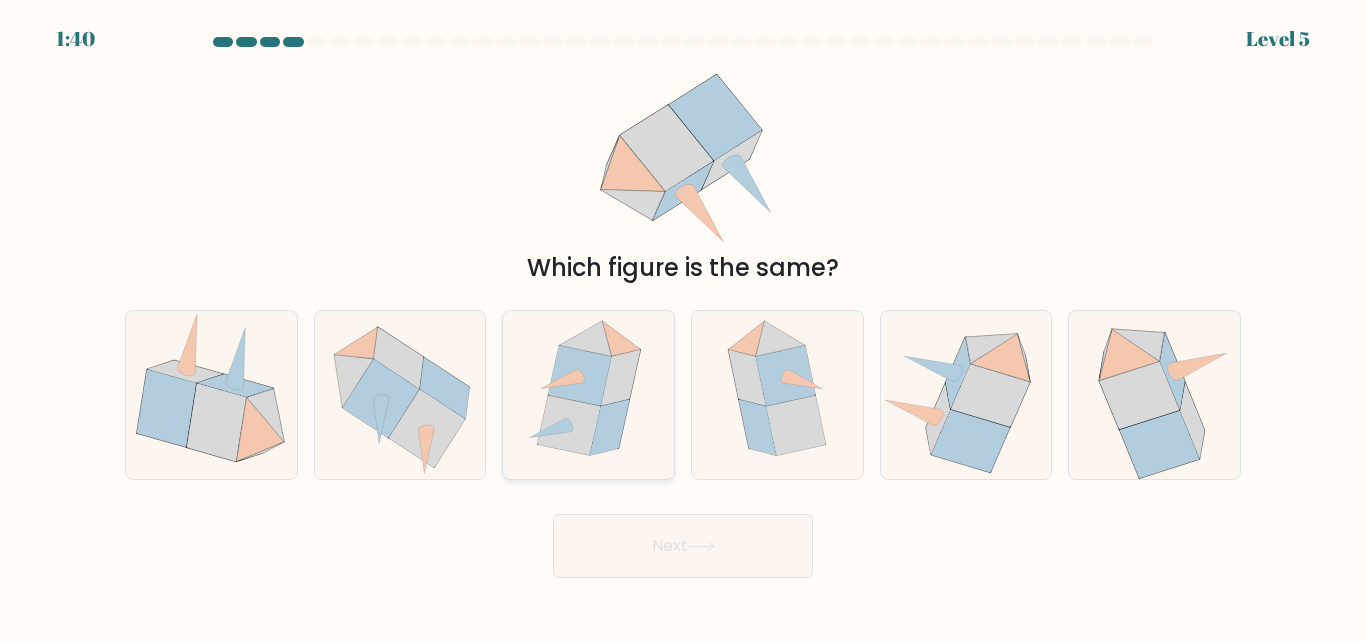click at bounding box center (620, 378) 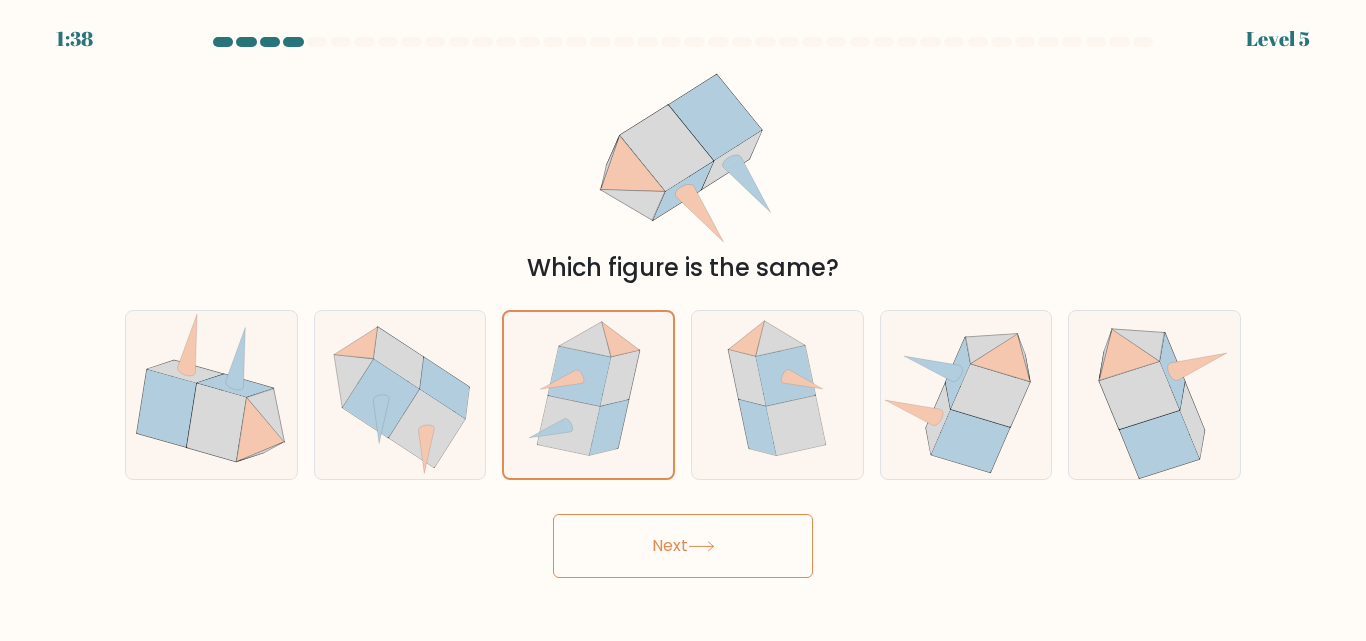 click on "Next" at bounding box center [683, 546] 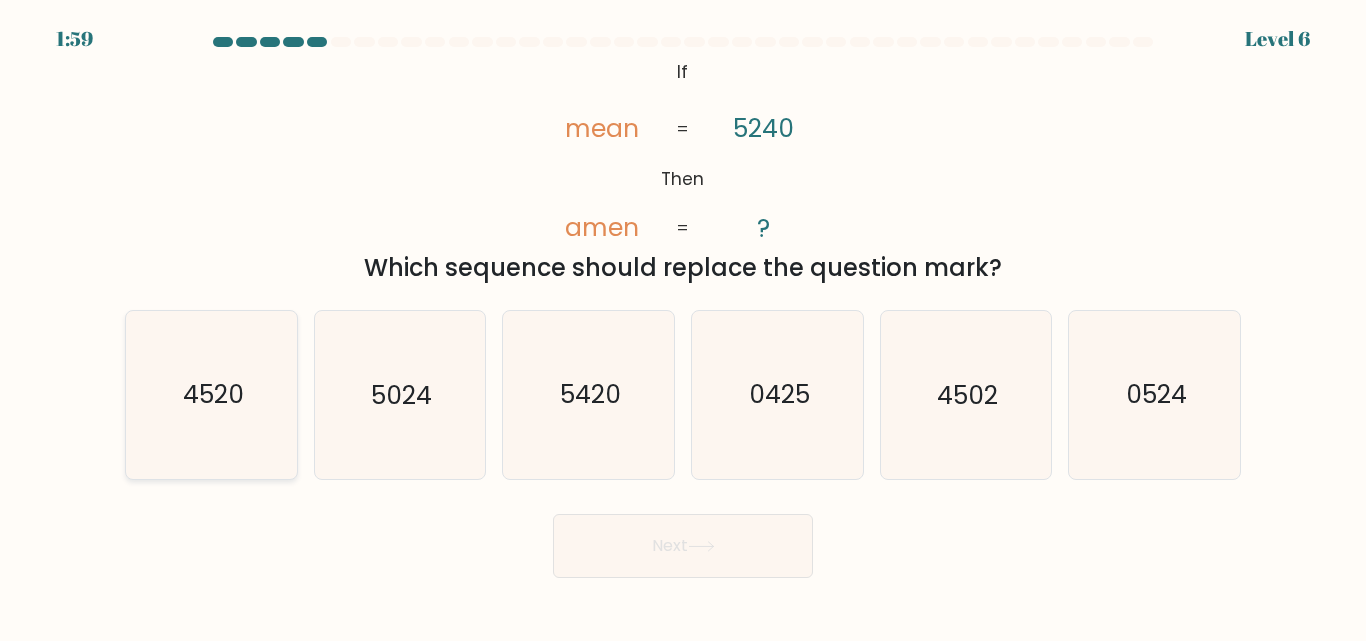 click on "4520" at bounding box center [211, 394] 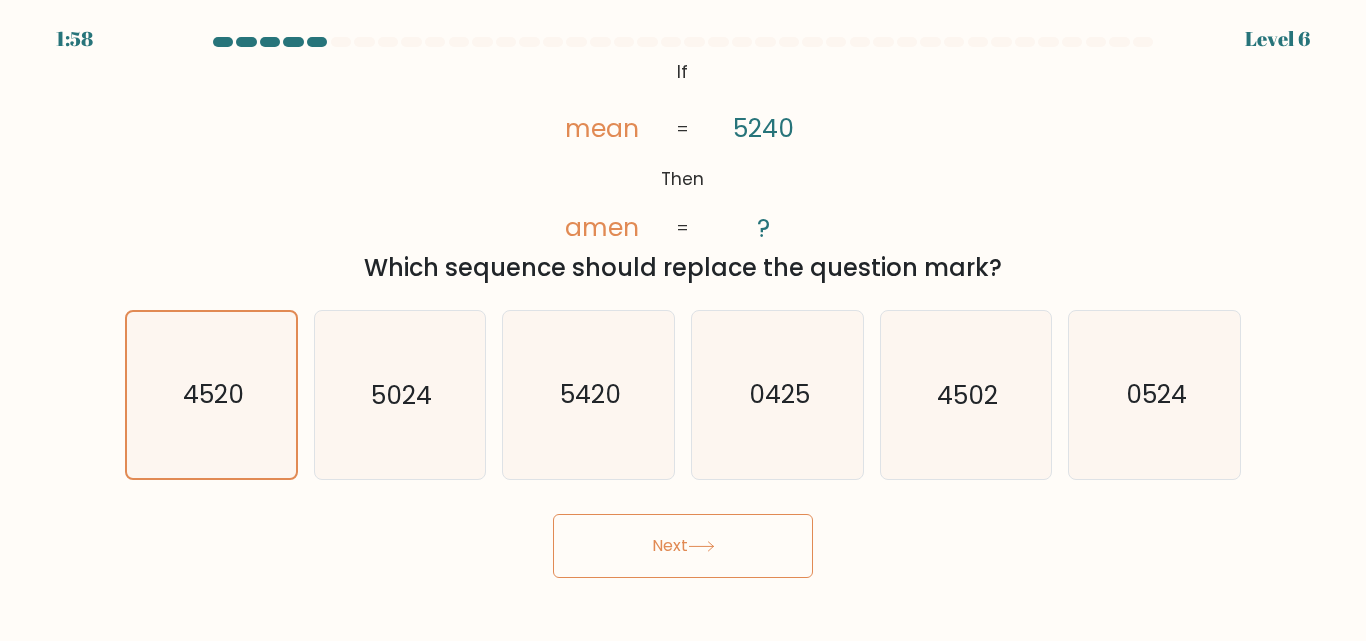 click on "Next" at bounding box center (683, 546) 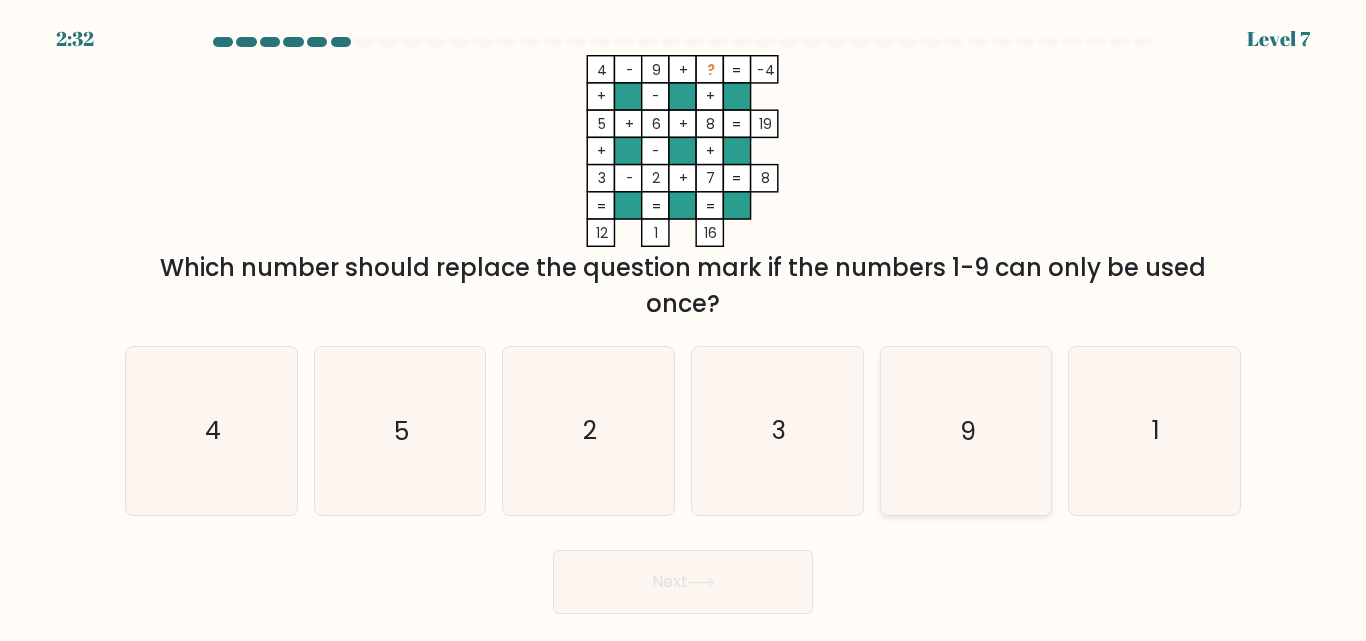 click on "9" at bounding box center (965, 430) 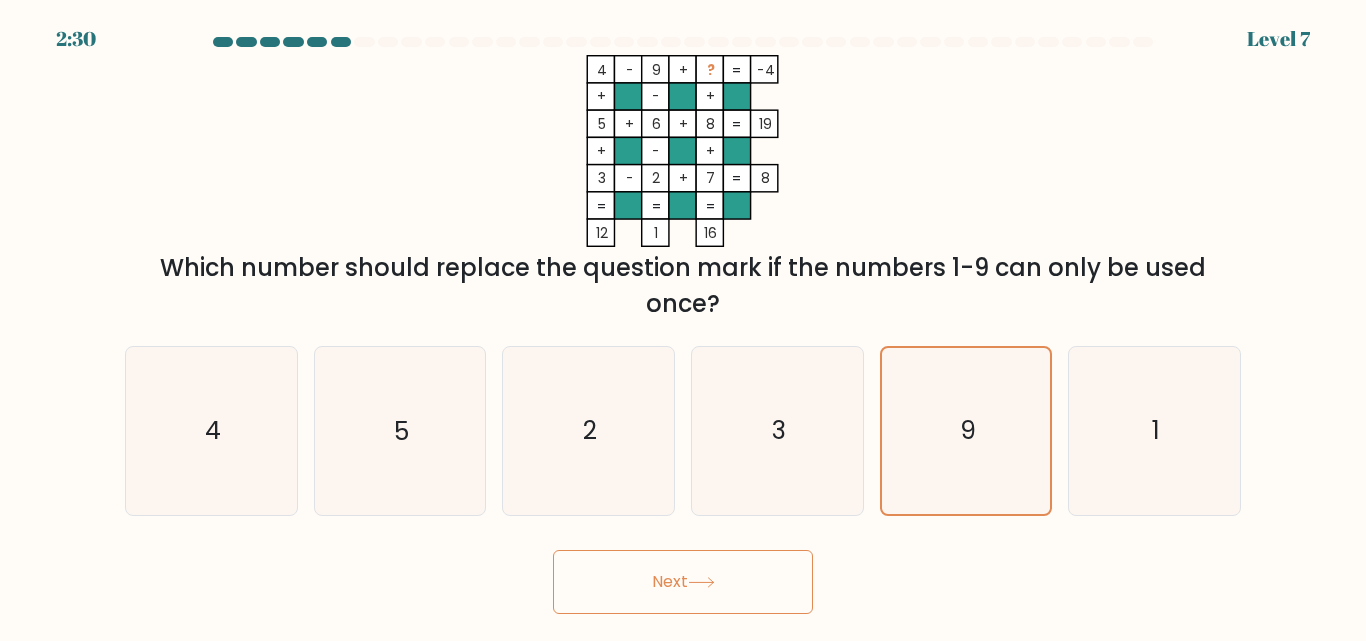 click on "Next" at bounding box center [683, 582] 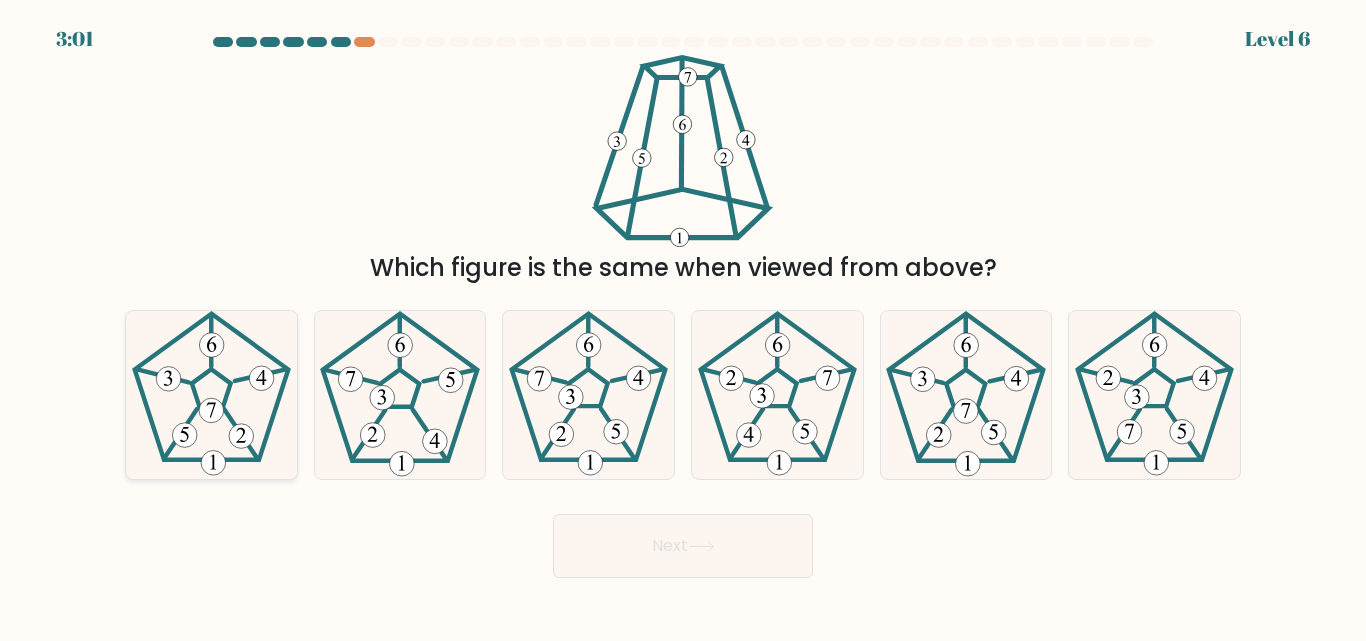 click at bounding box center [211, 394] 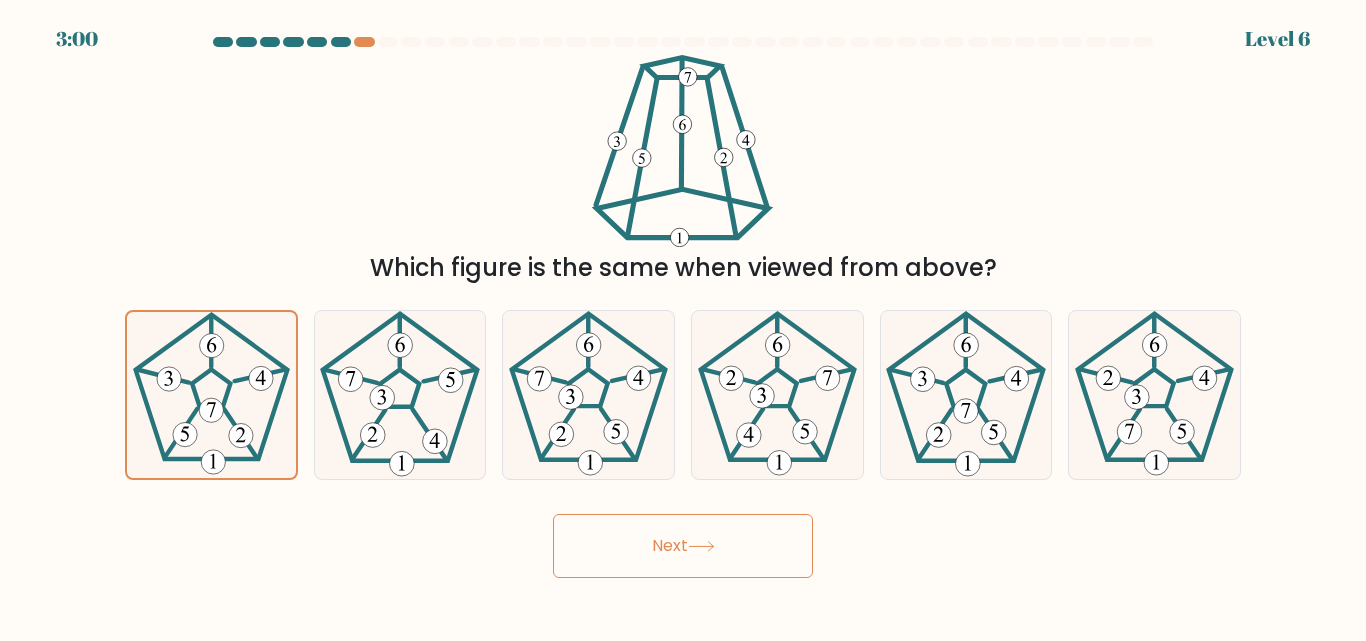 click on "Next" at bounding box center [683, 546] 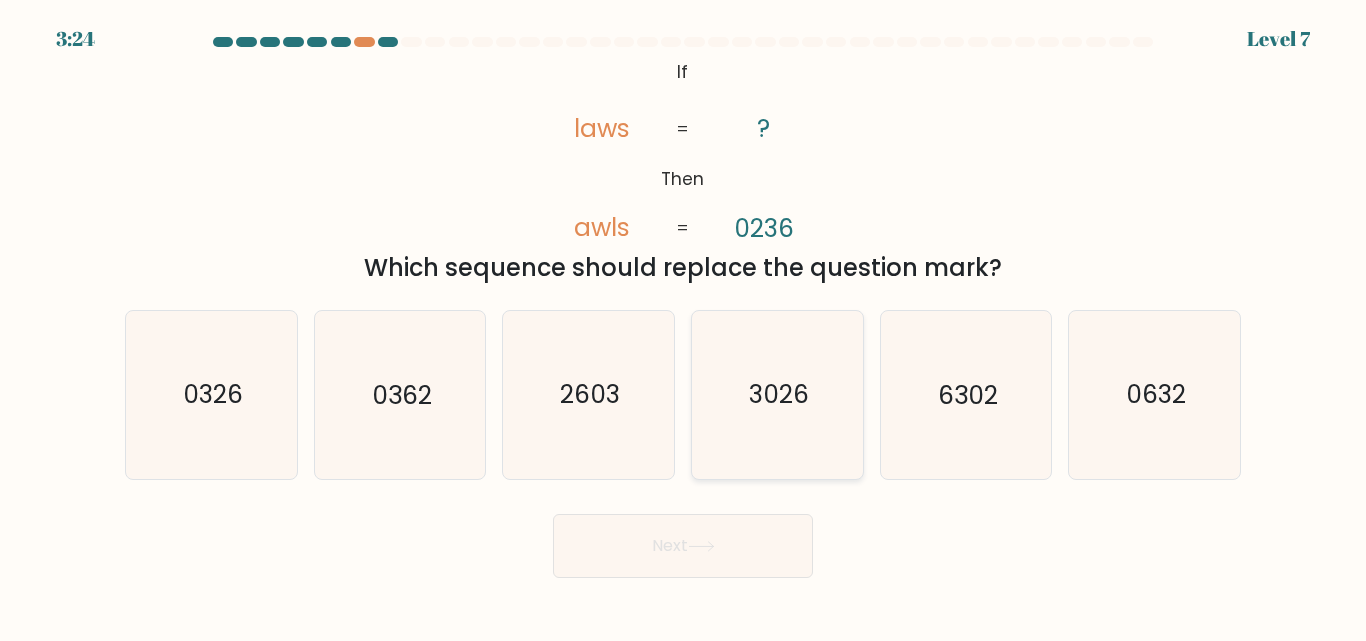 click on "3026" at bounding box center (777, 394) 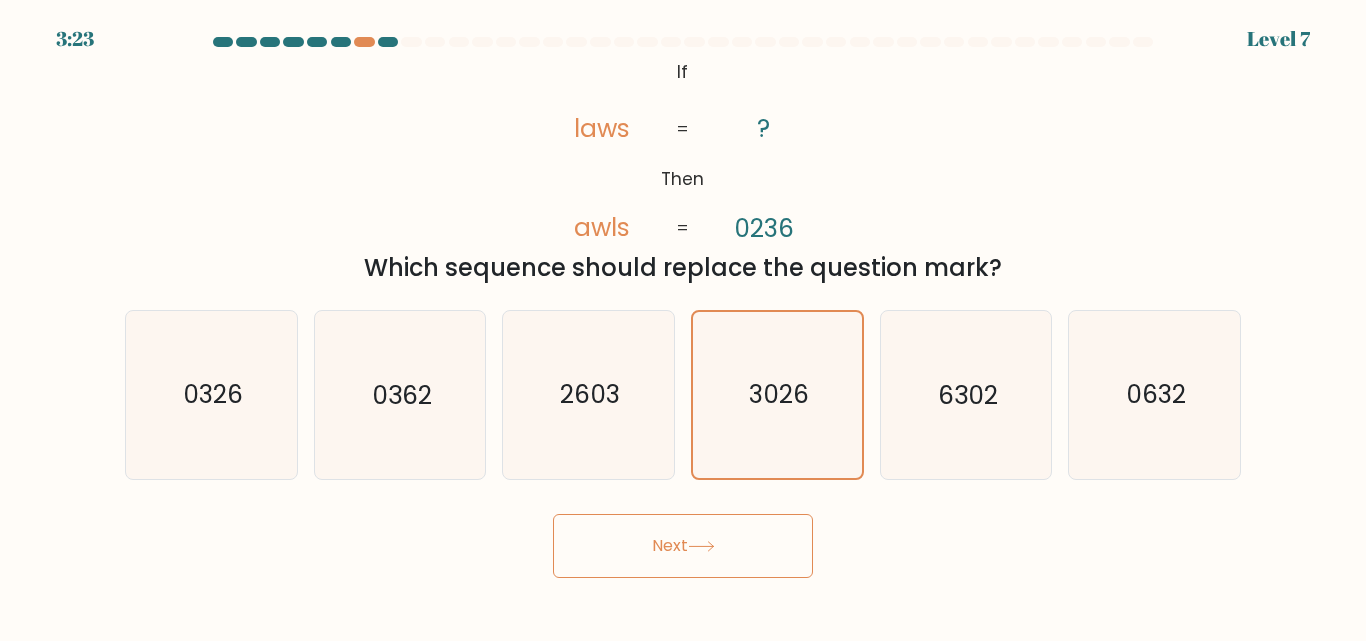 click on "Next" at bounding box center (683, 546) 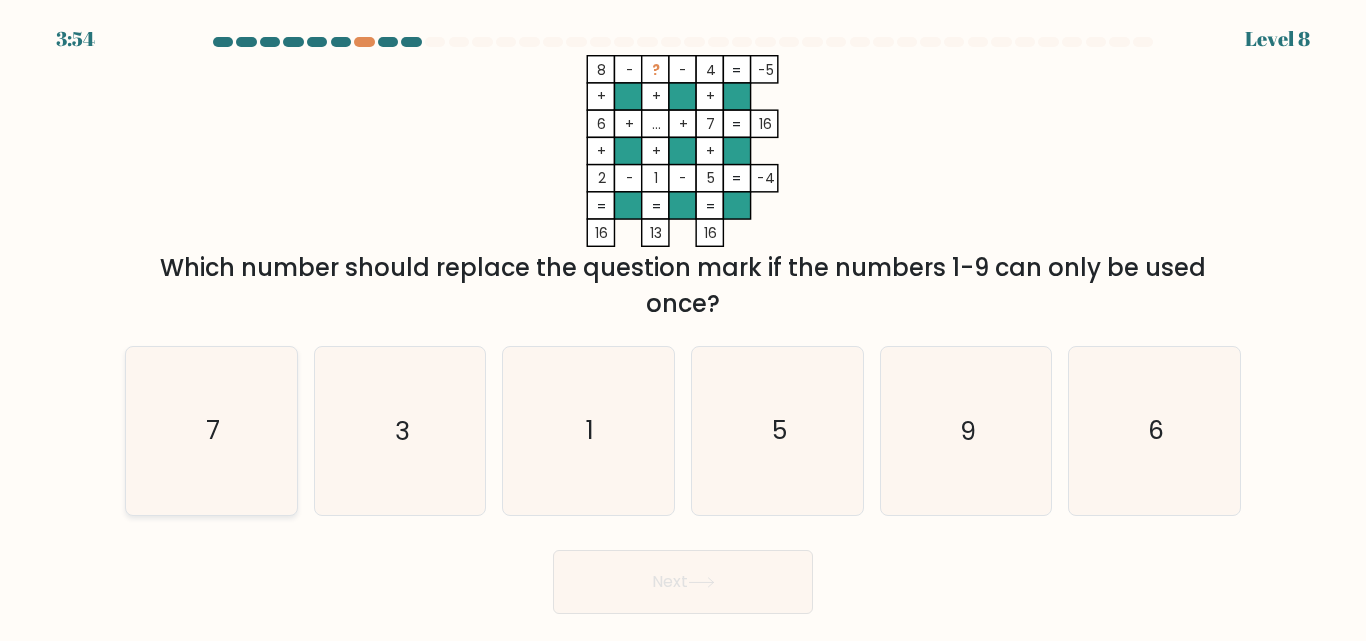click on "7" at bounding box center (211, 430) 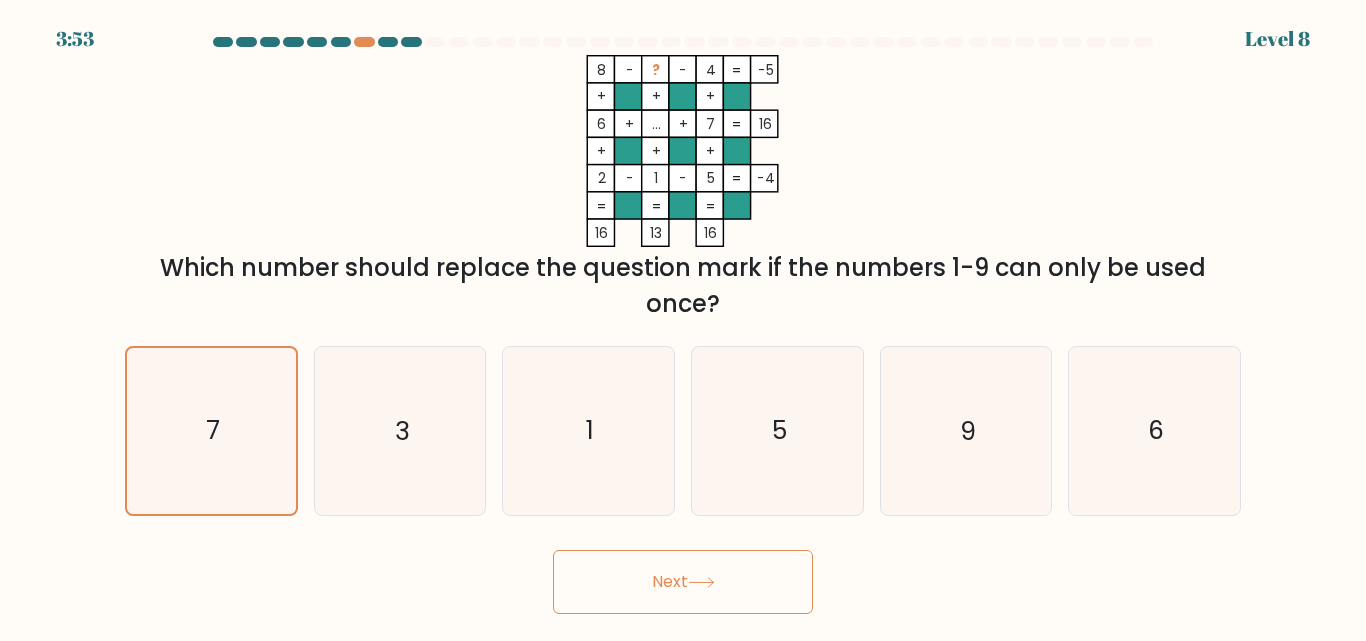 click on "Next" at bounding box center (683, 582) 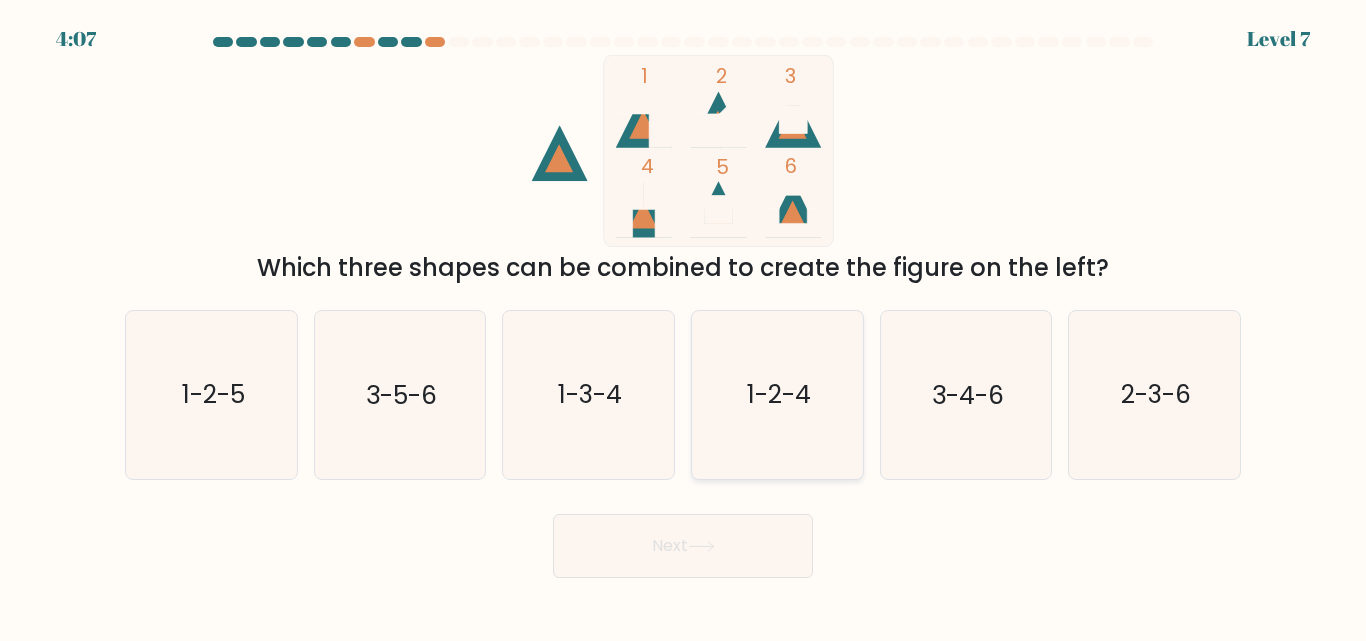 click on "1-2-4" at bounding box center [777, 394] 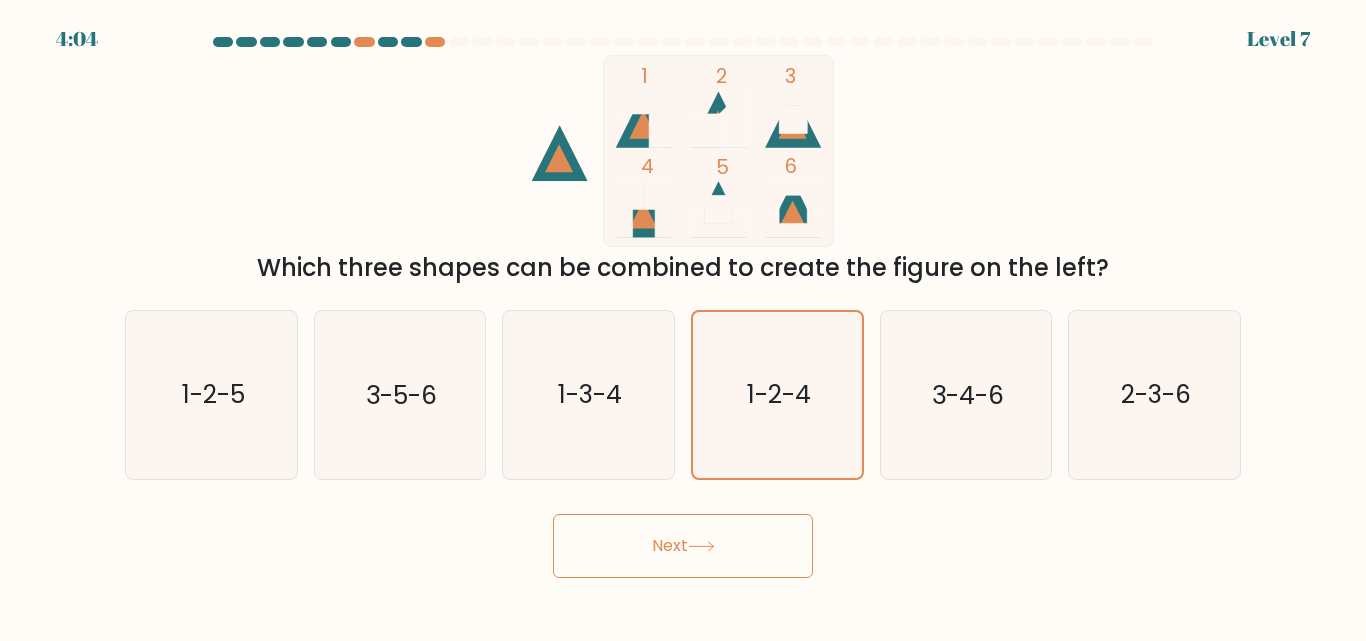 click on "Next" at bounding box center (683, 546) 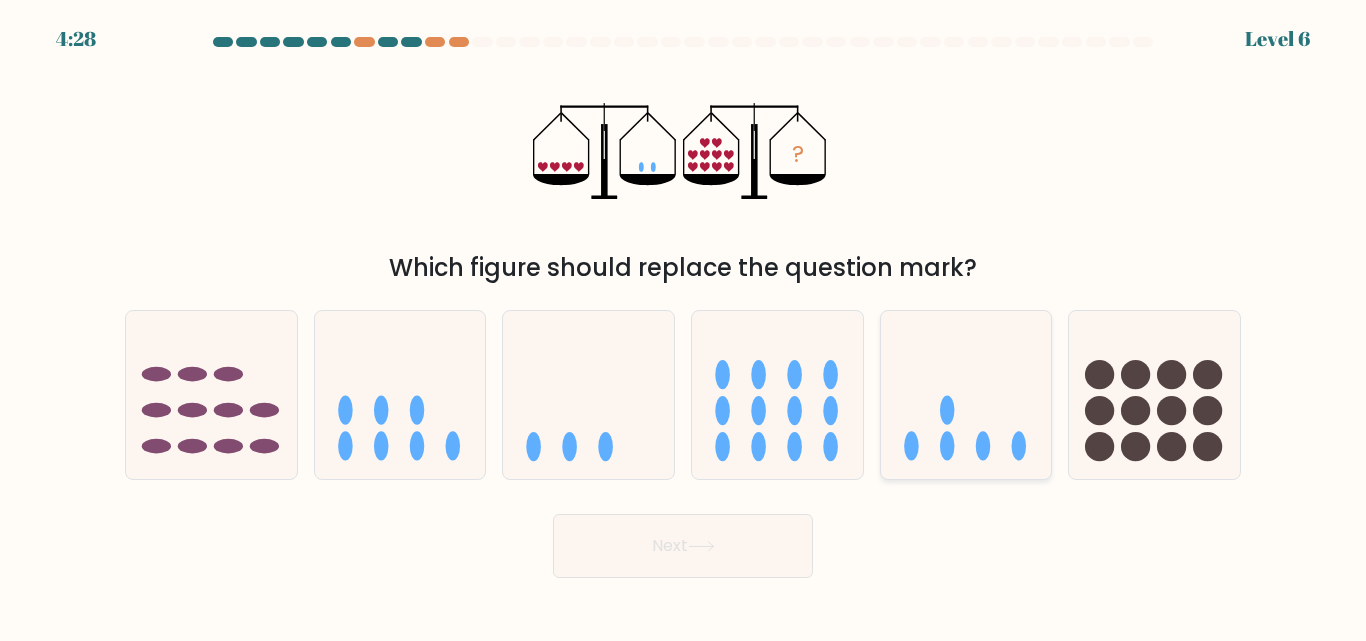 click at bounding box center (966, 394) 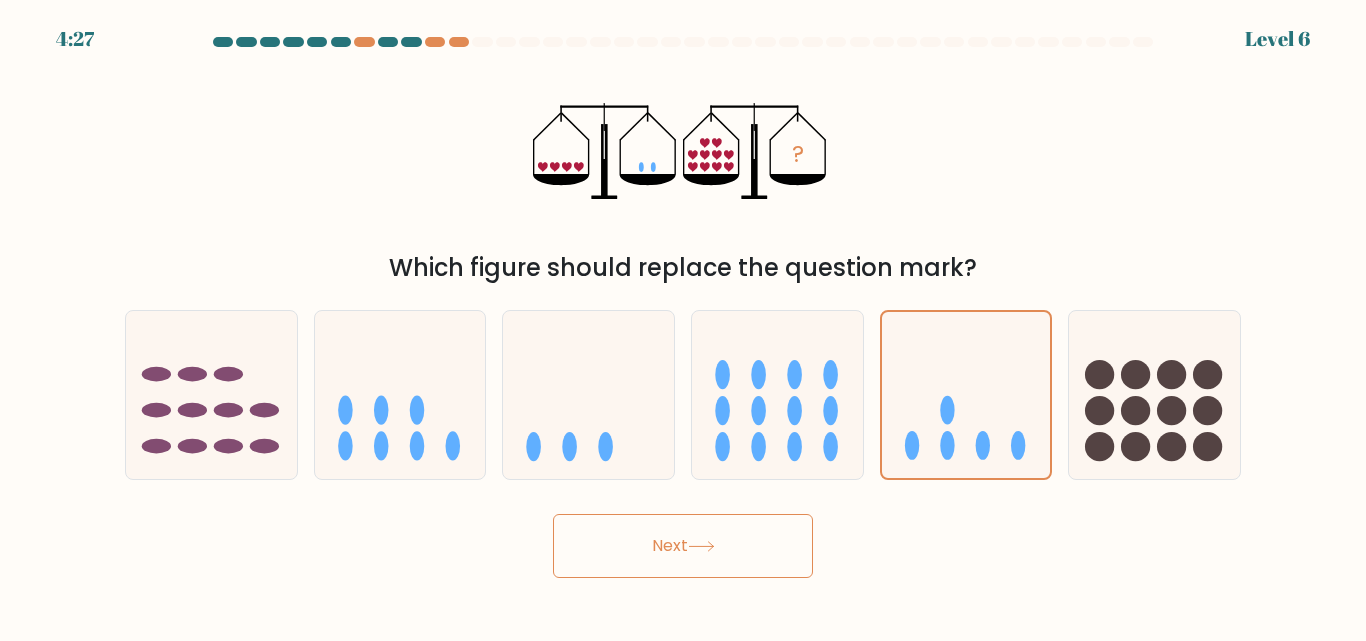 click on "Next" at bounding box center [683, 546] 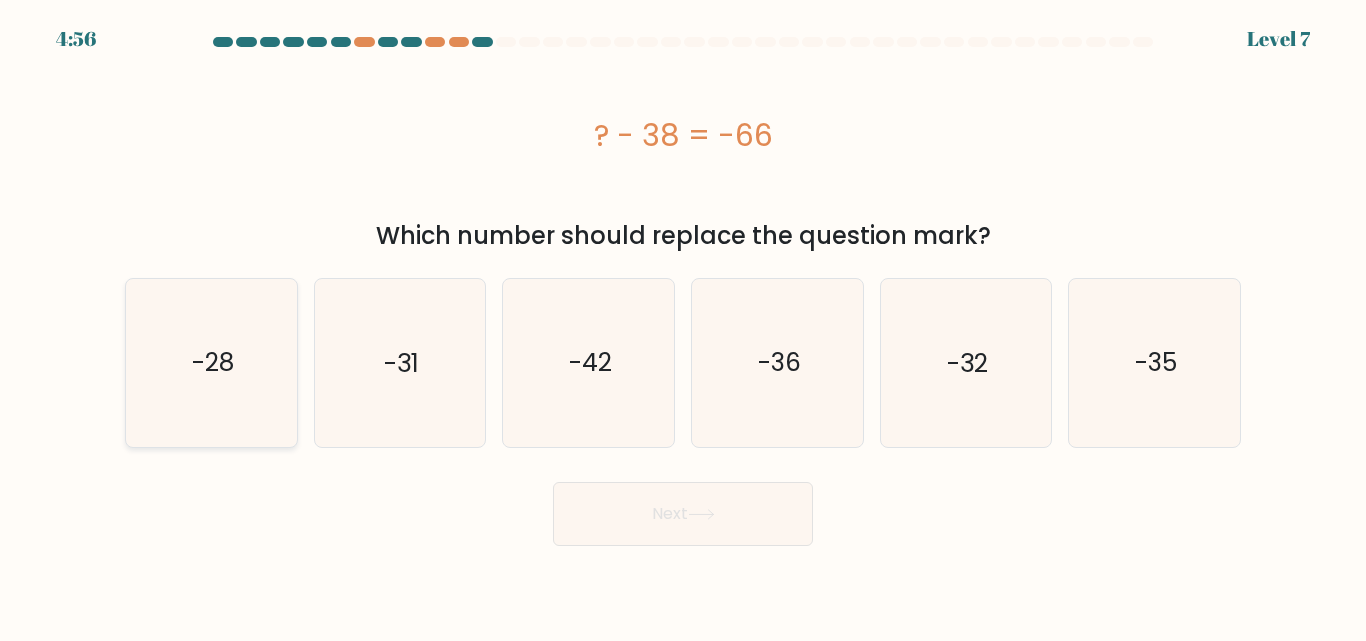 click on "-28" at bounding box center [211, 362] 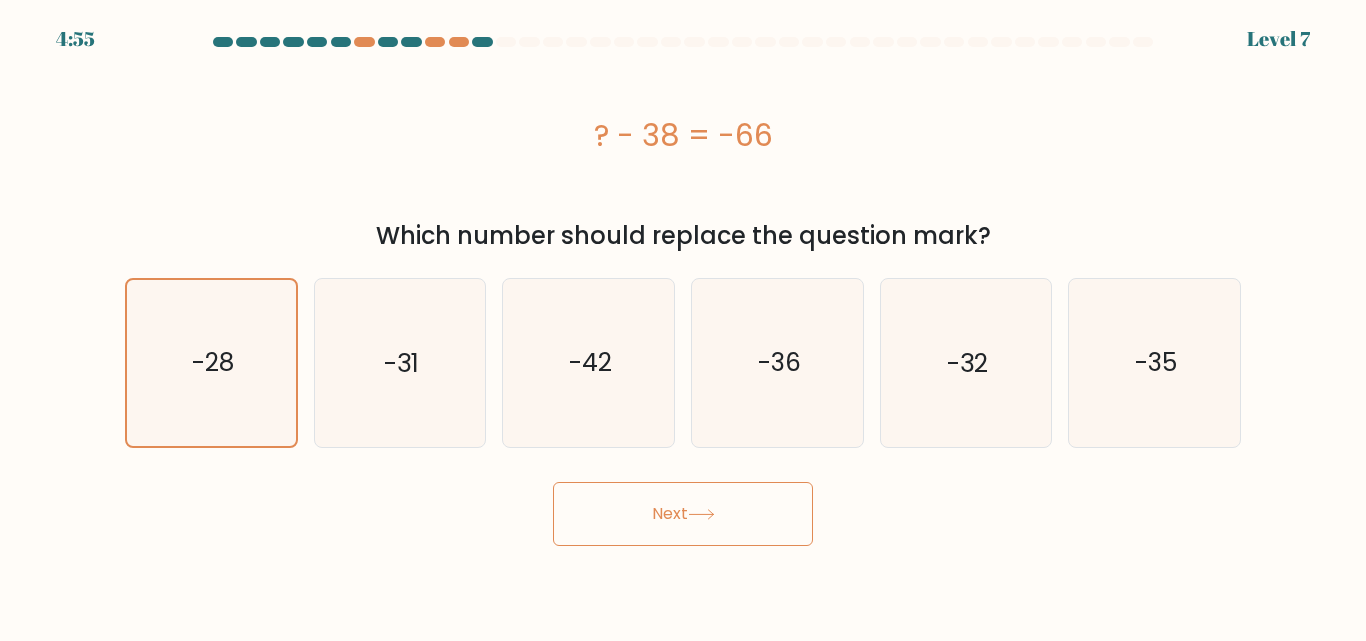 click on "Next" at bounding box center (683, 514) 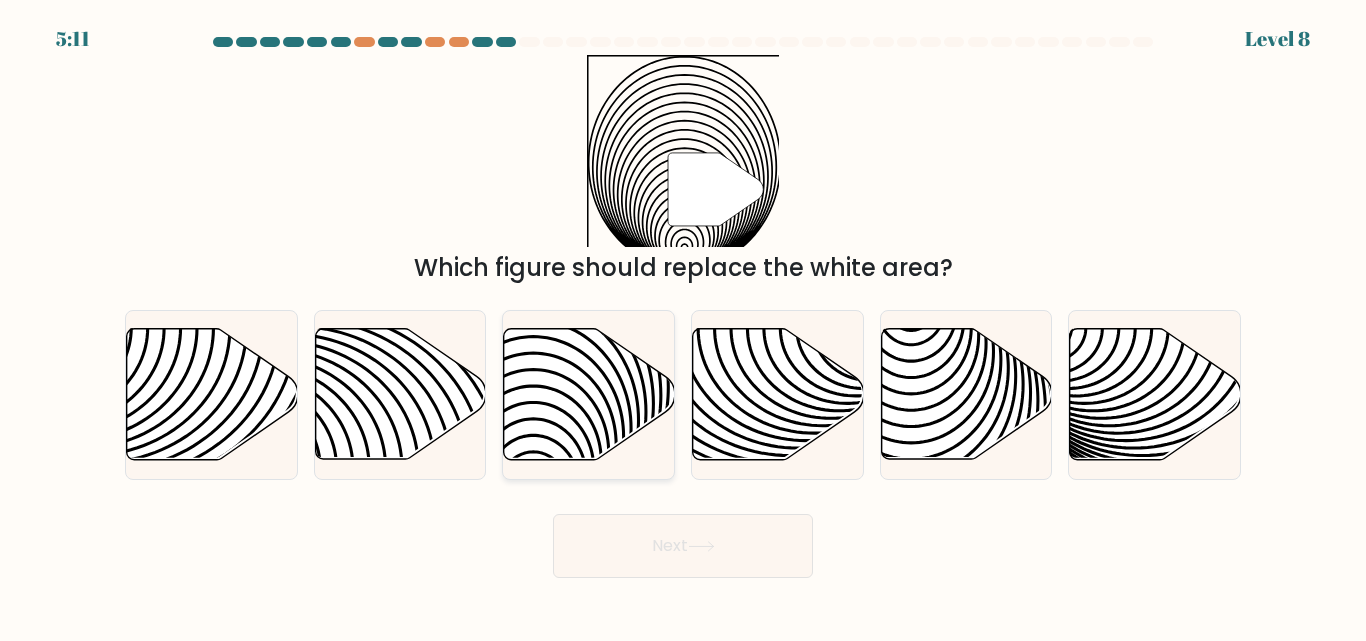 click at bounding box center [589, 394] 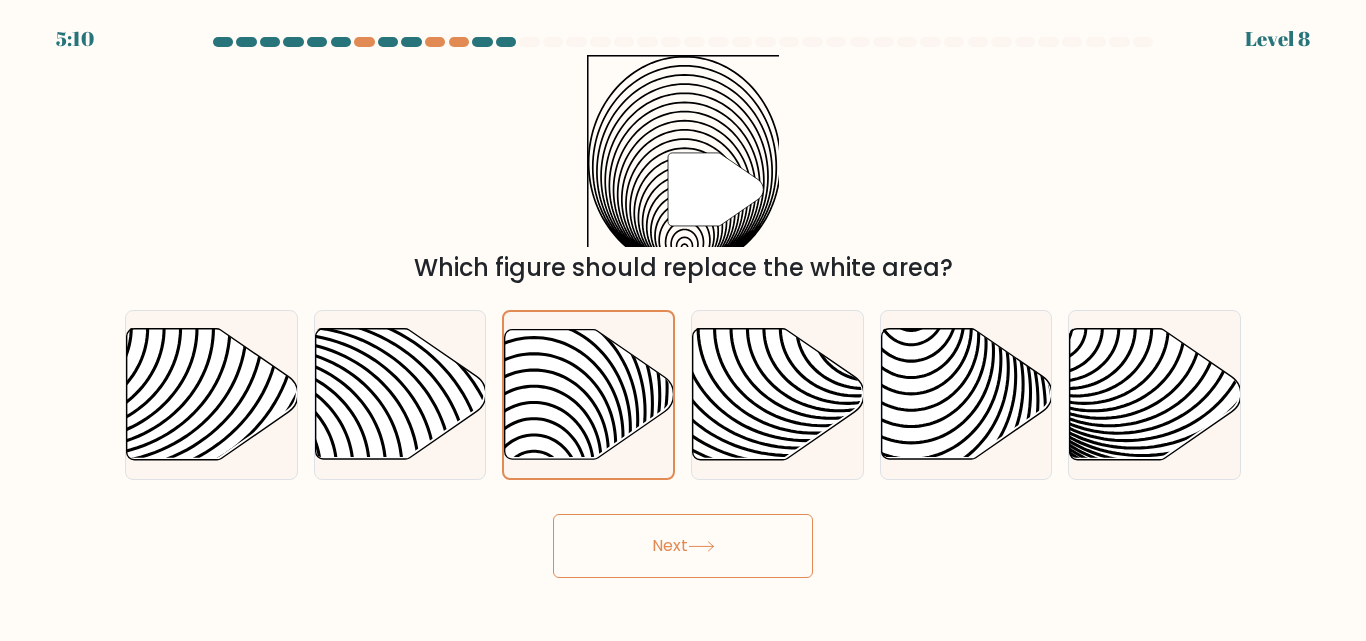 click on "Next" at bounding box center [683, 546] 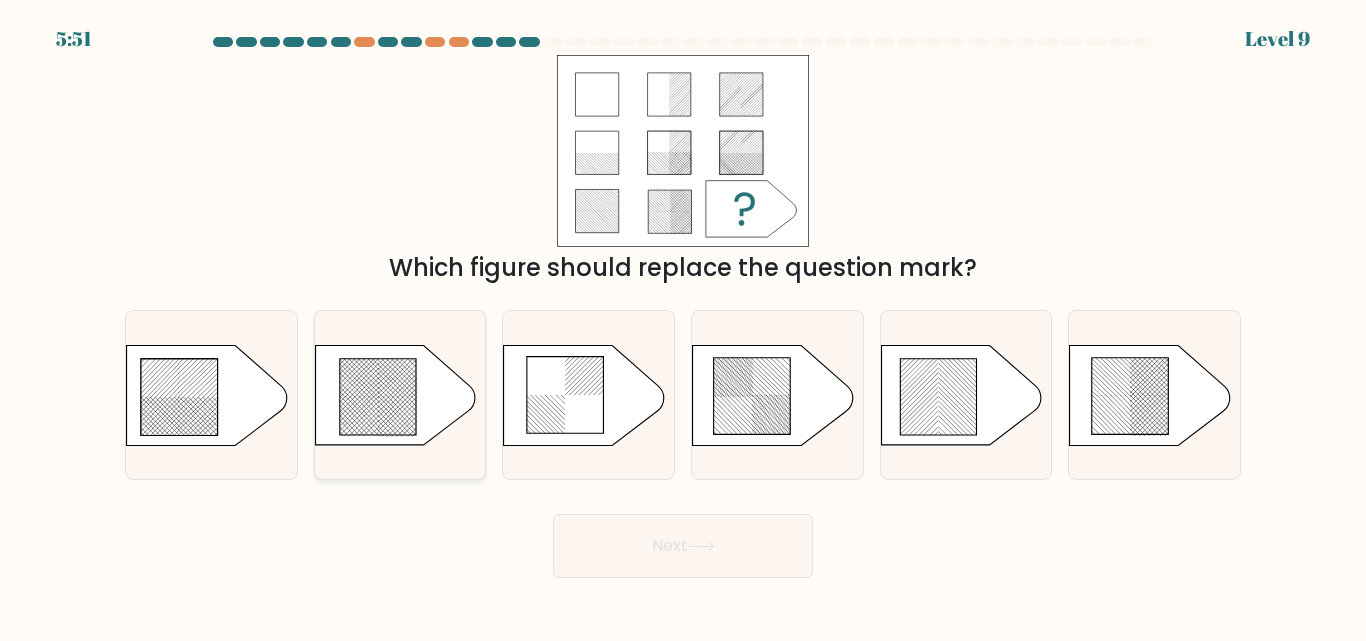 click at bounding box center [378, 397] 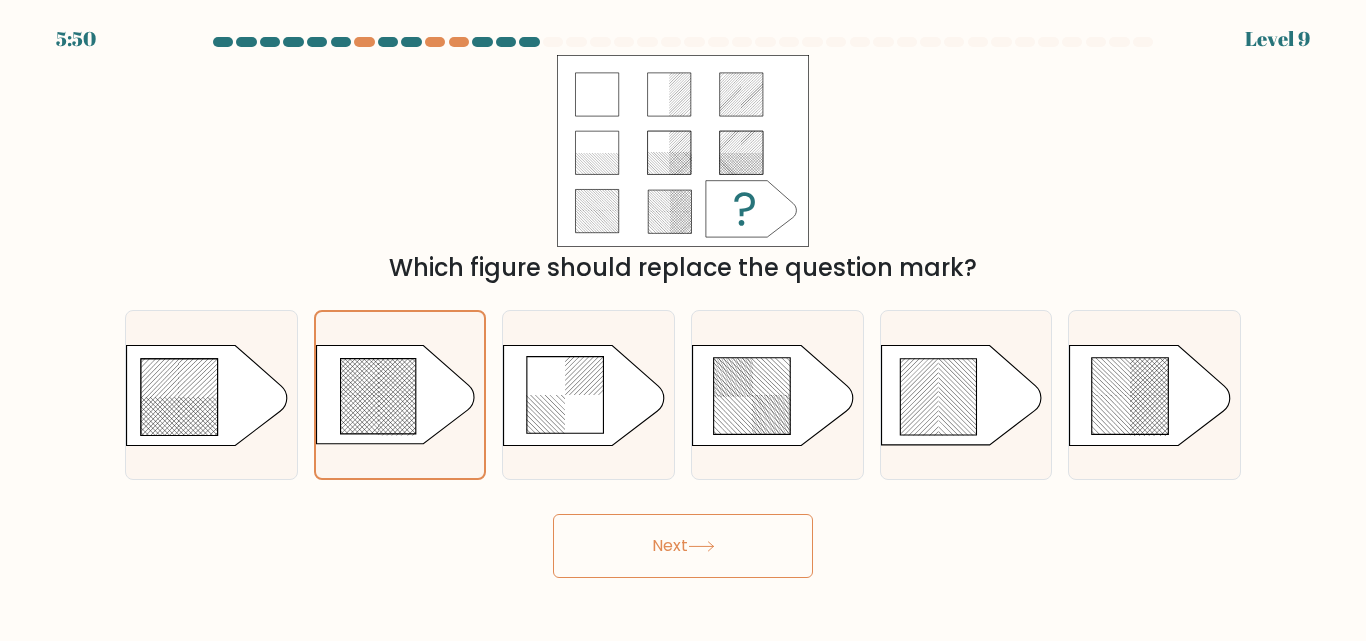 click on "Next" at bounding box center (683, 546) 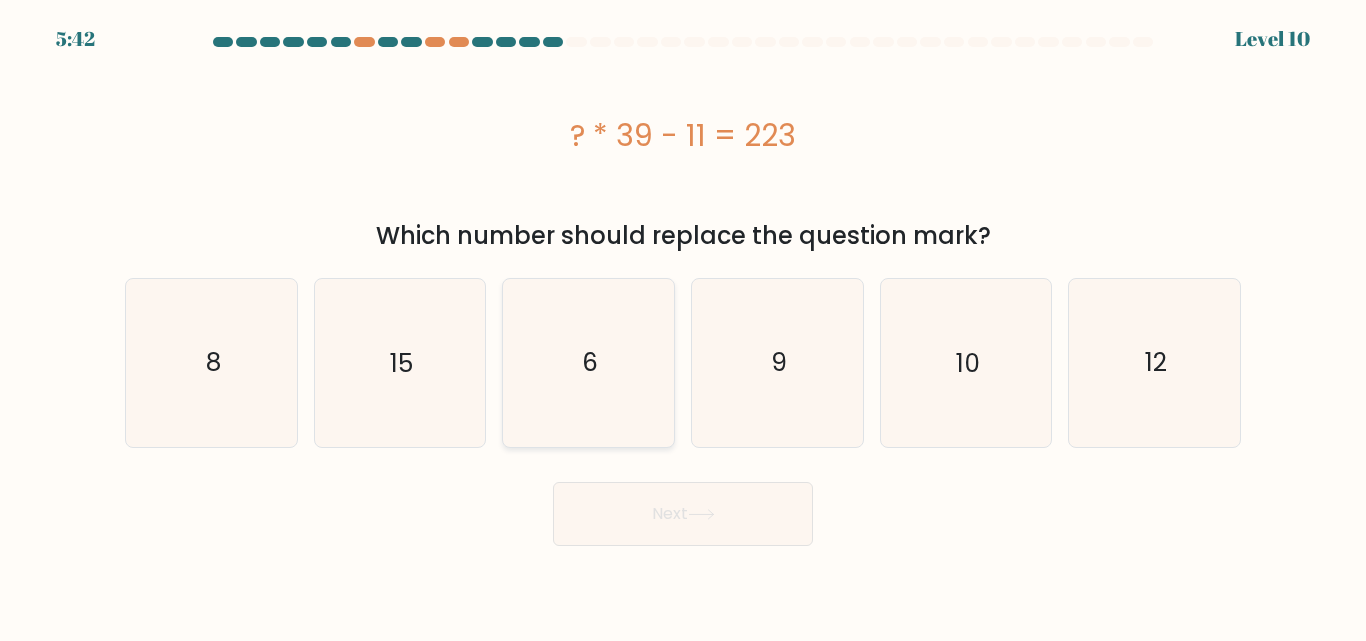 click on "6" at bounding box center (588, 362) 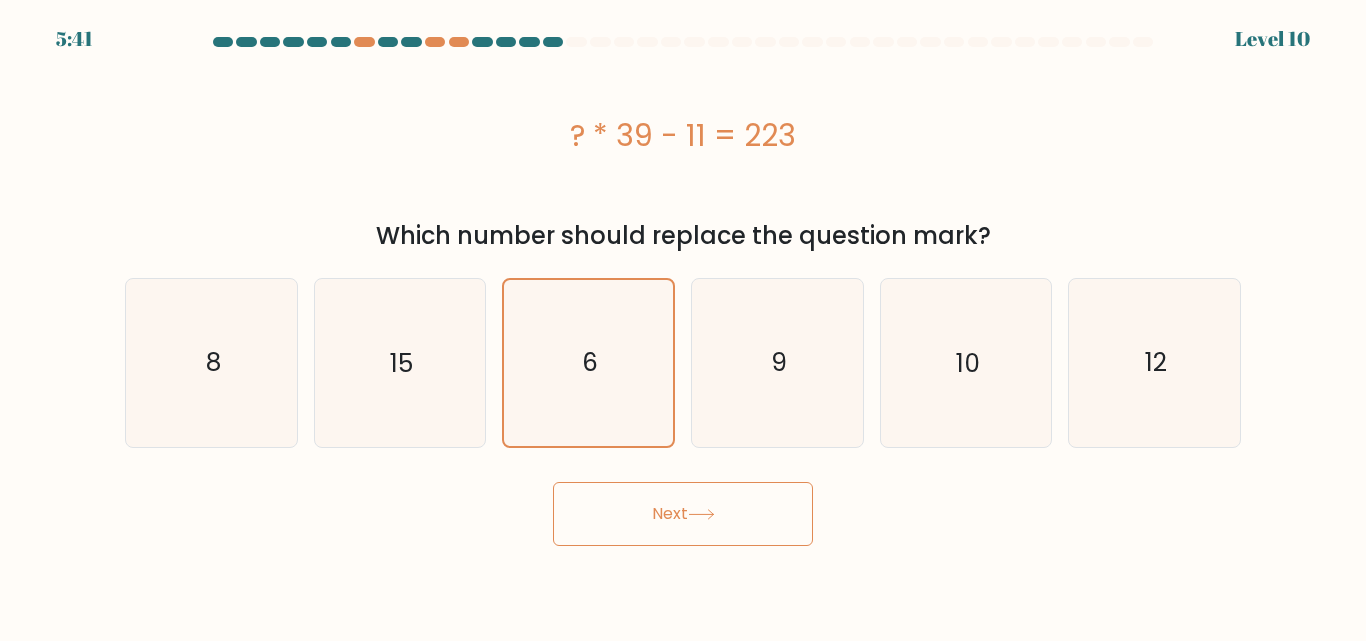 click on "Next" at bounding box center [683, 514] 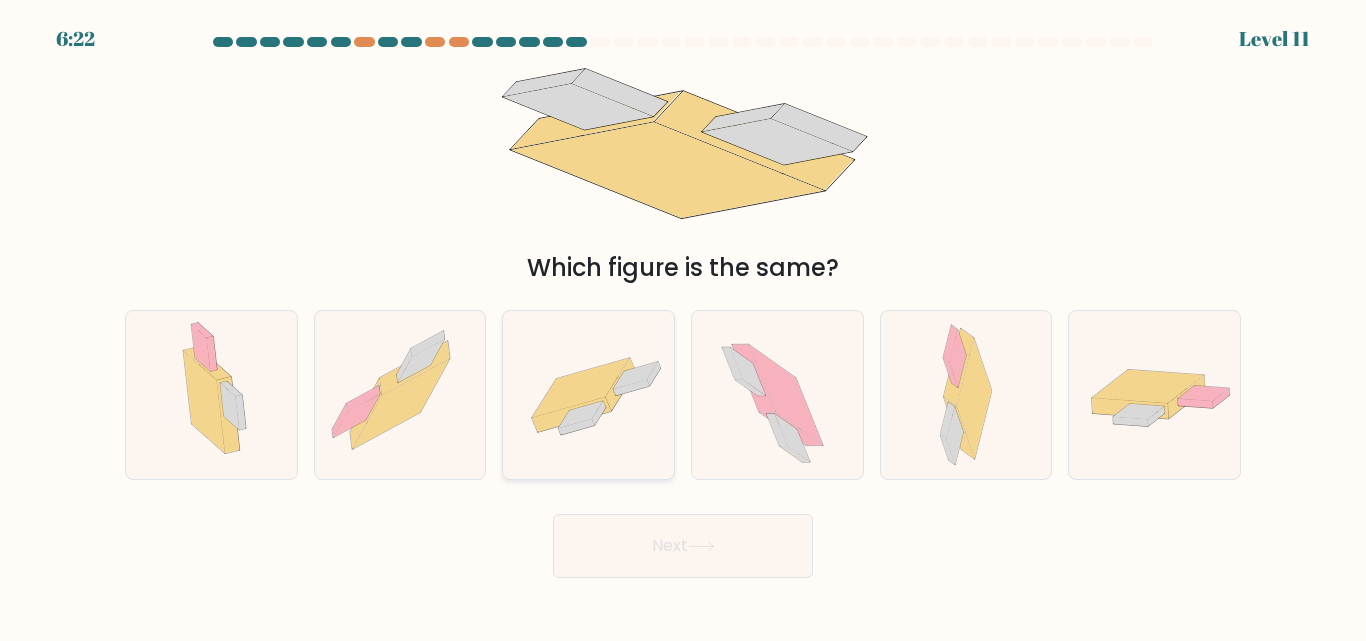 click at bounding box center [588, 395] 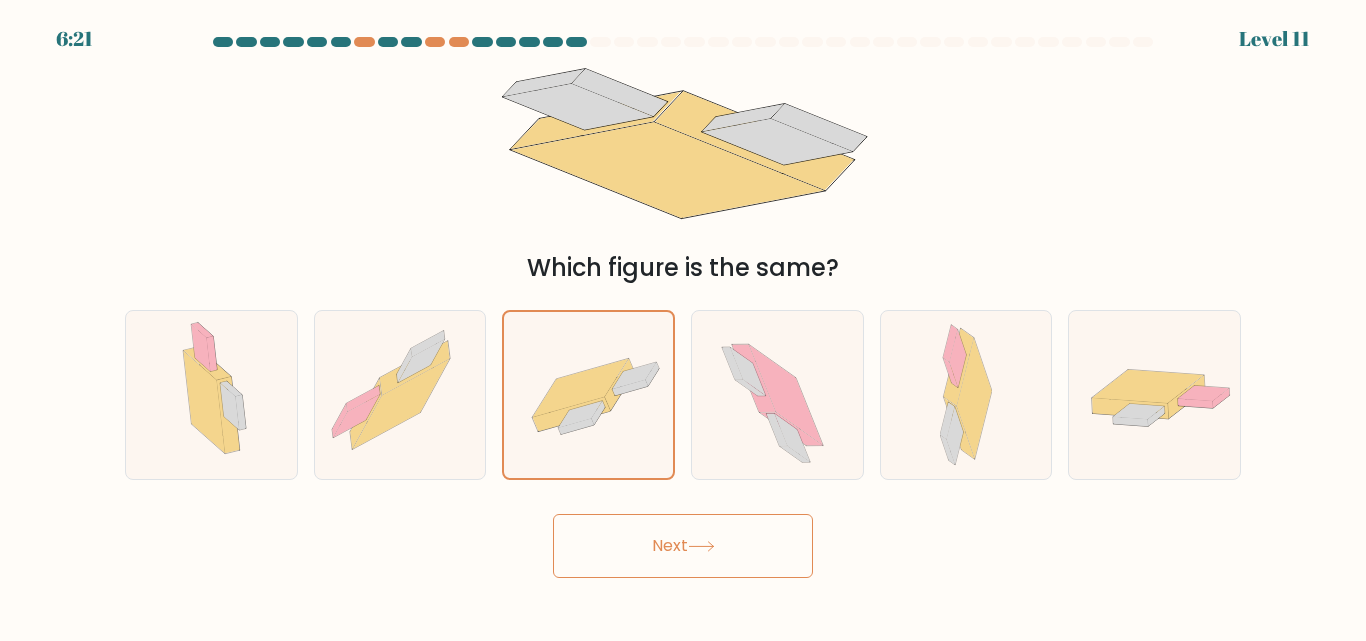 click at bounding box center (683, 307) 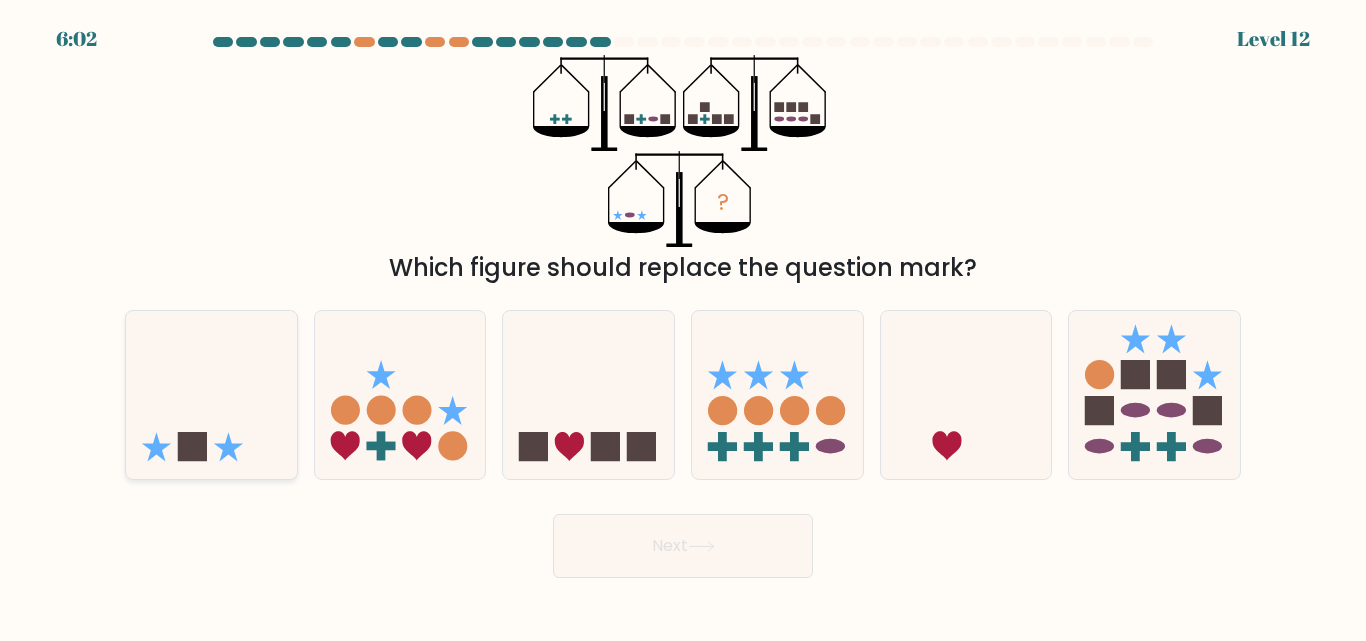 click at bounding box center [211, 394] 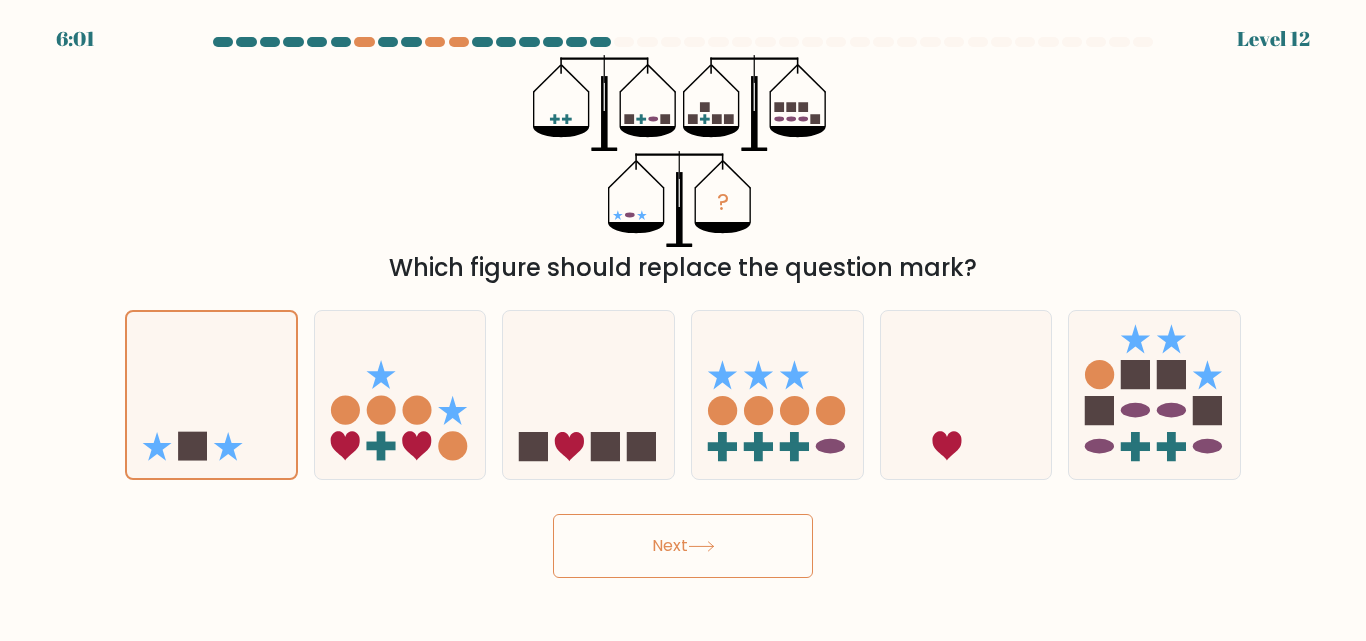 click on "Next" at bounding box center [683, 546] 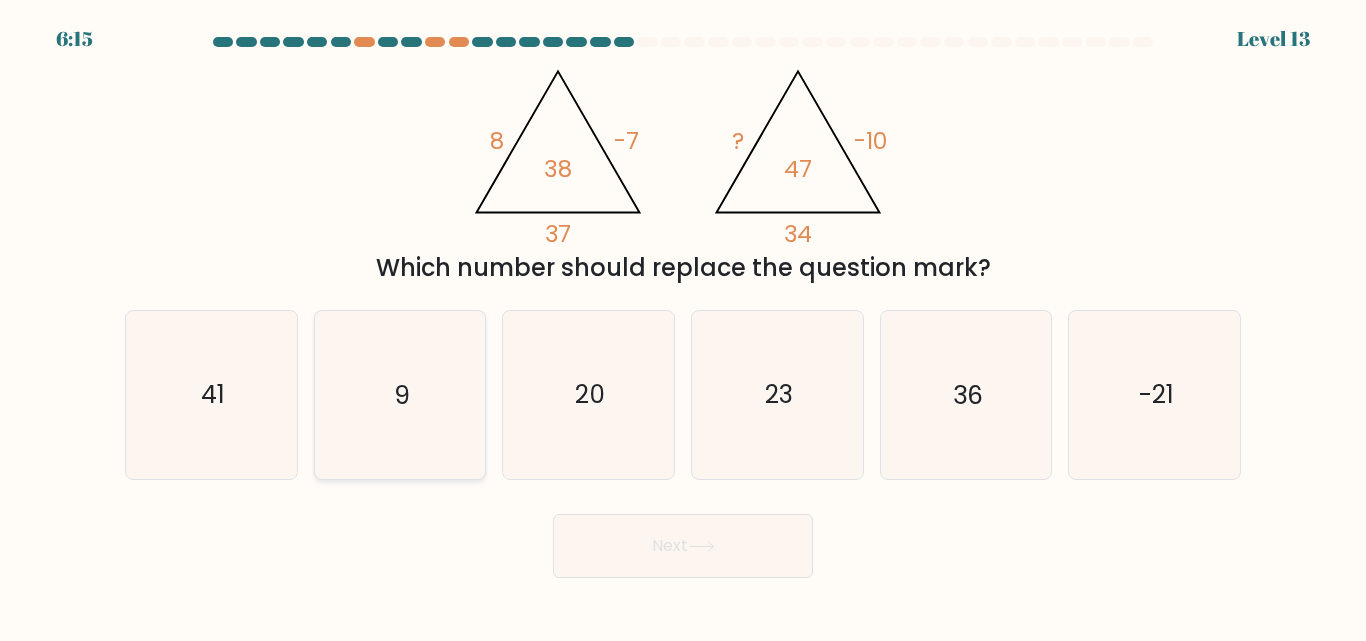 click on "9" at bounding box center [399, 394] 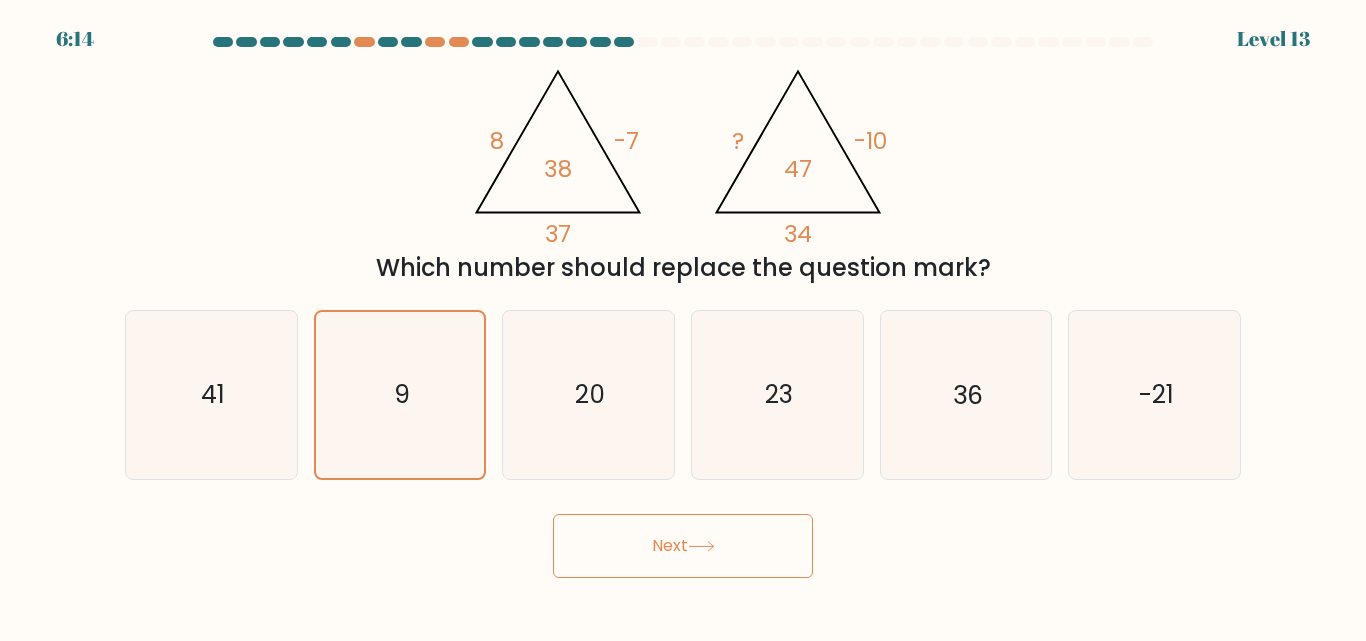 click on "Next" at bounding box center [683, 546] 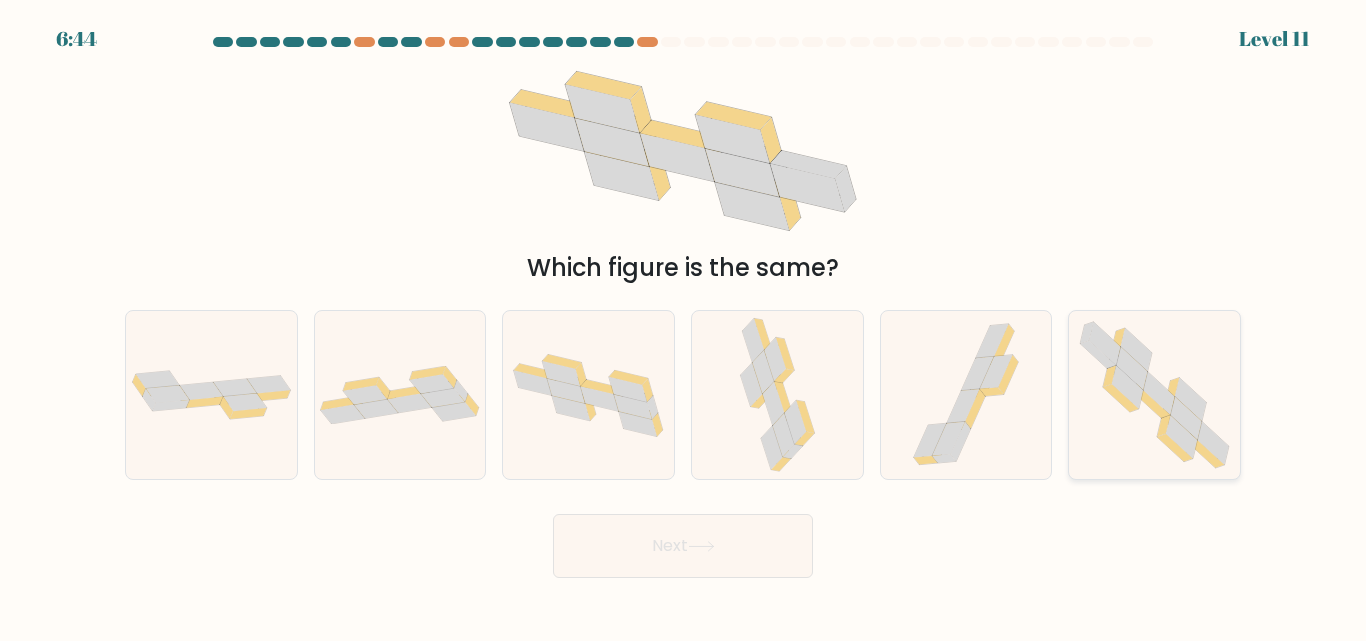 click at bounding box center (1127, 387) 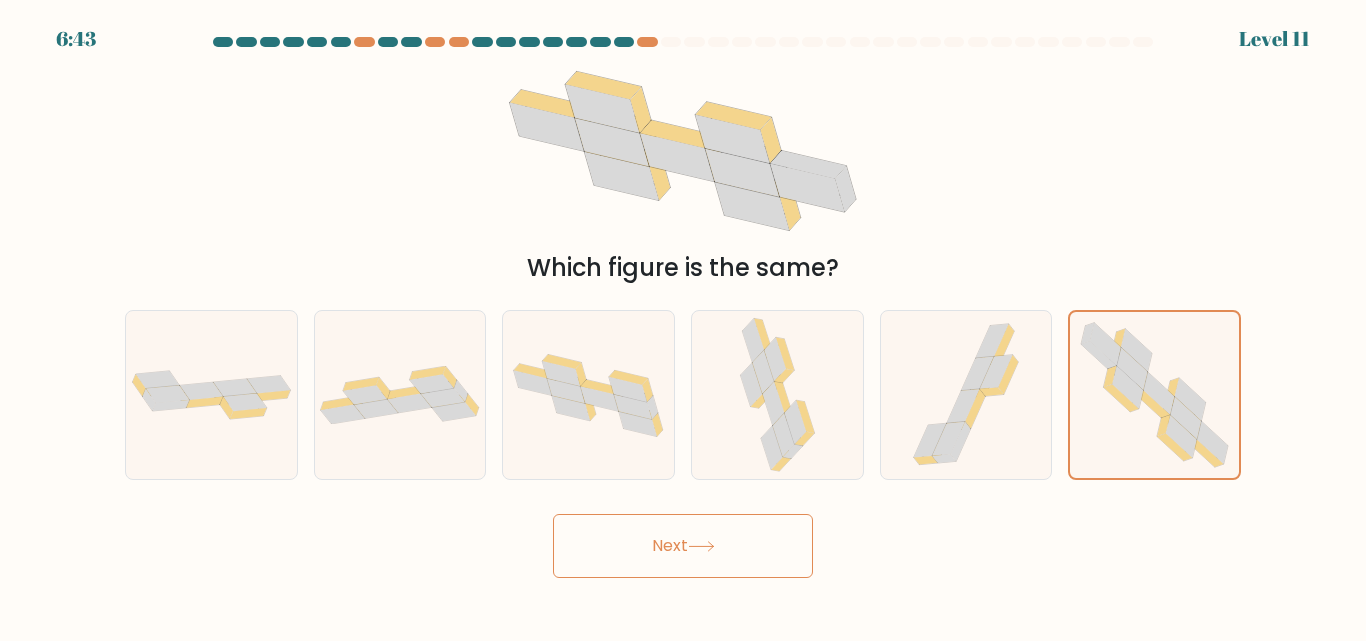 click on "Next" at bounding box center [683, 546] 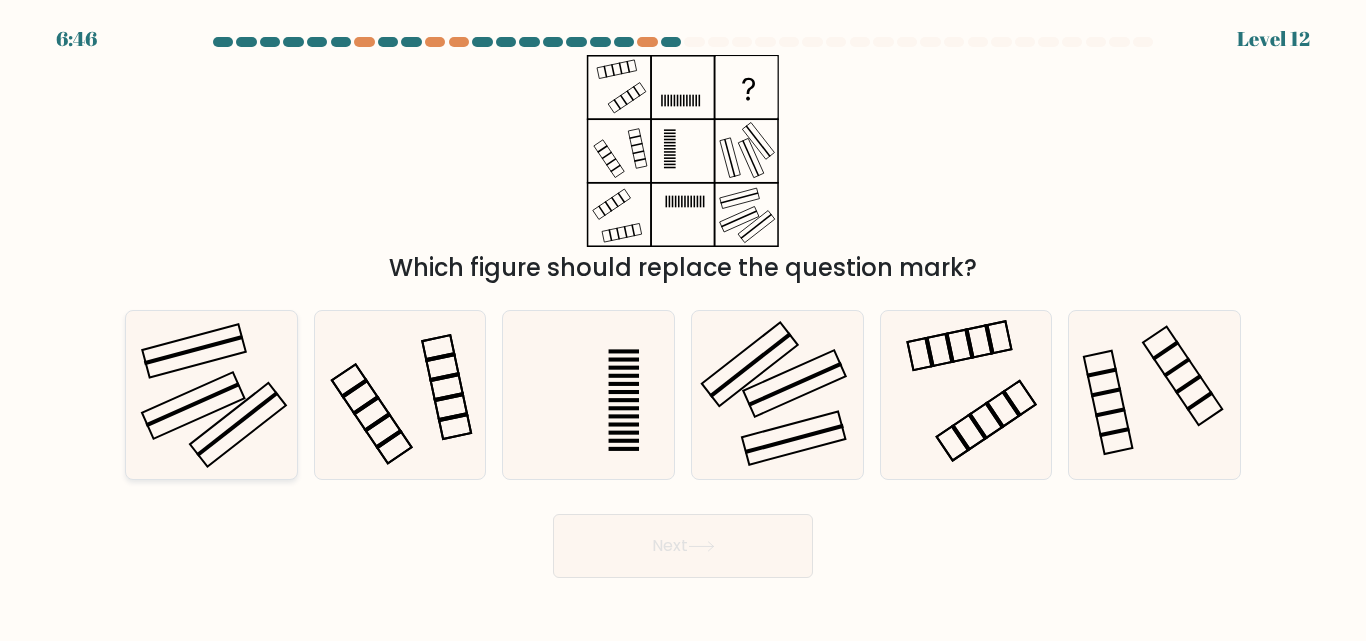 click at bounding box center [192, 405] 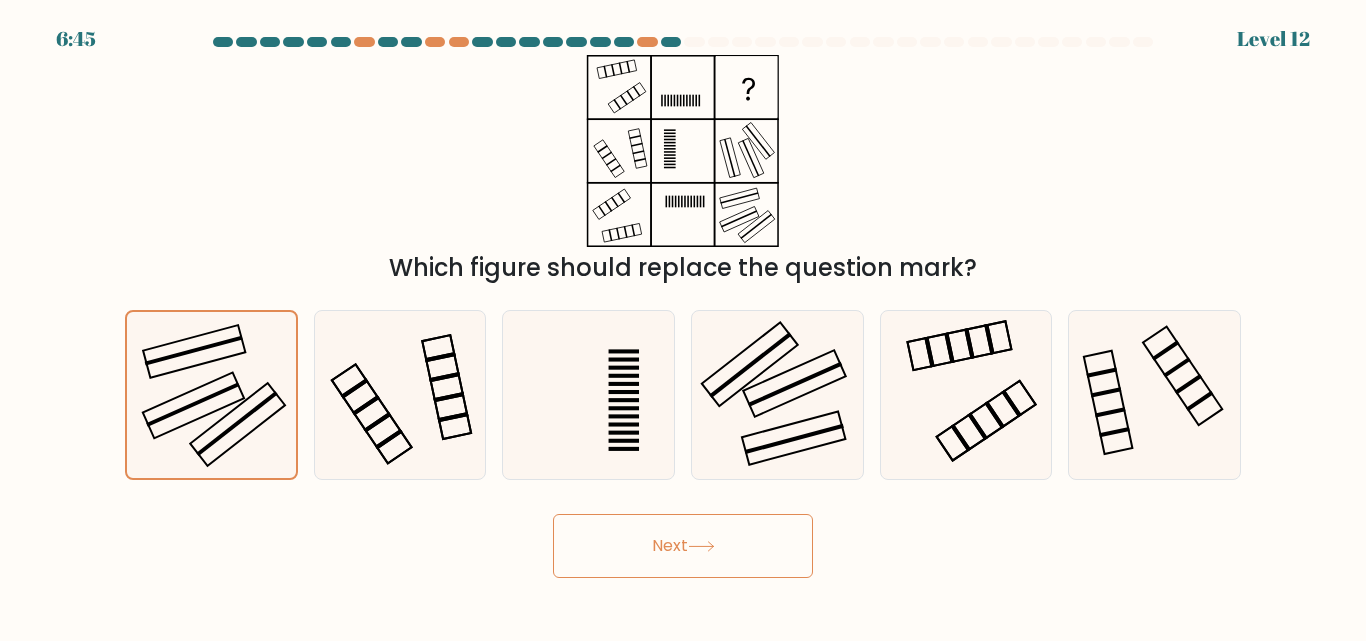 click on "Next" at bounding box center [683, 546] 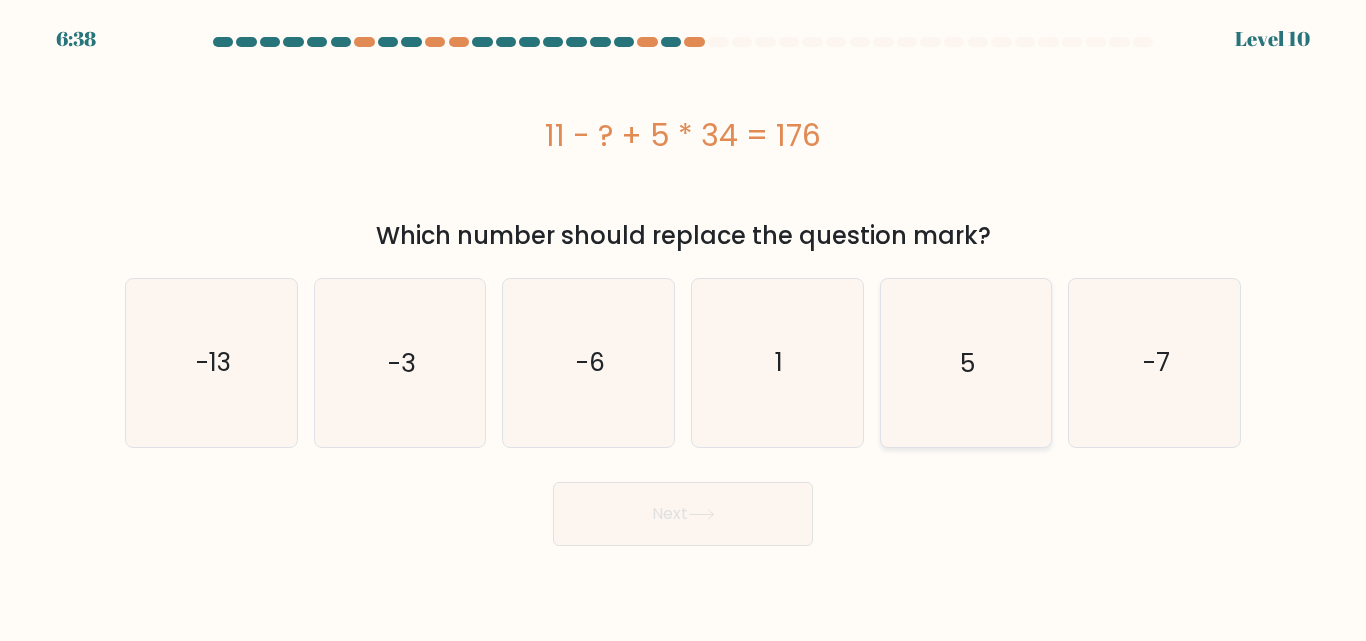 click on "5" at bounding box center (965, 362) 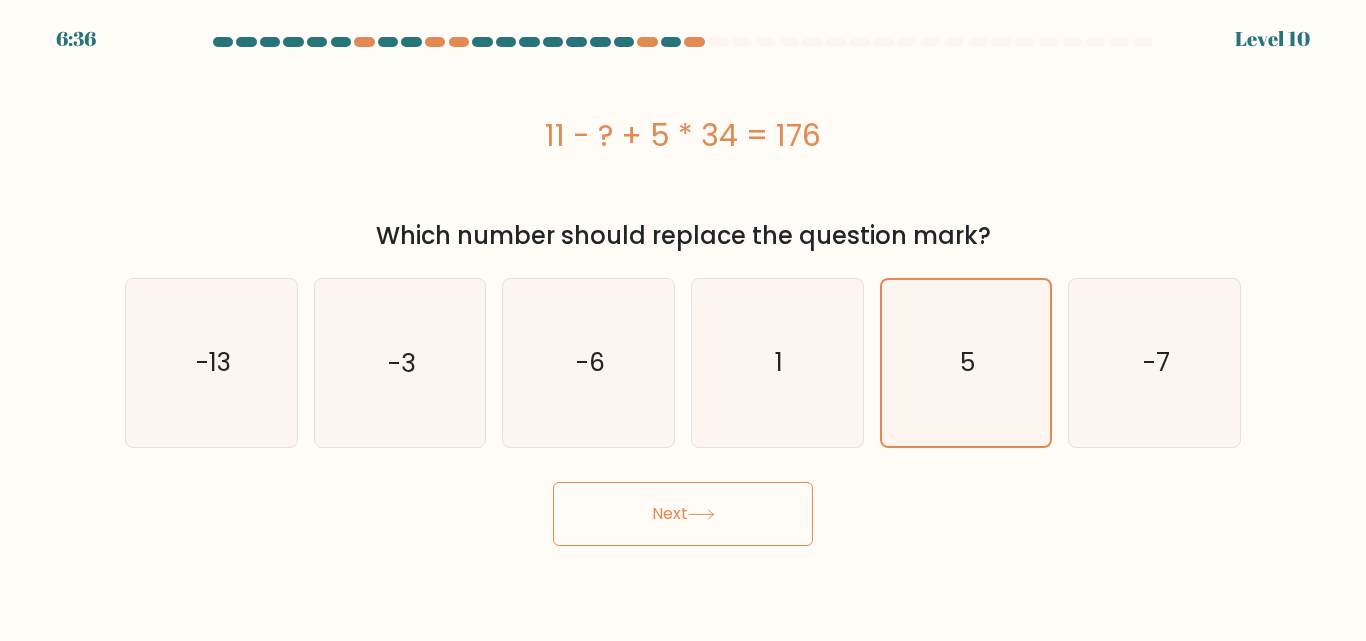 click on "Next" at bounding box center [683, 514] 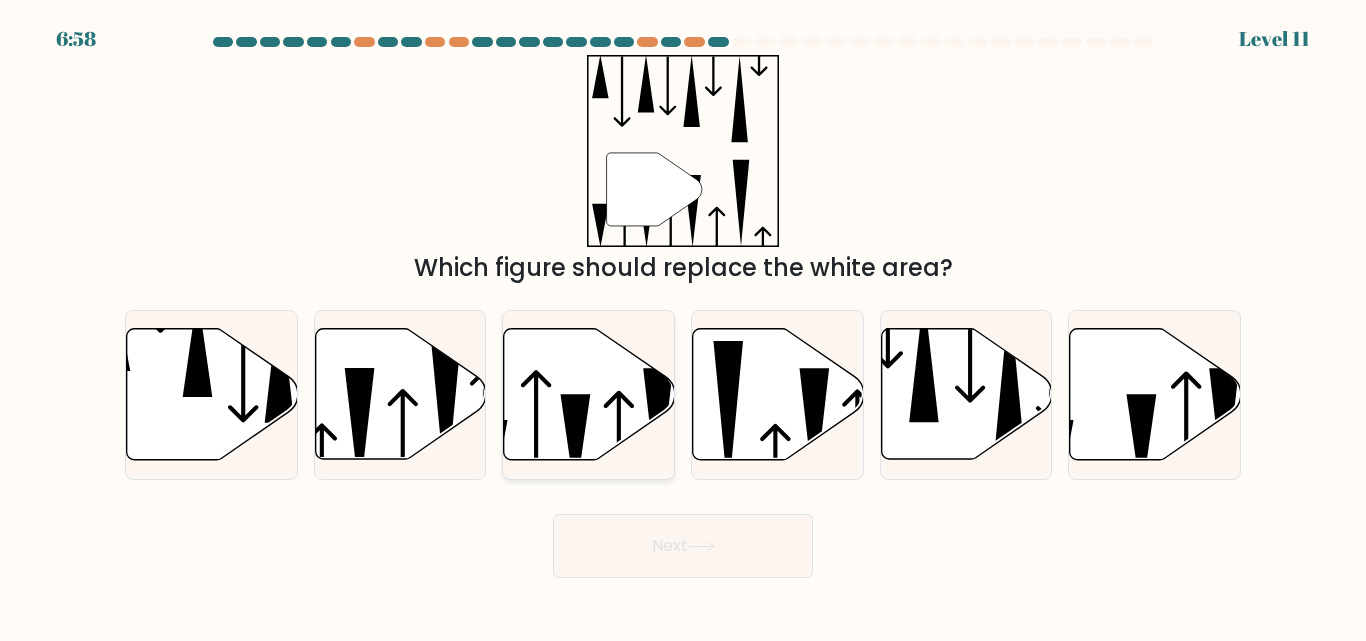 click at bounding box center [576, 445] 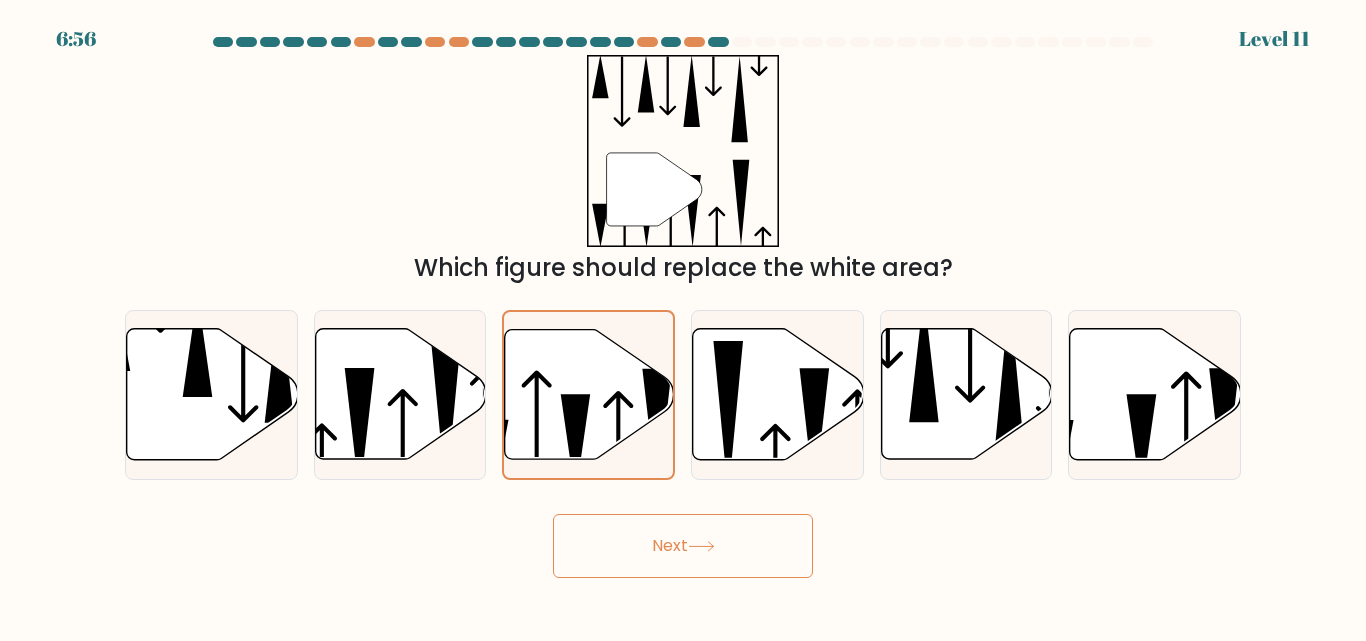 click on "Next" at bounding box center (683, 546) 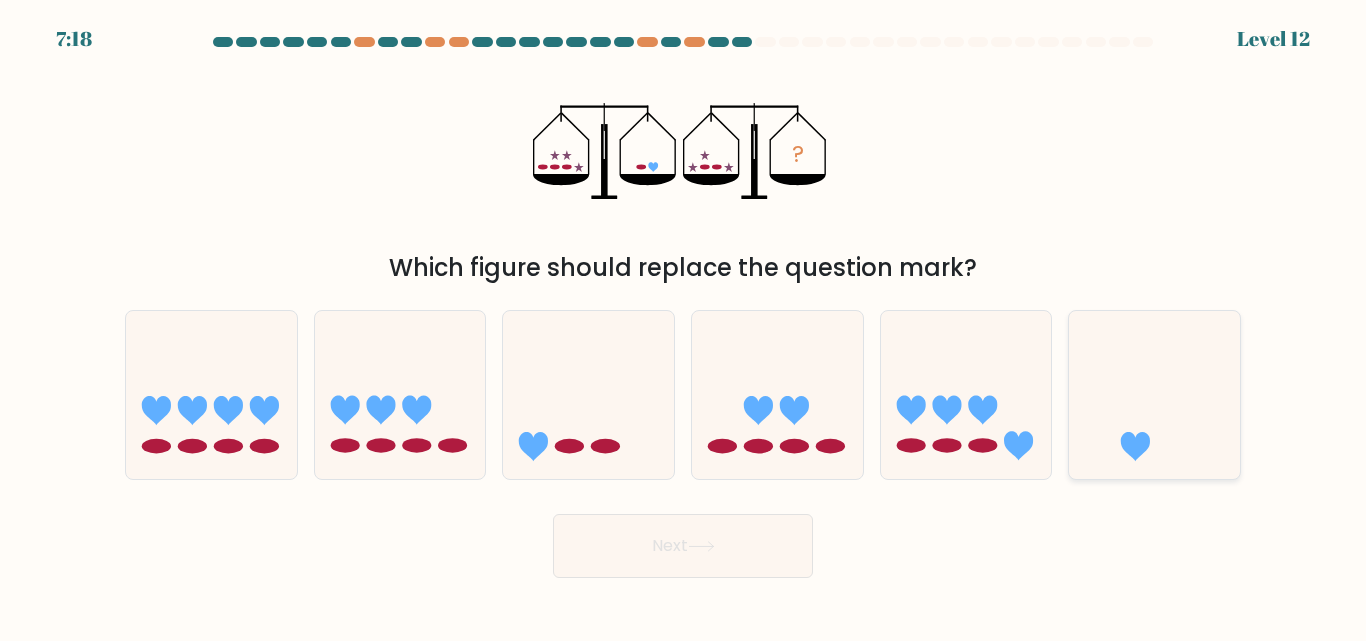 click at bounding box center [1154, 394] 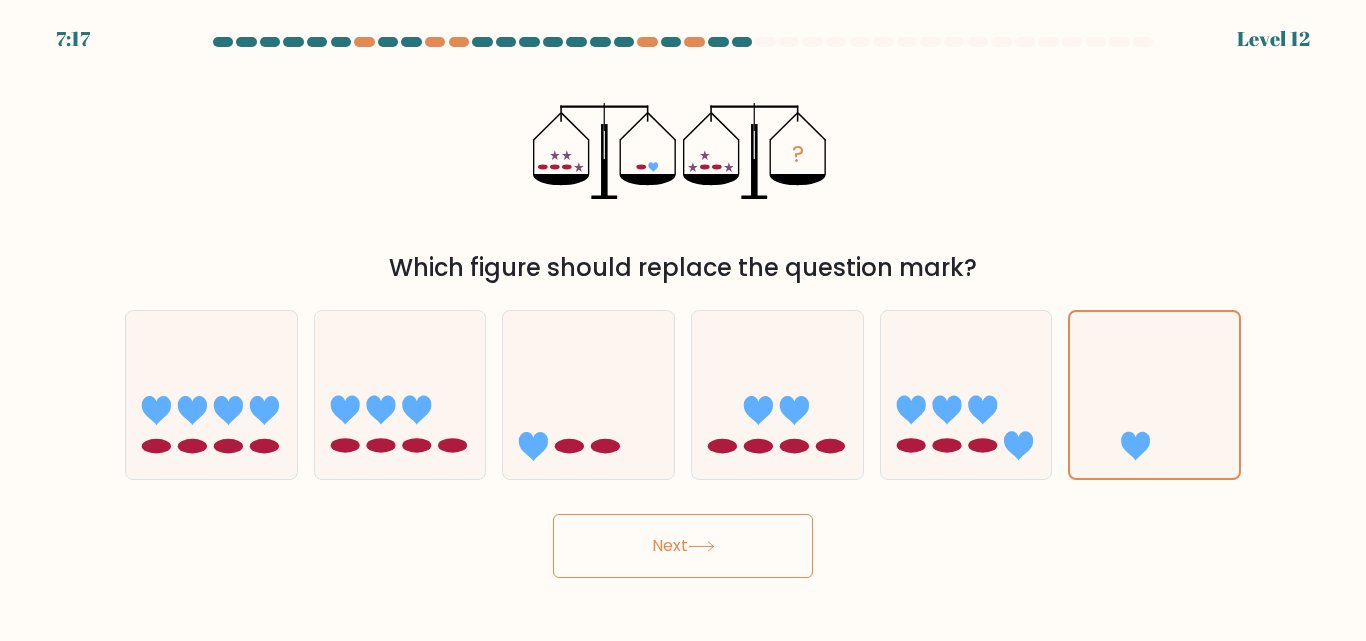 click on "Next" at bounding box center [683, 546] 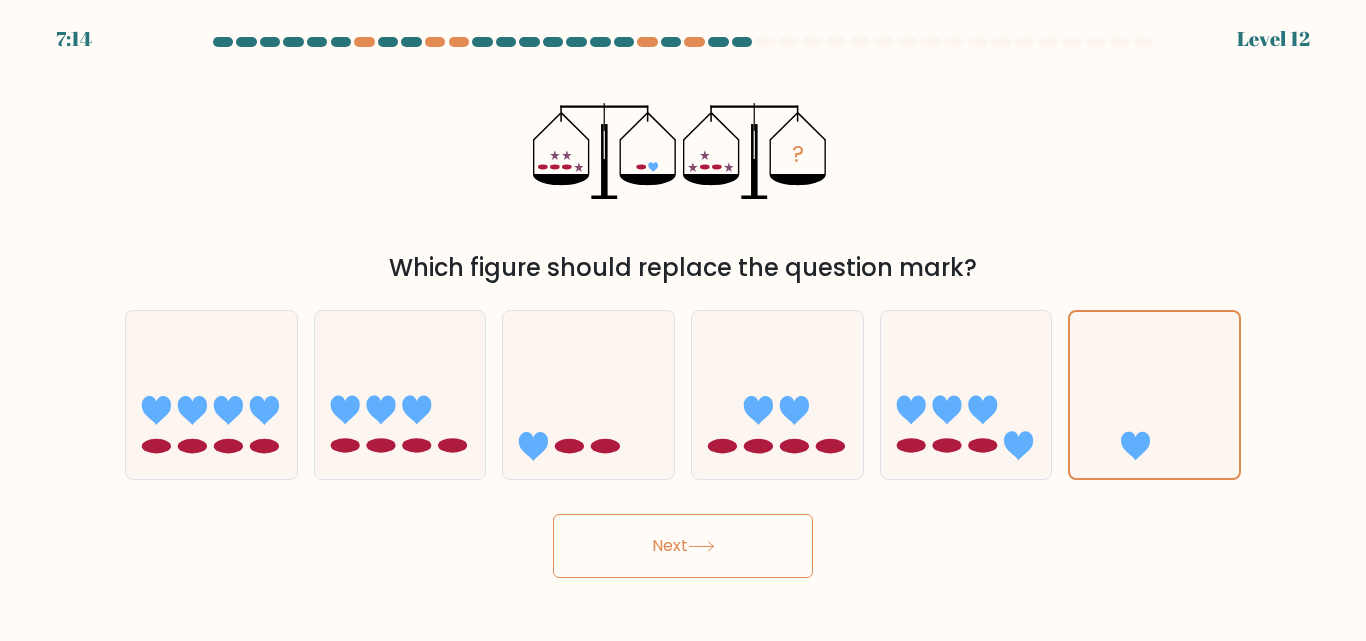 click on "Next" at bounding box center (683, 546) 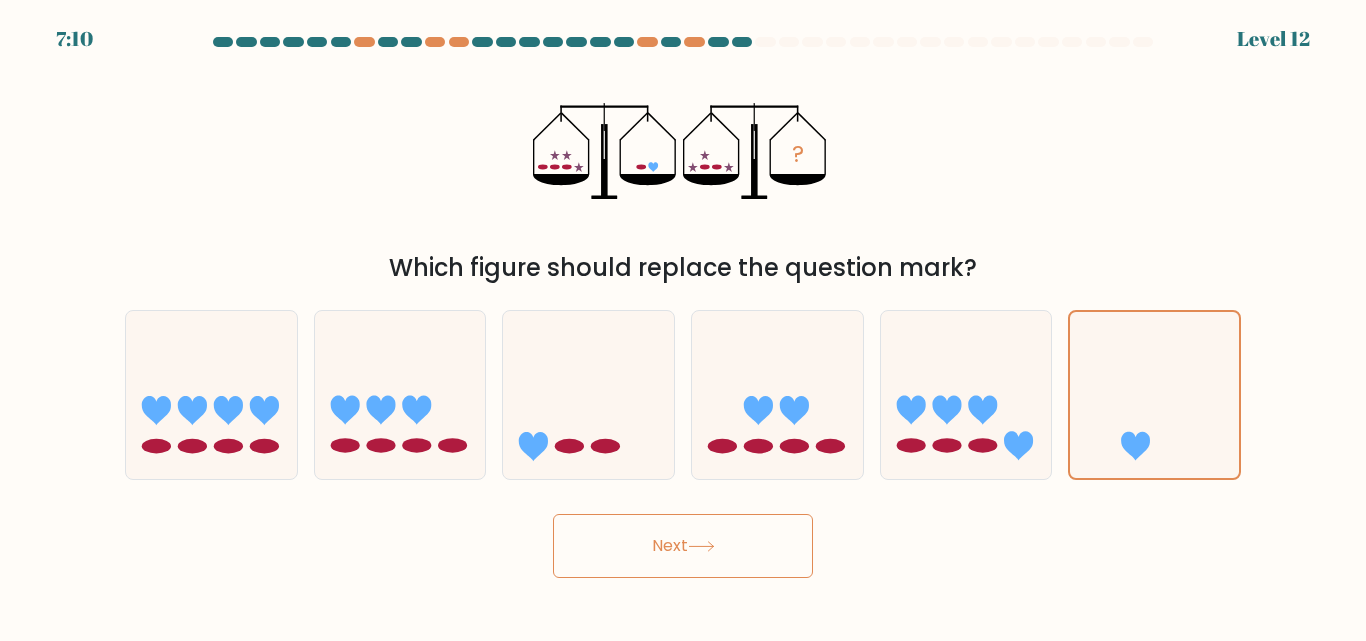 click at bounding box center (701, 546) 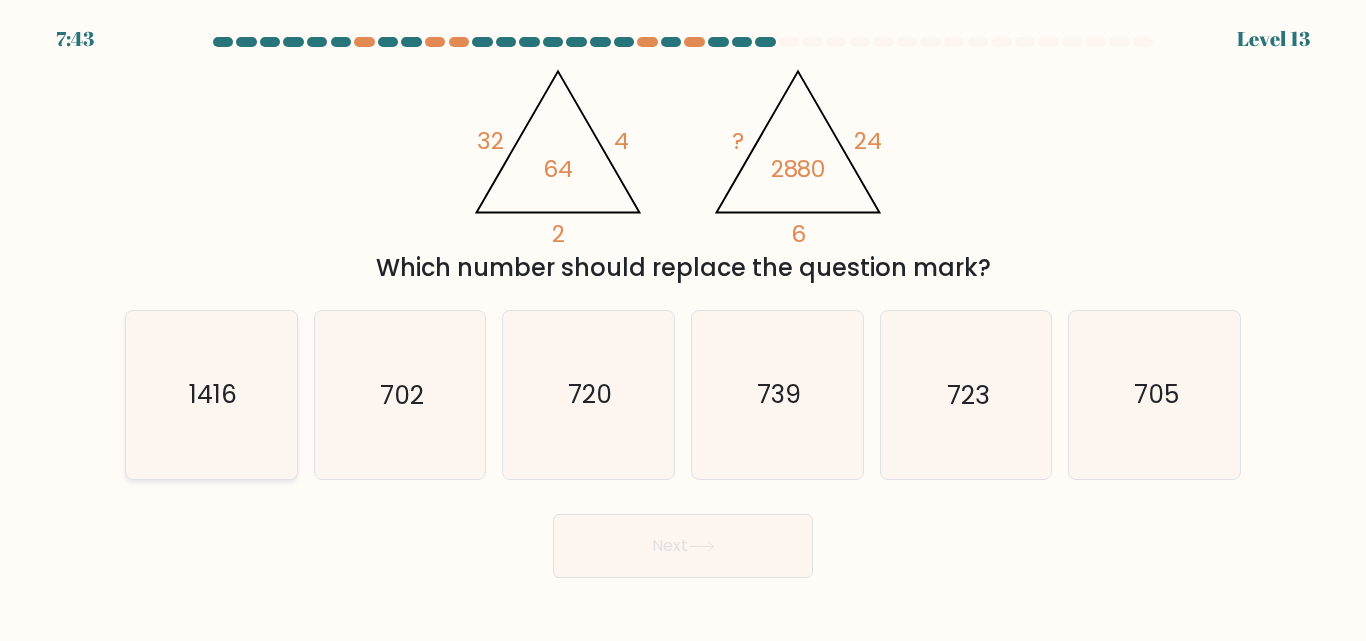 click on "1416" at bounding box center (211, 394) 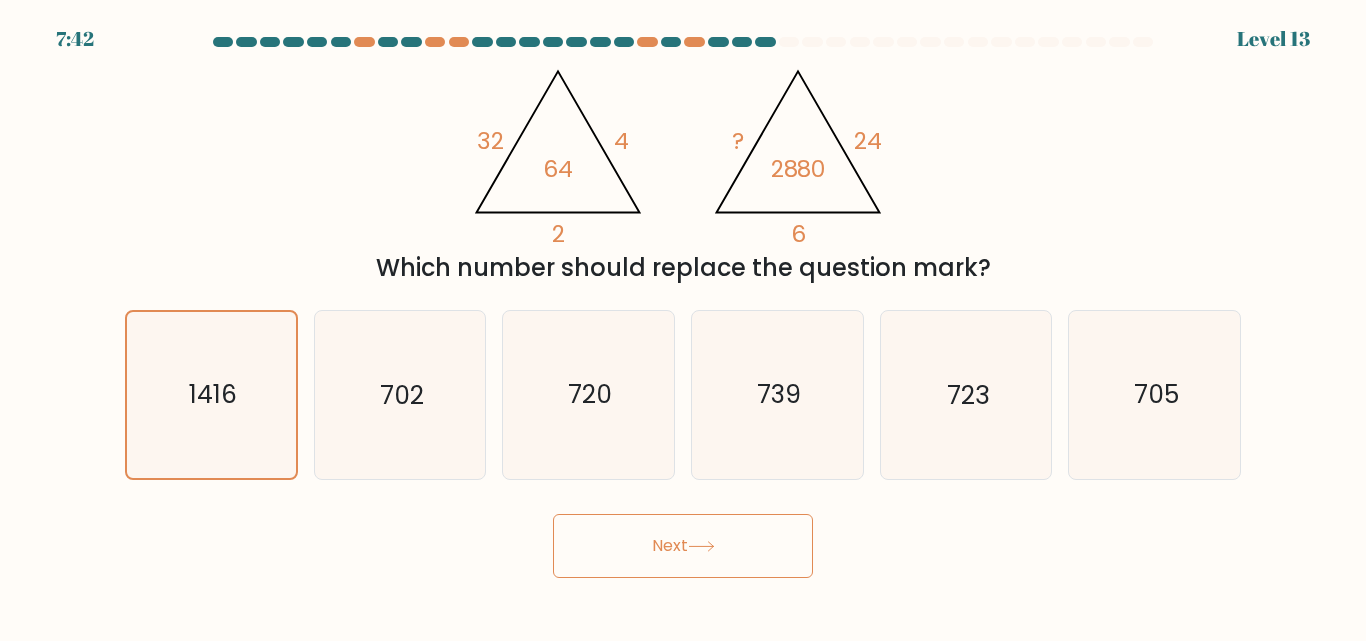 click on "Next" at bounding box center (683, 546) 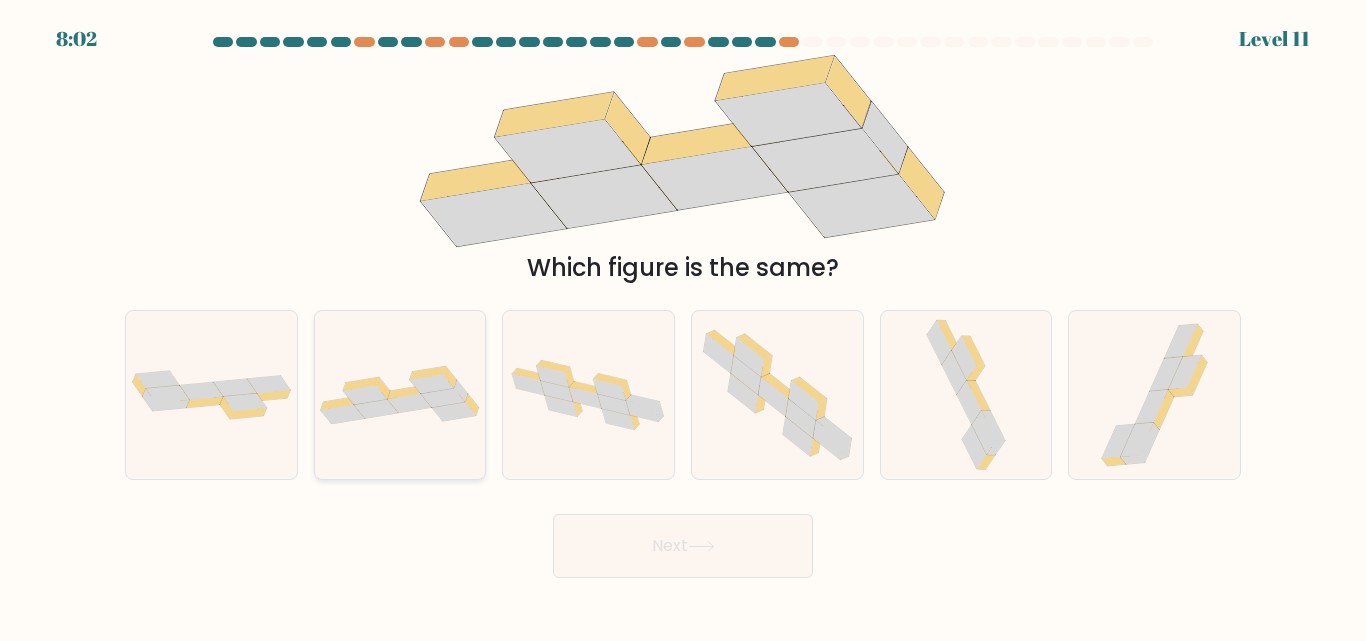 click at bounding box center (400, 395) 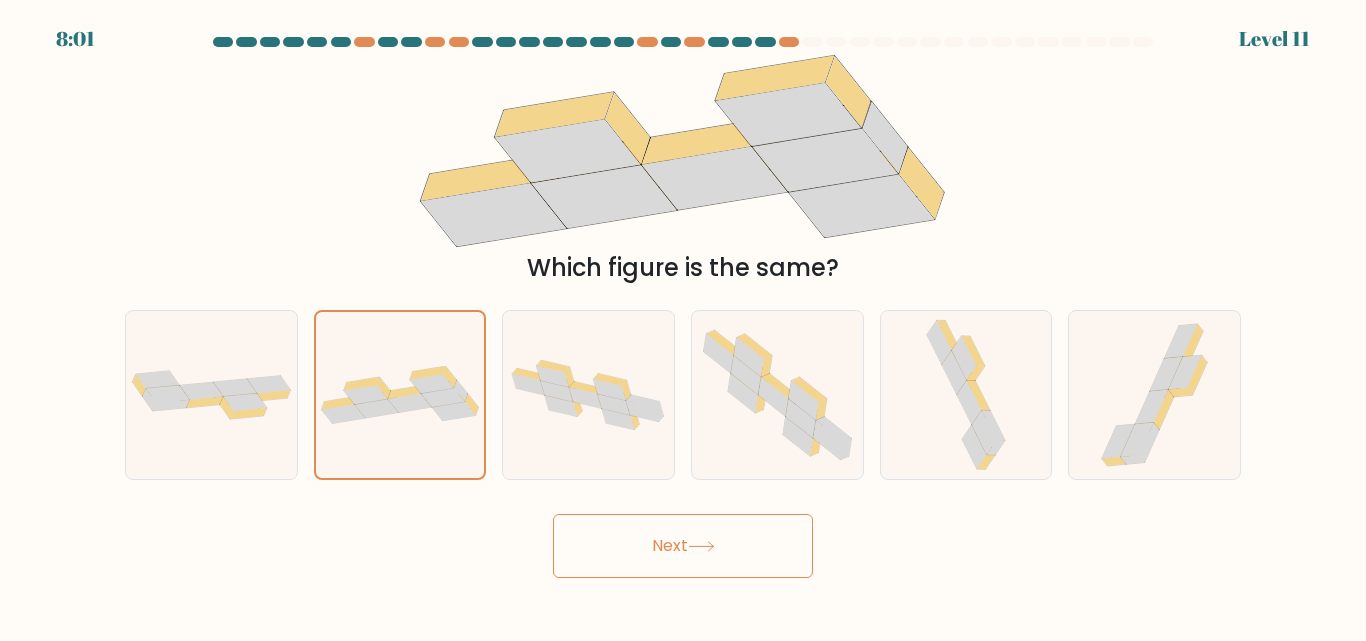 click on "Next" at bounding box center [683, 546] 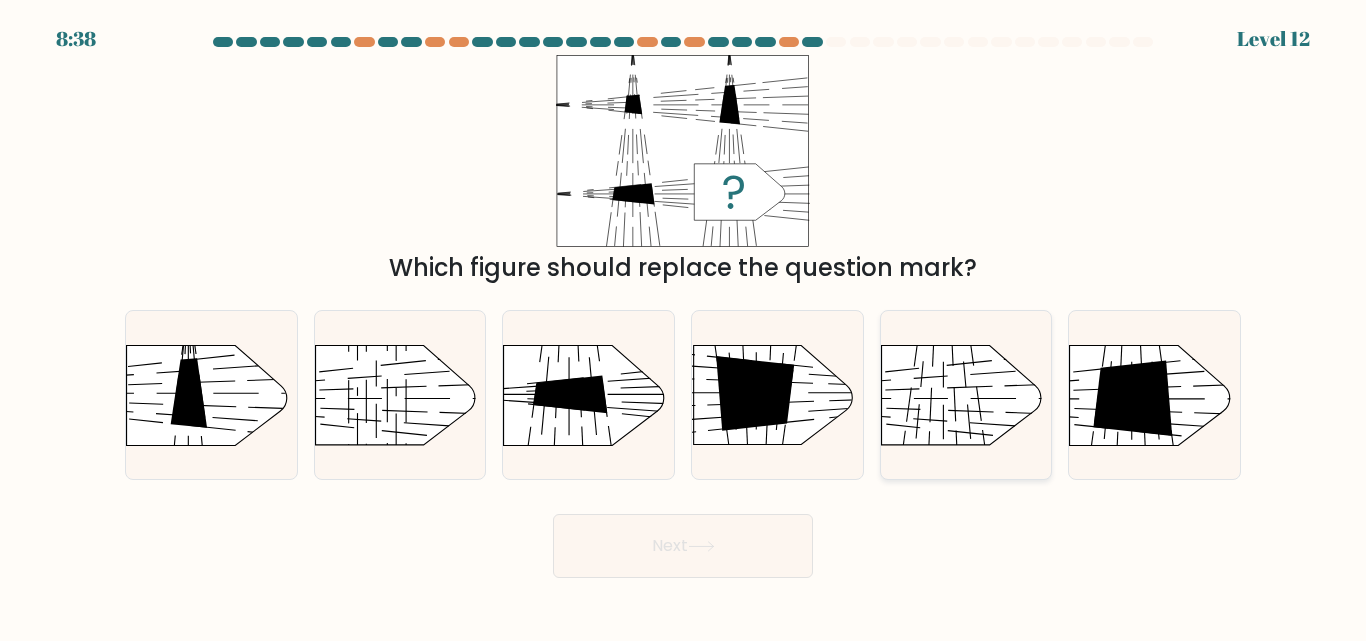 click at bounding box center [861, 323] 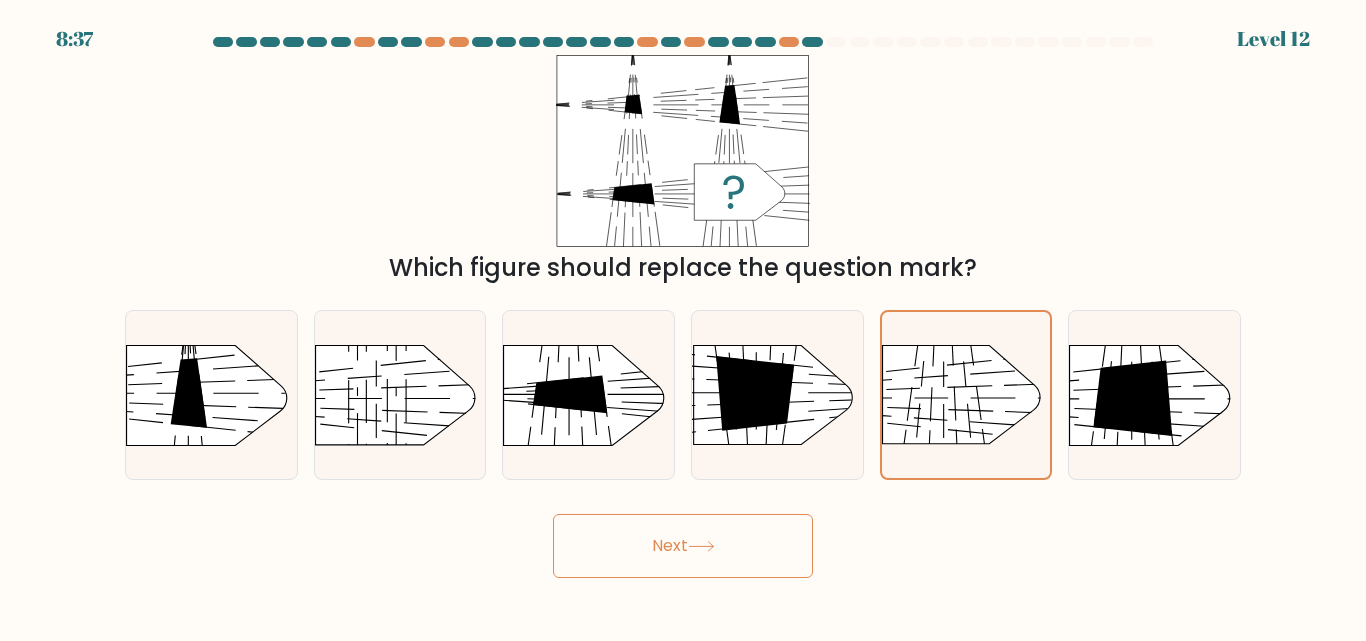 click on "Next" at bounding box center [683, 546] 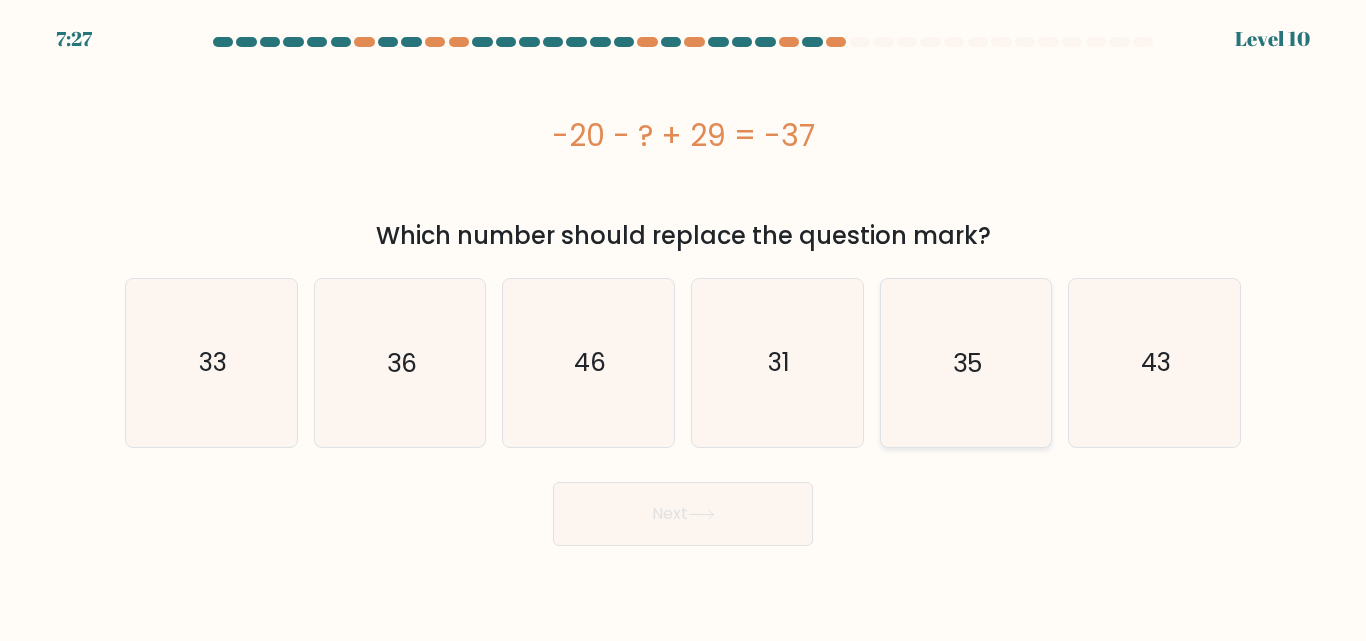 click on "35" at bounding box center (965, 362) 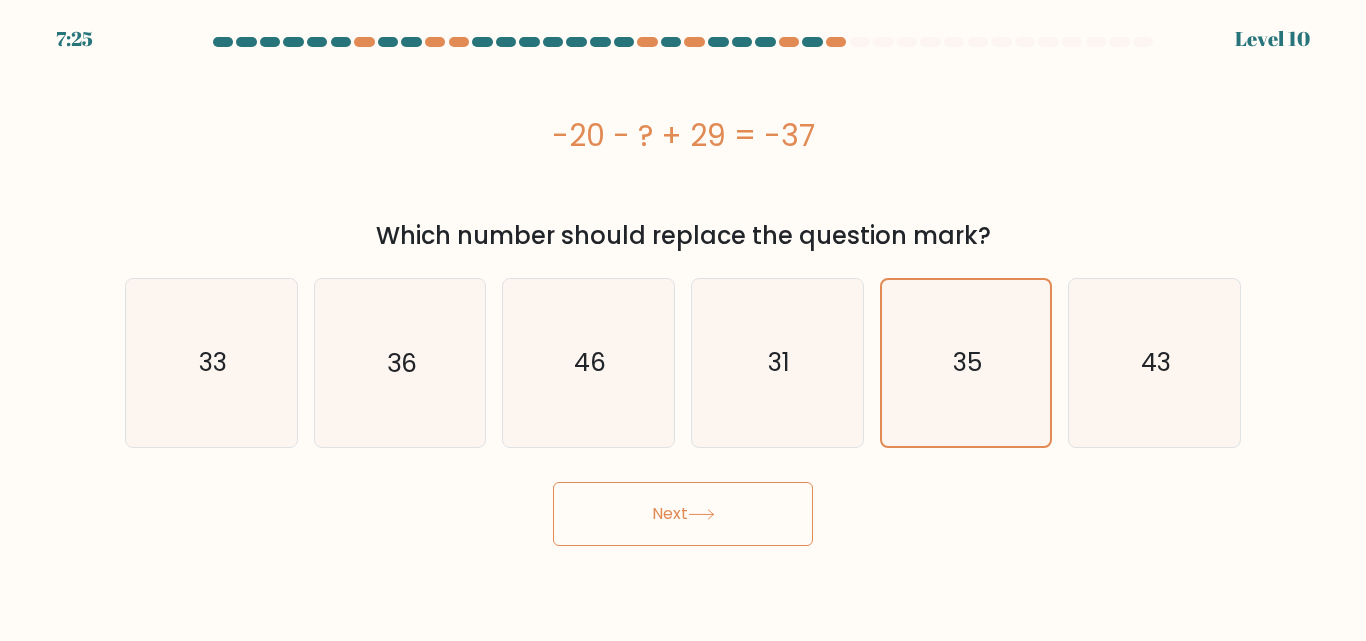 click on "Next" at bounding box center (683, 514) 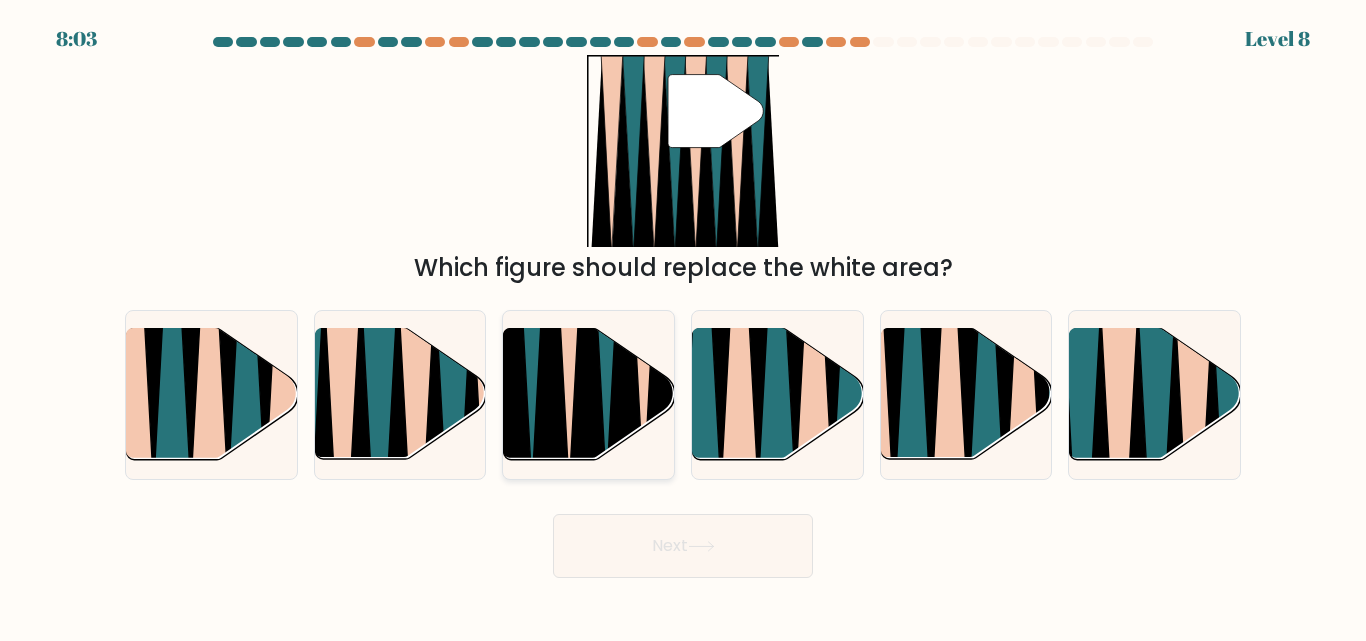 click at bounding box center [625, 330] 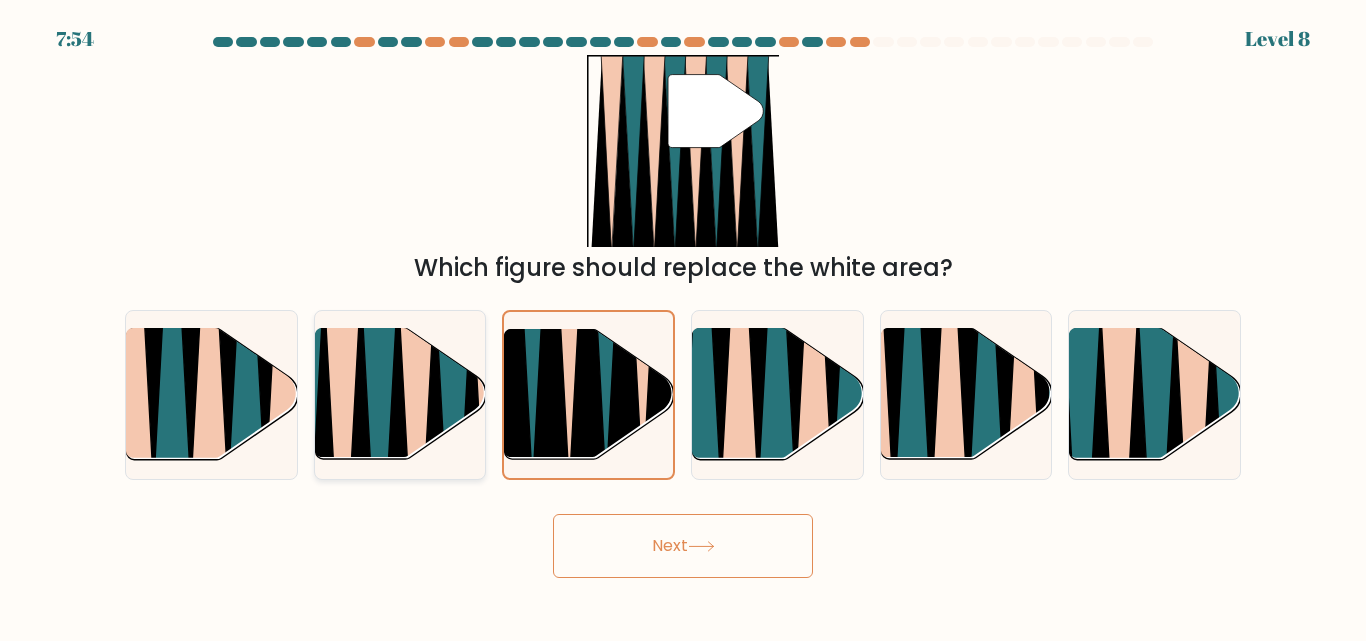 click at bounding box center (342, 470) 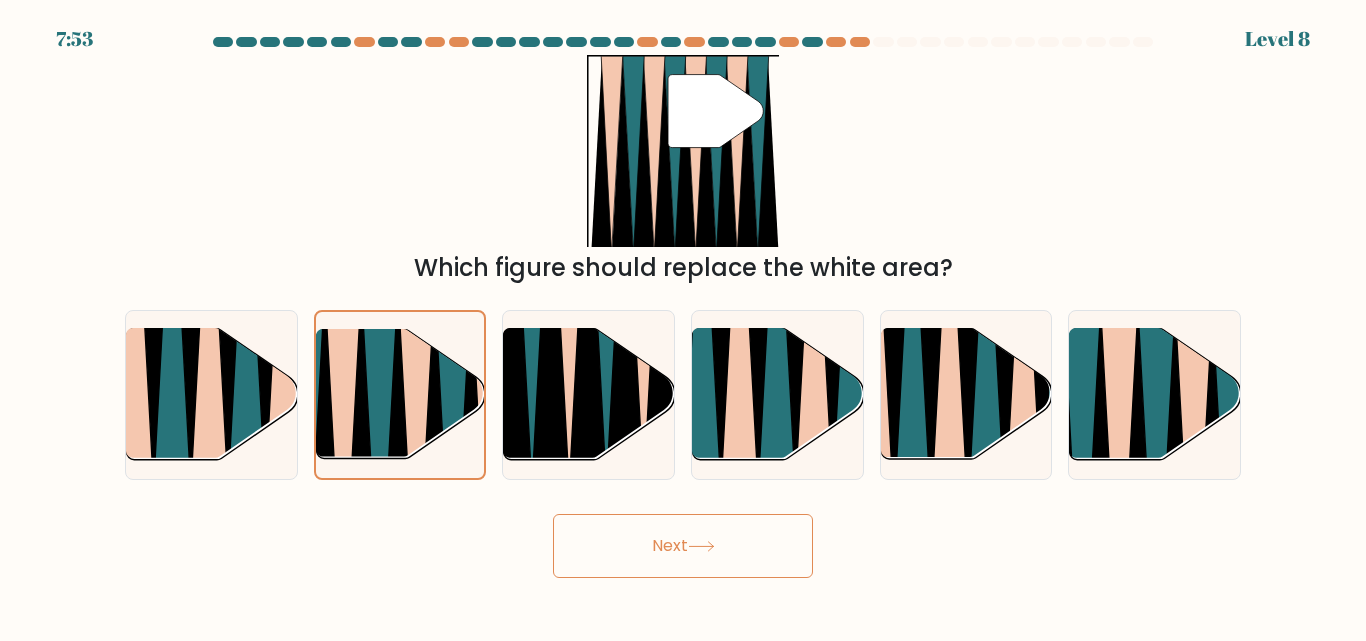 click on "Next" at bounding box center [683, 546] 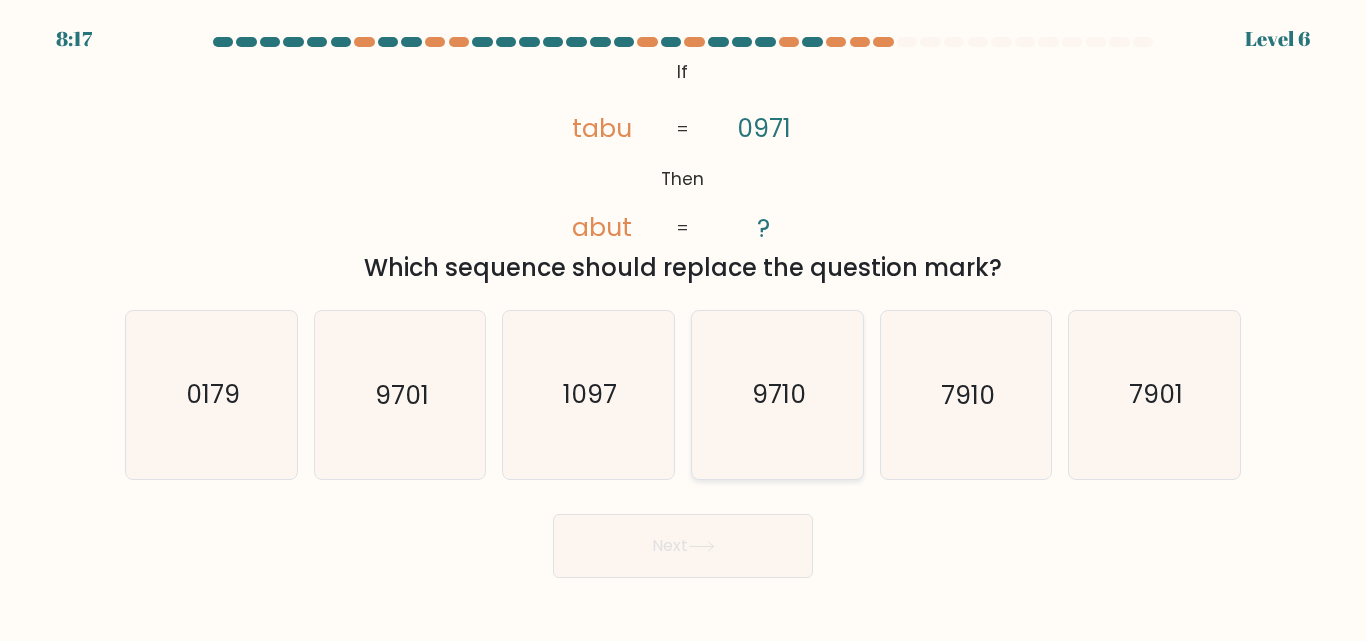 click on "9710" at bounding box center (779, 395) 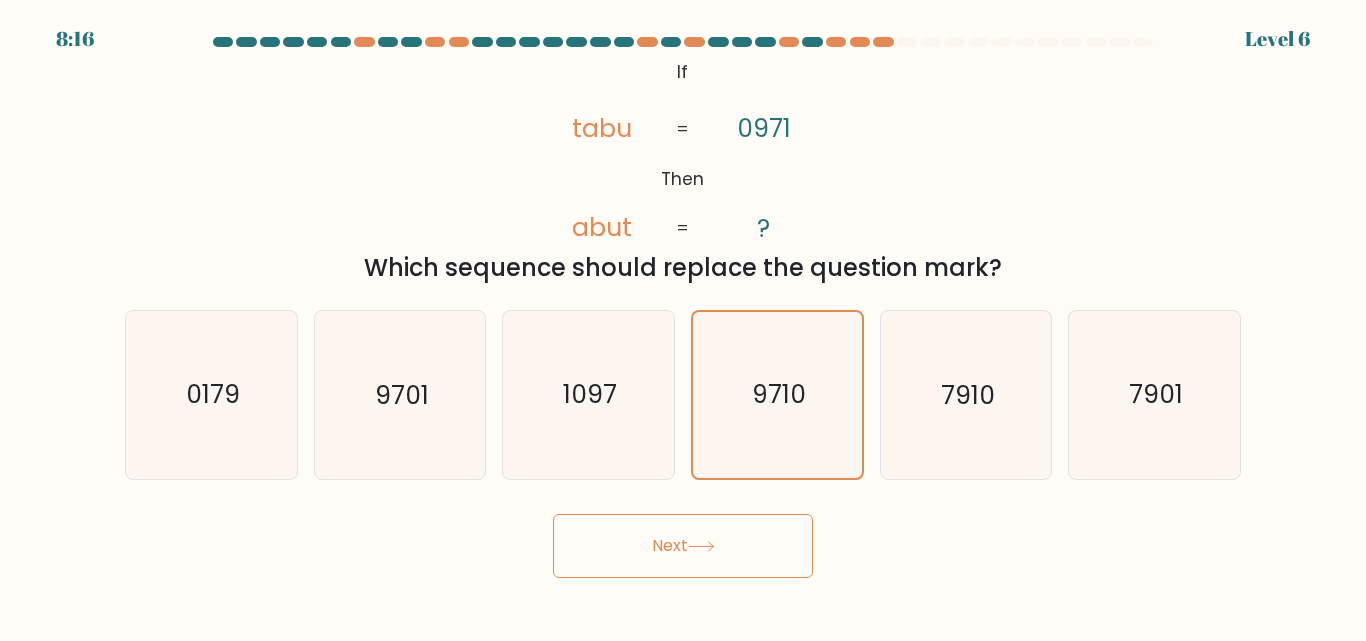 click on "Next" at bounding box center (683, 546) 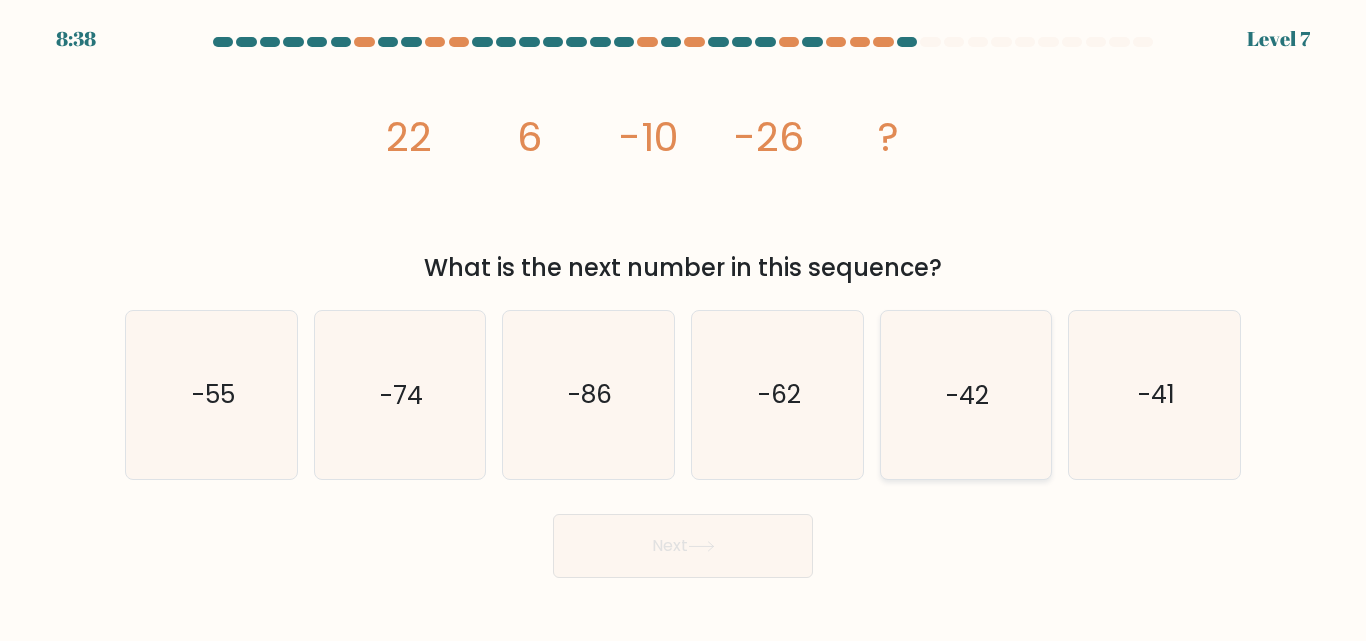 click on "-42" at bounding box center [965, 394] 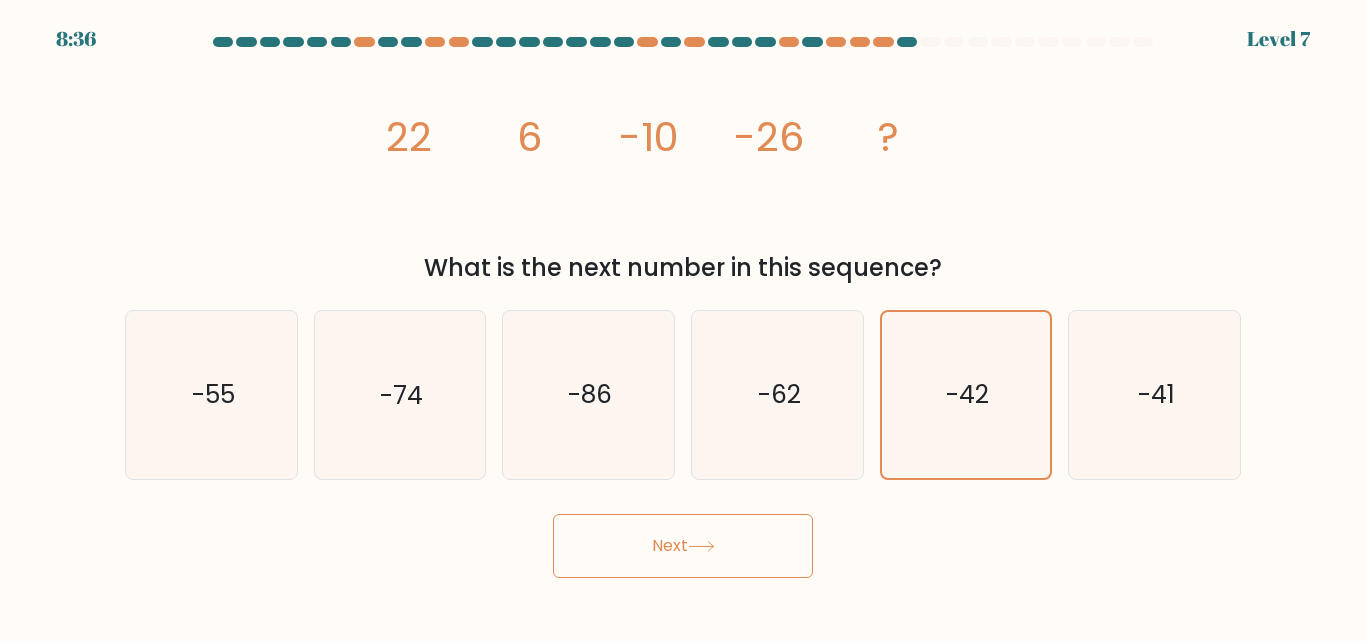 click on "Next" at bounding box center (683, 546) 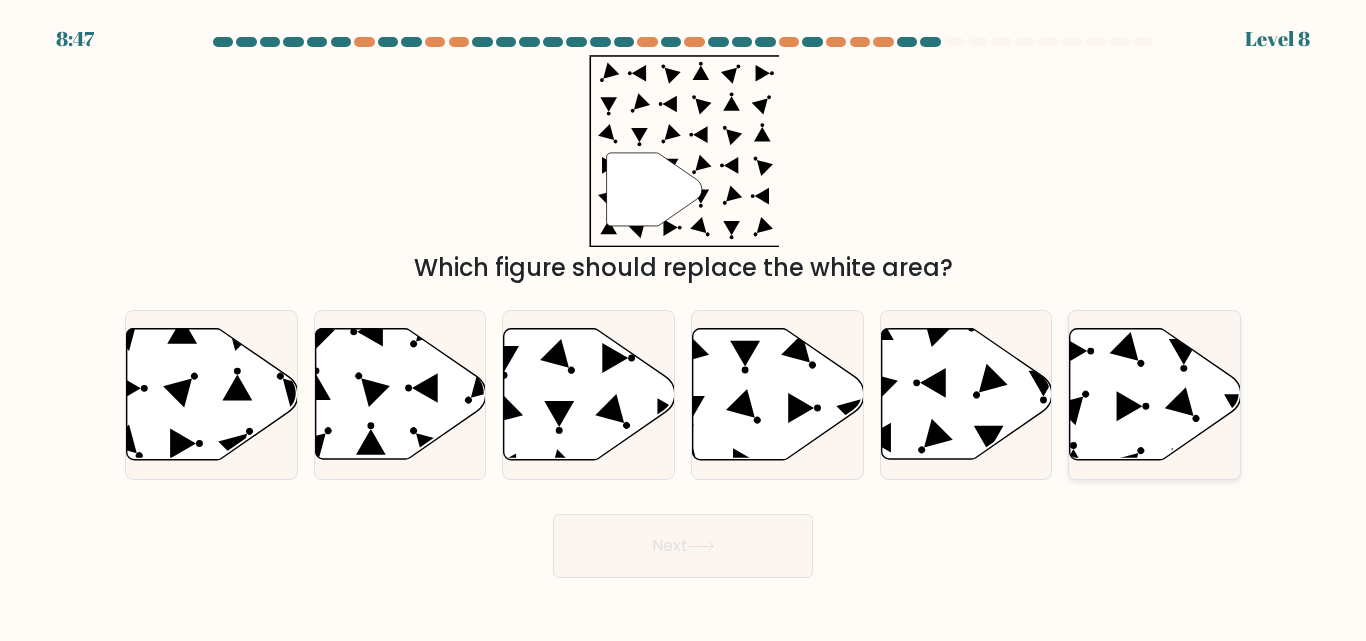 click at bounding box center (1130, 407) 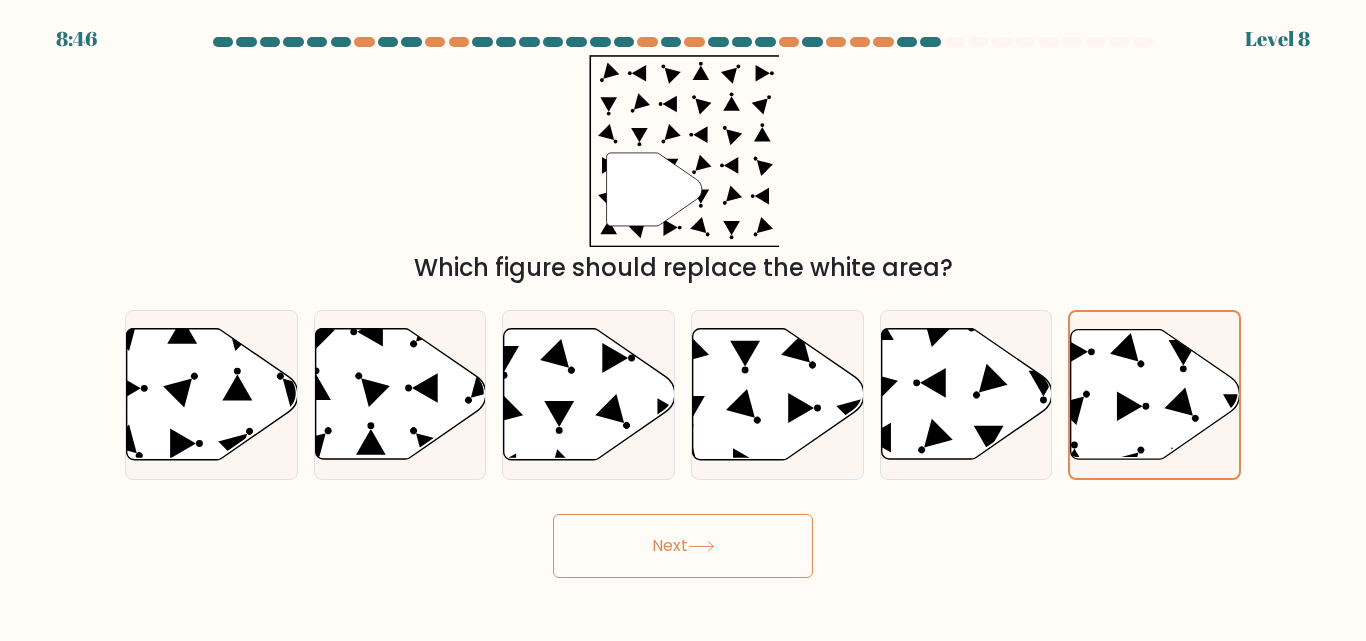 click on "Next" at bounding box center [683, 546] 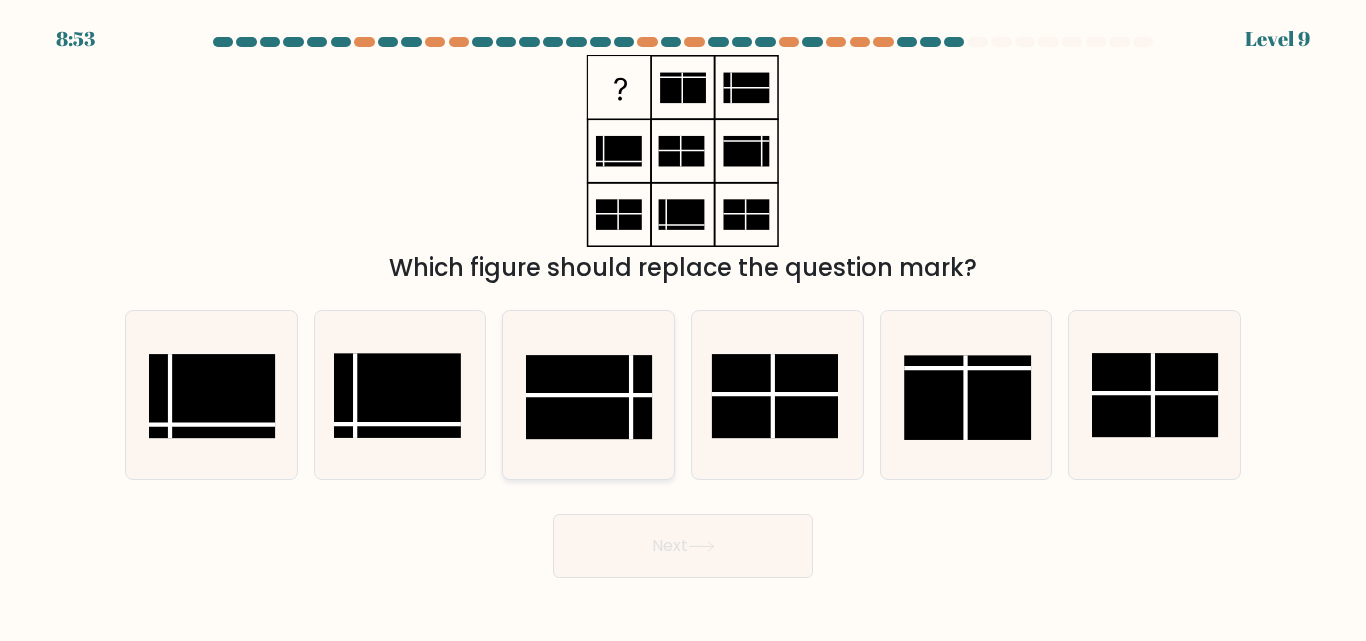 click at bounding box center [589, 398] 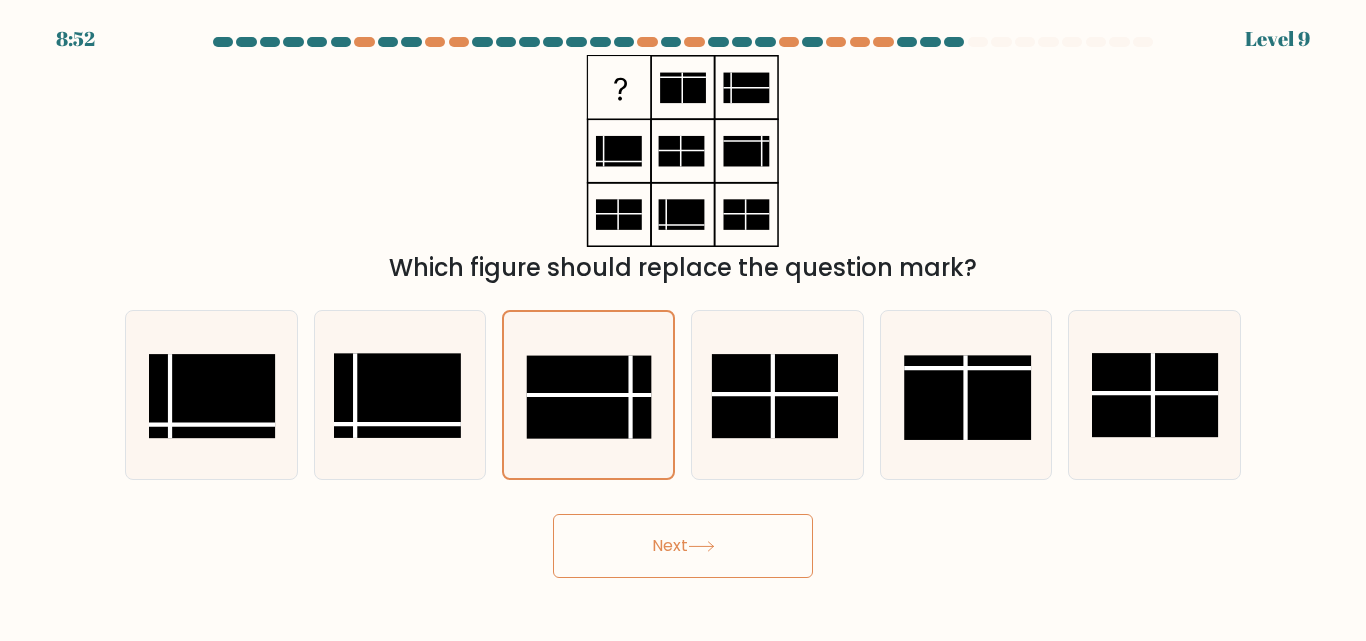 drag, startPoint x: 574, startPoint y: 387, endPoint x: 679, endPoint y: 541, distance: 186.38937 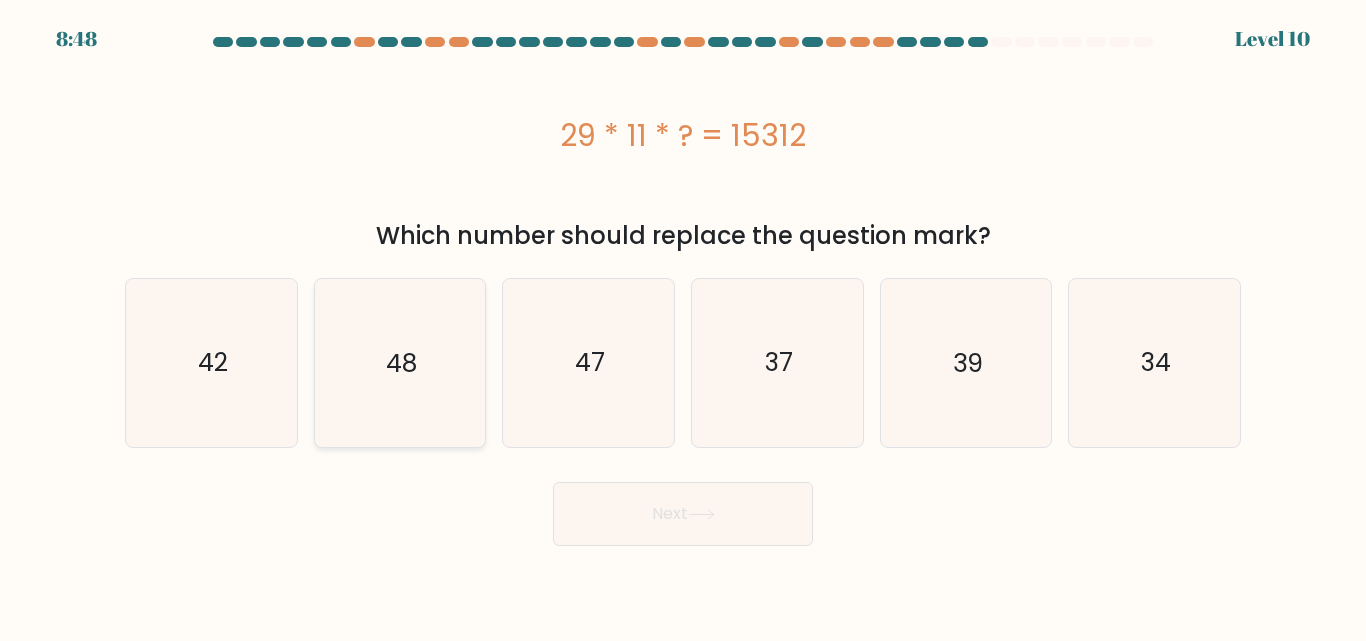 click on "48" at bounding box center (399, 362) 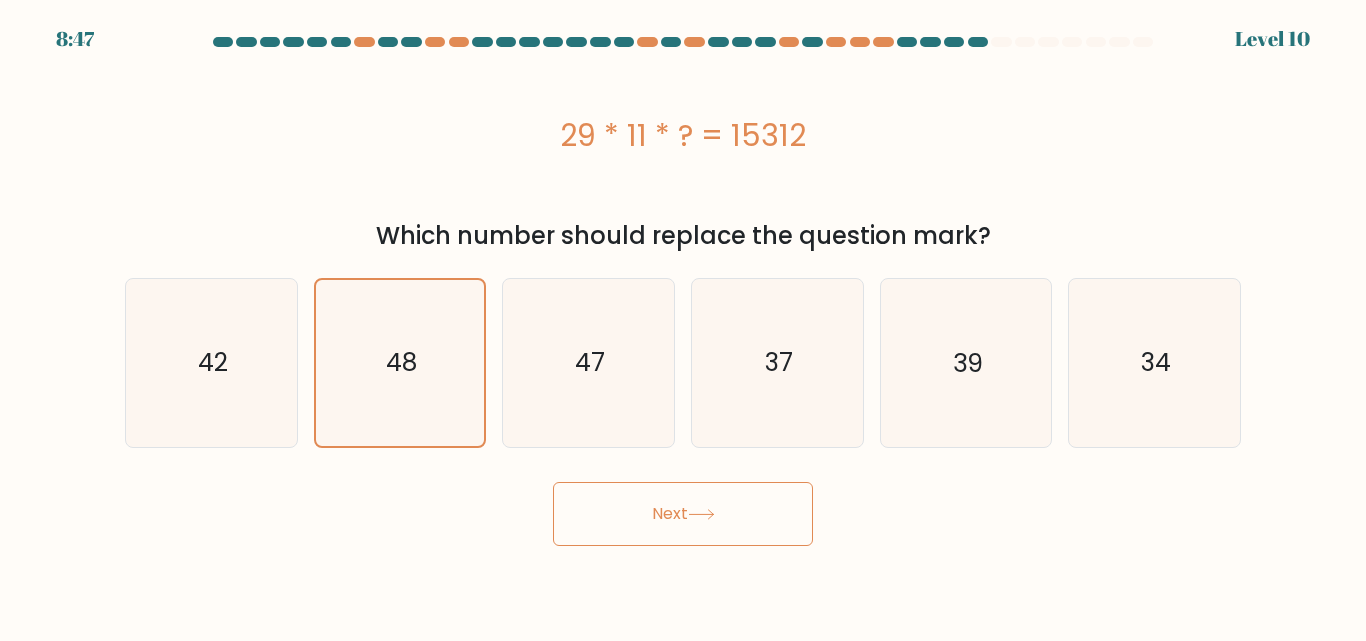 click on "Next" at bounding box center [683, 514] 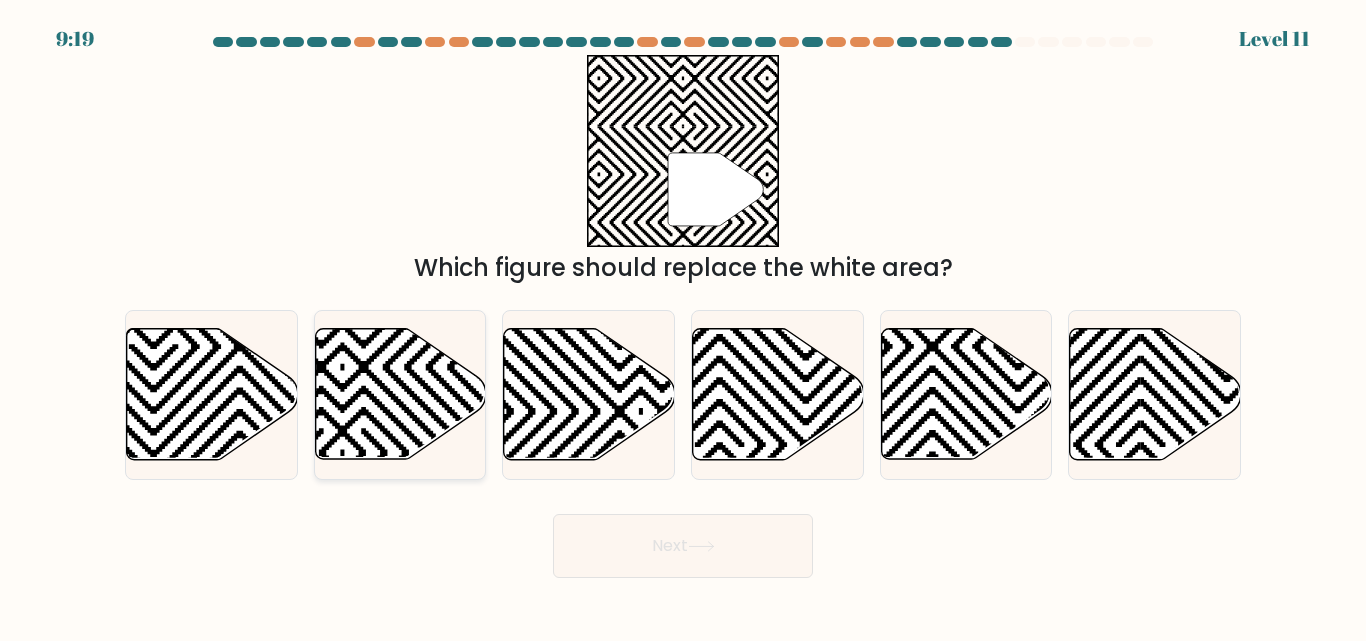 click at bounding box center (342, 454) 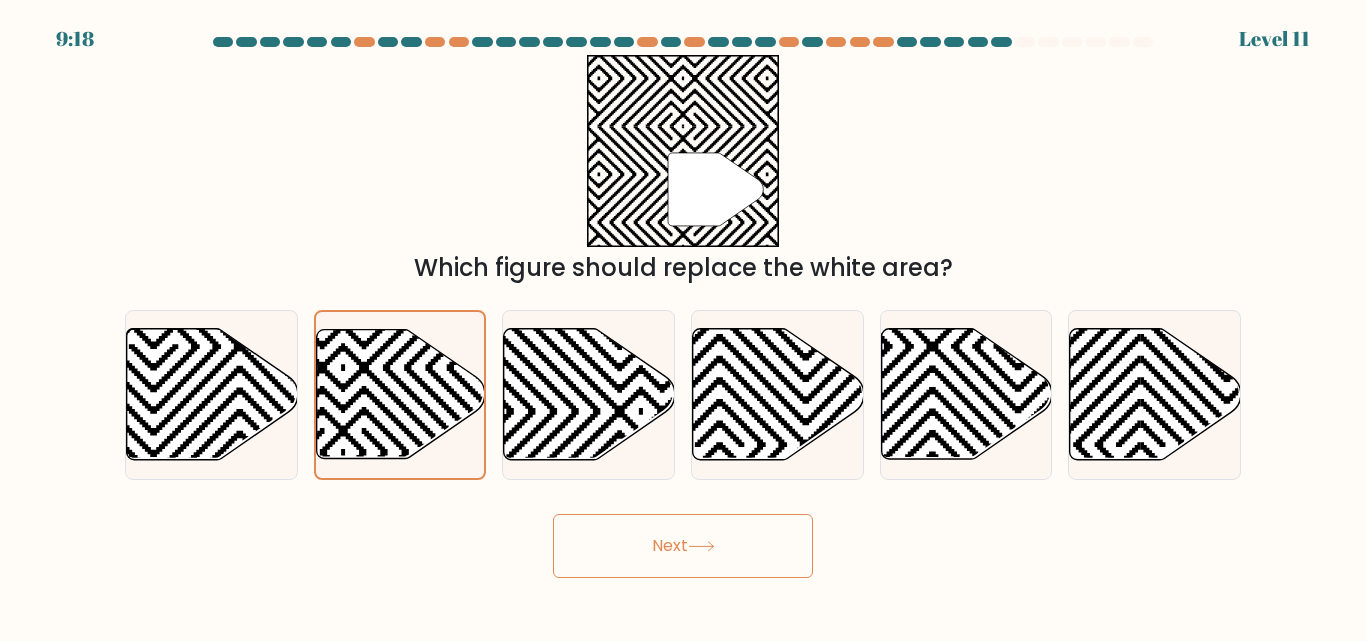 click on "Next" at bounding box center [683, 546] 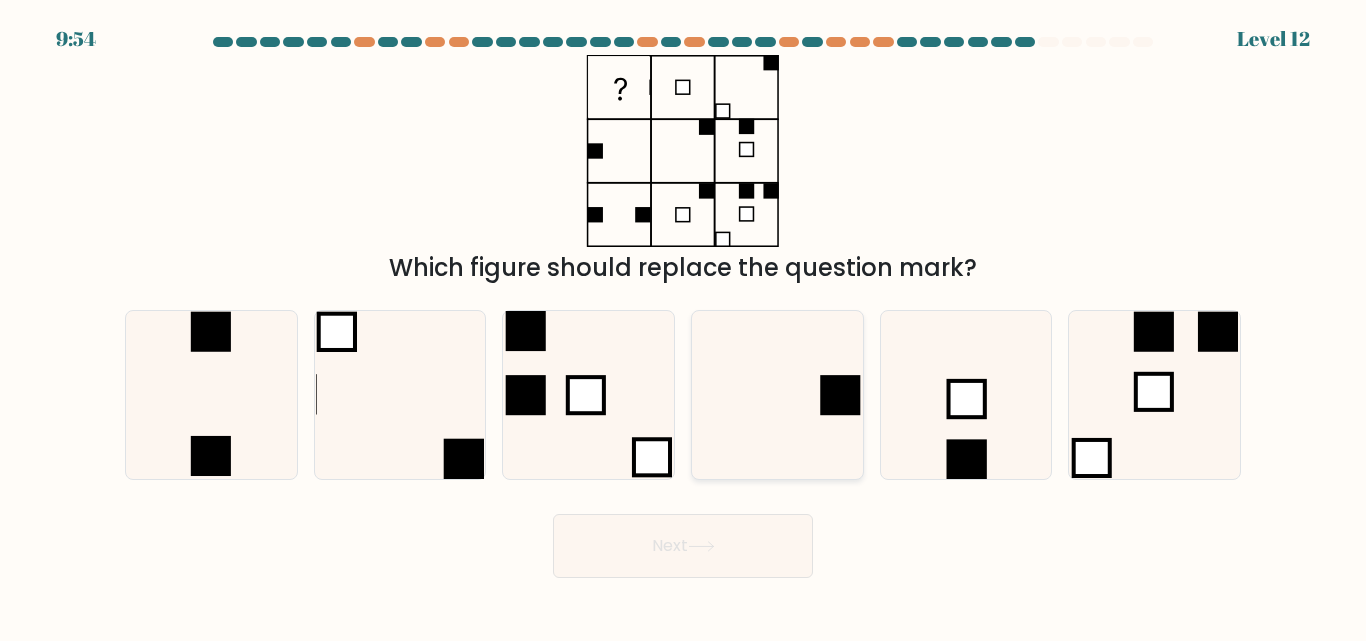 click at bounding box center [777, 394] 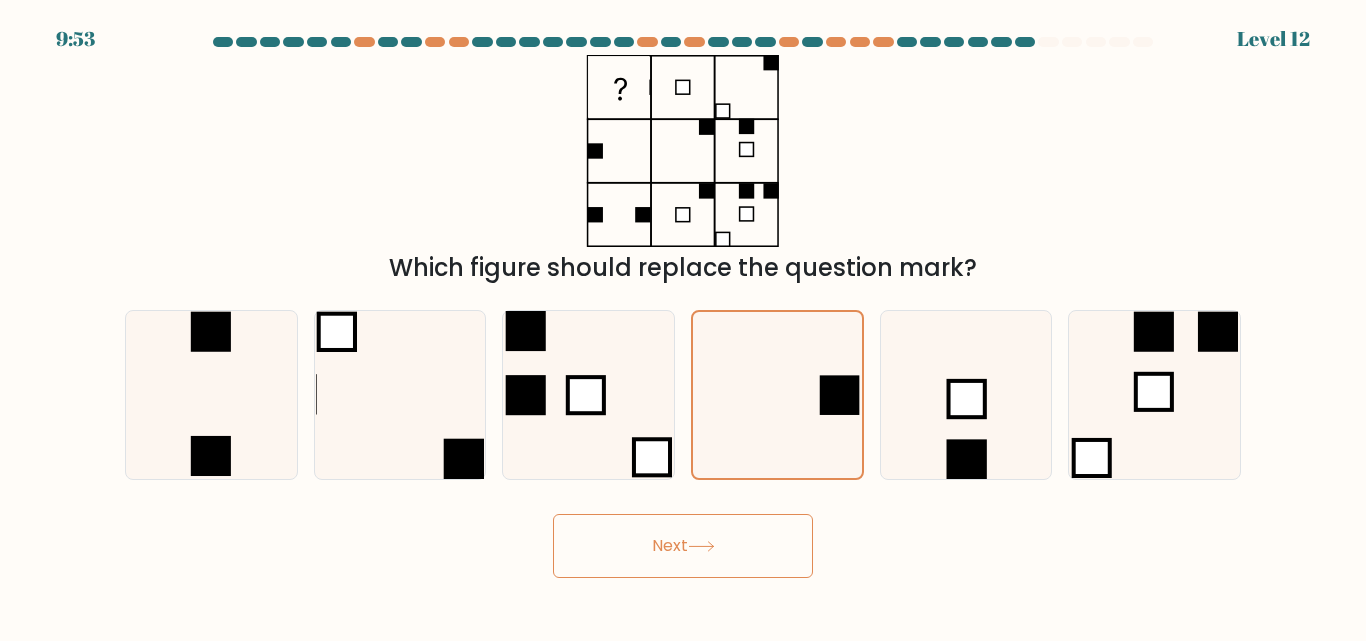 click on "Next" at bounding box center [683, 546] 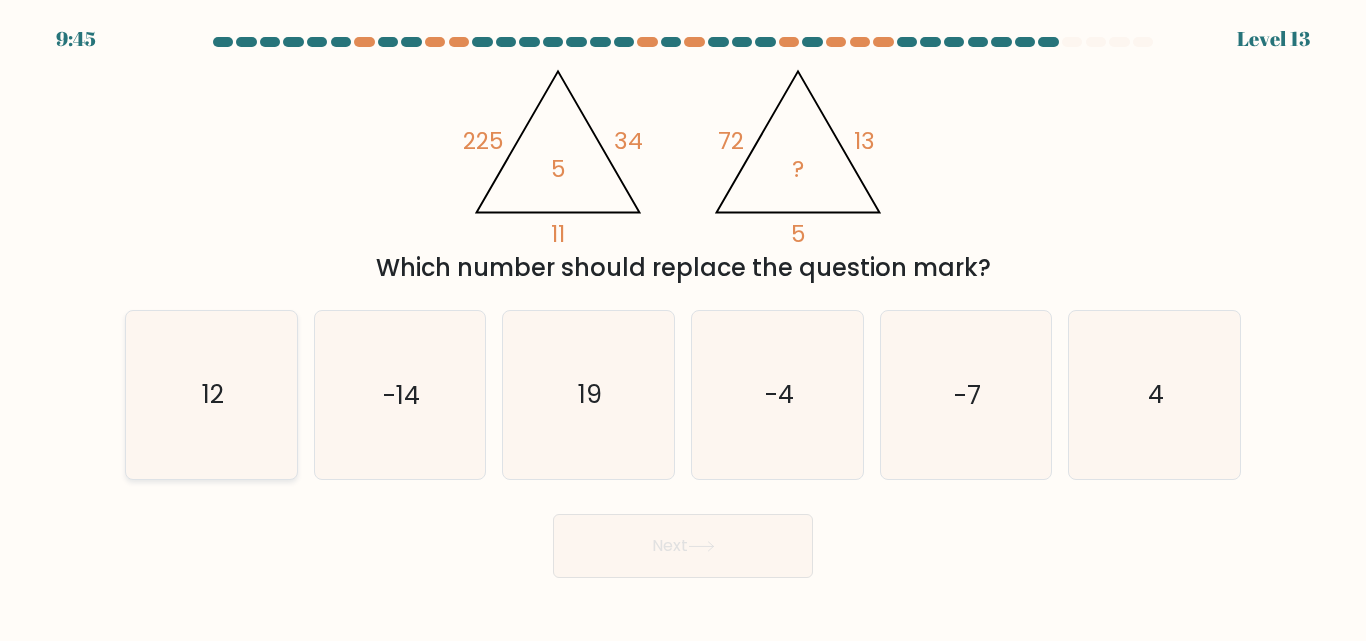 click on "12" at bounding box center (211, 394) 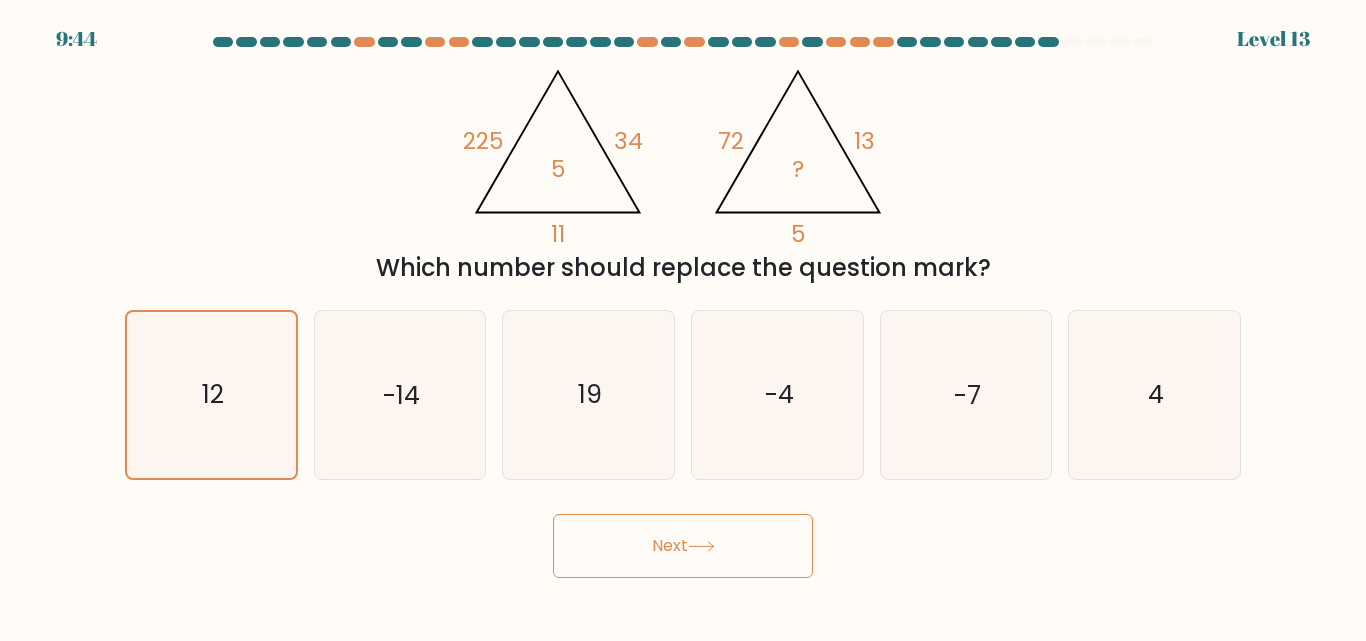 click on "Next" at bounding box center [683, 546] 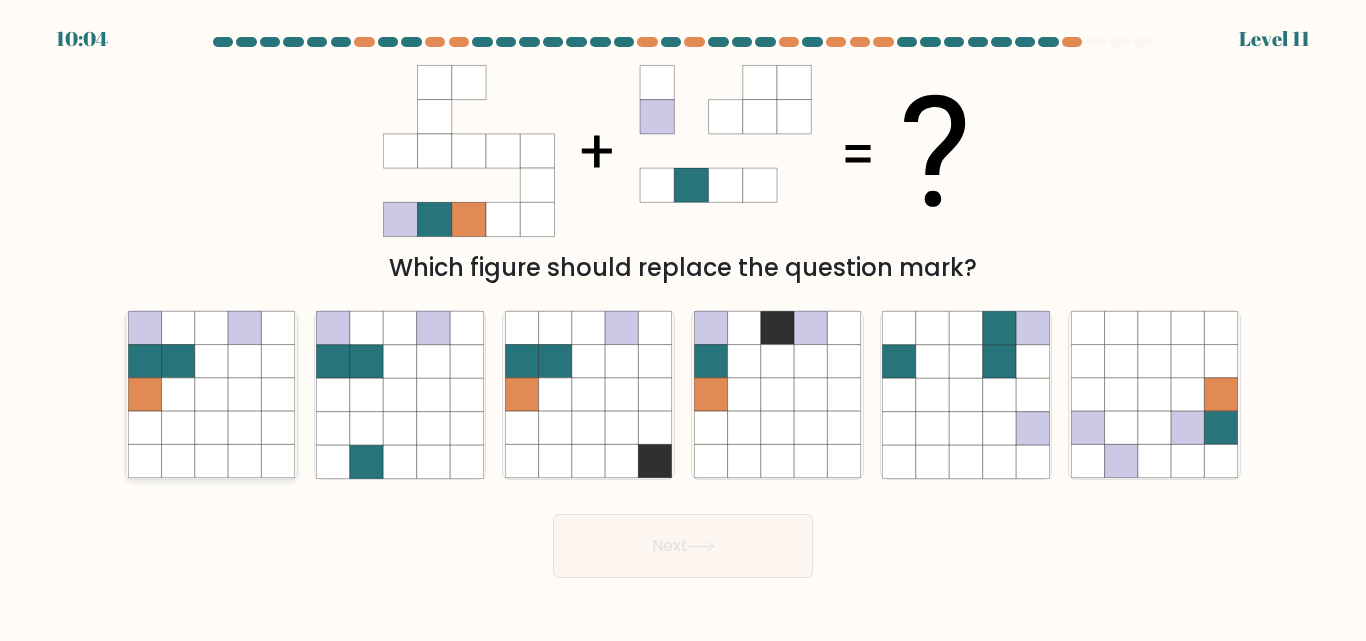 click at bounding box center (211, 395) 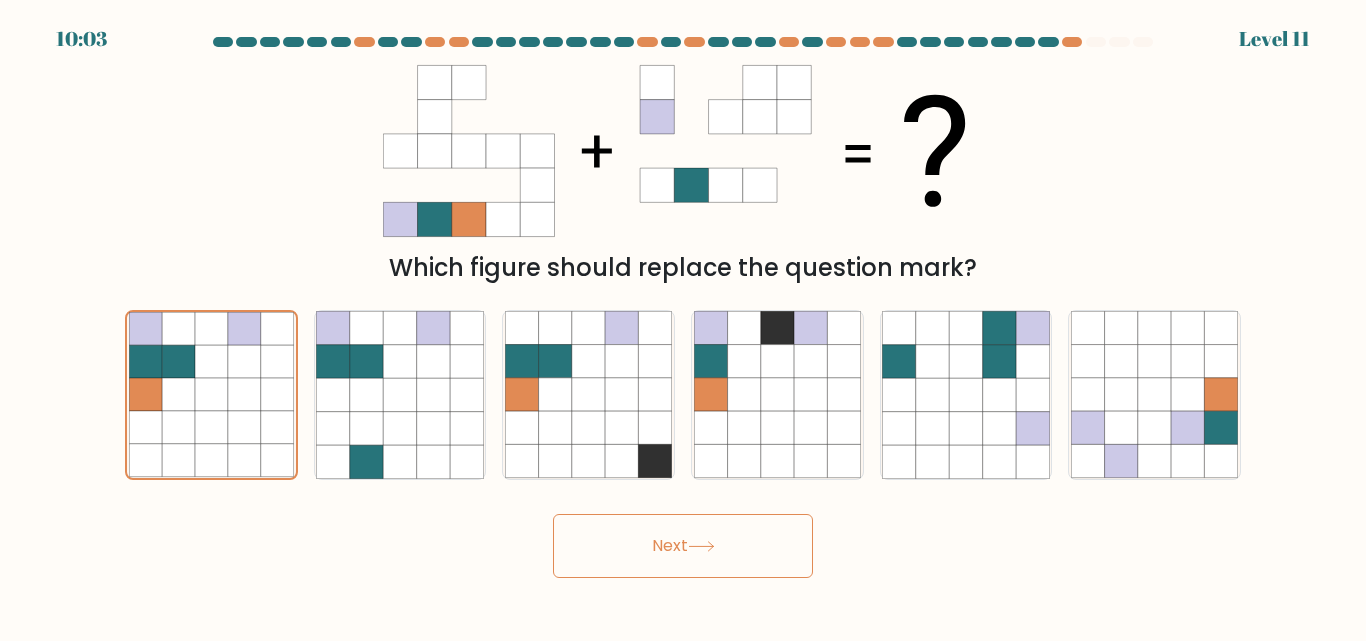 click at bounding box center [701, 546] 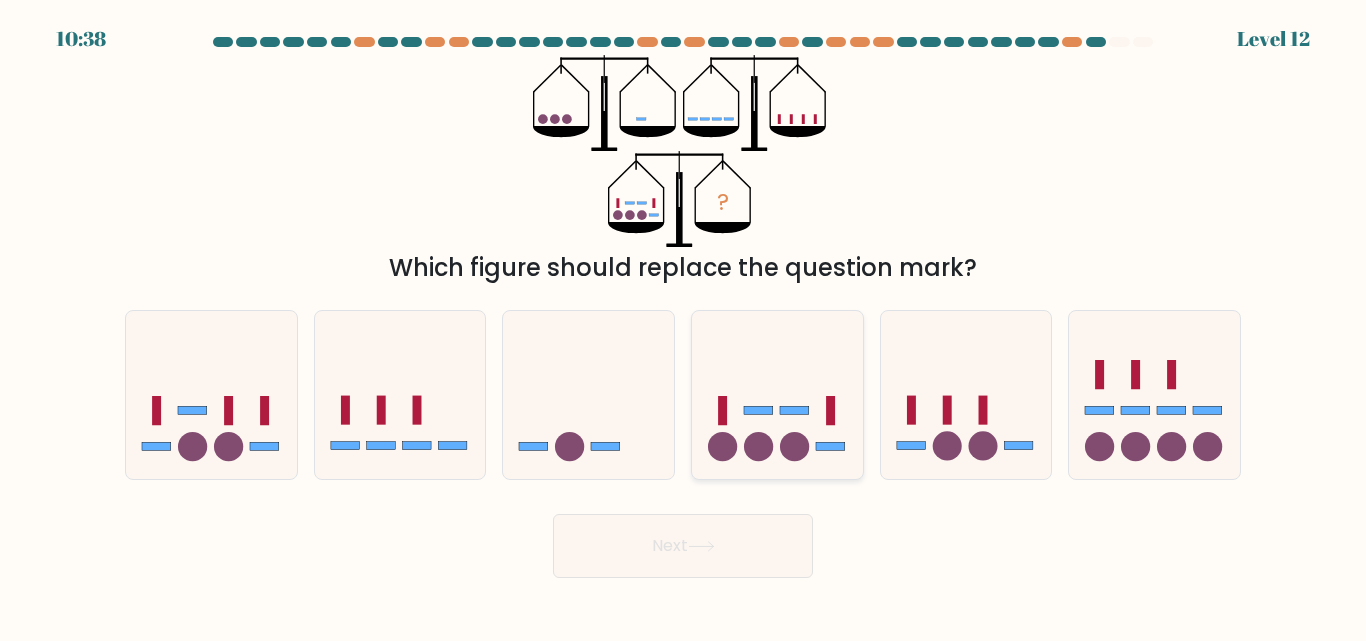 click at bounding box center [777, 394] 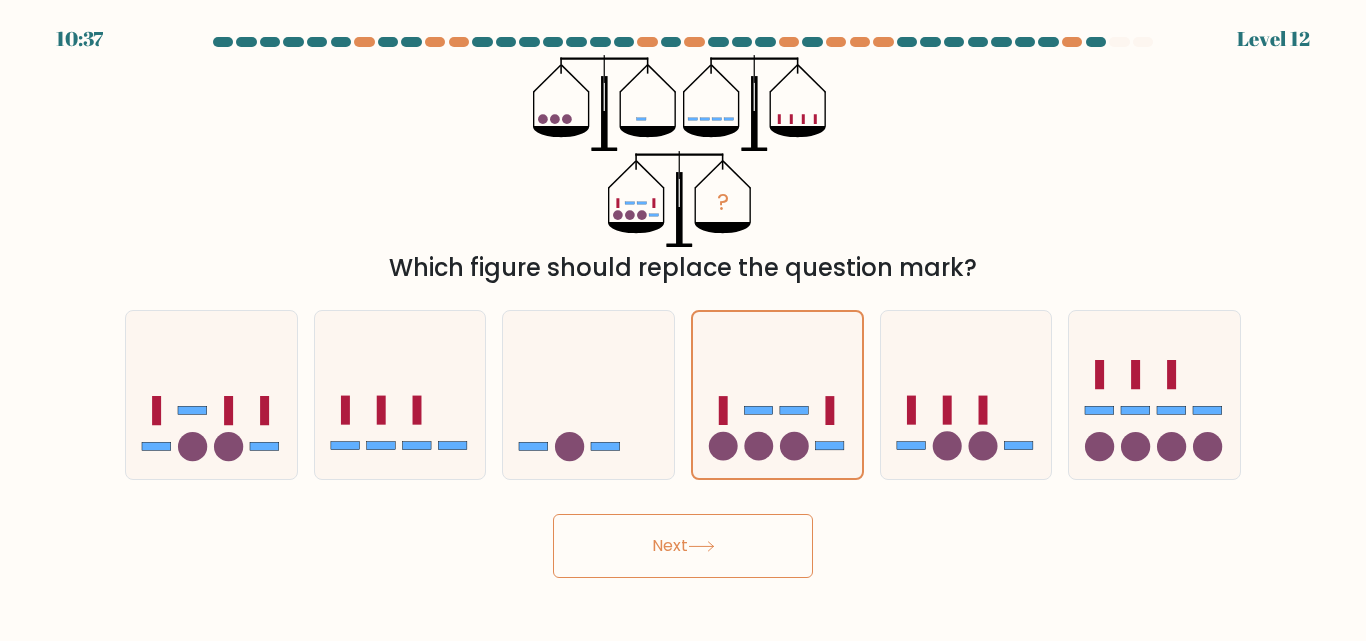 click on "Next" at bounding box center (683, 546) 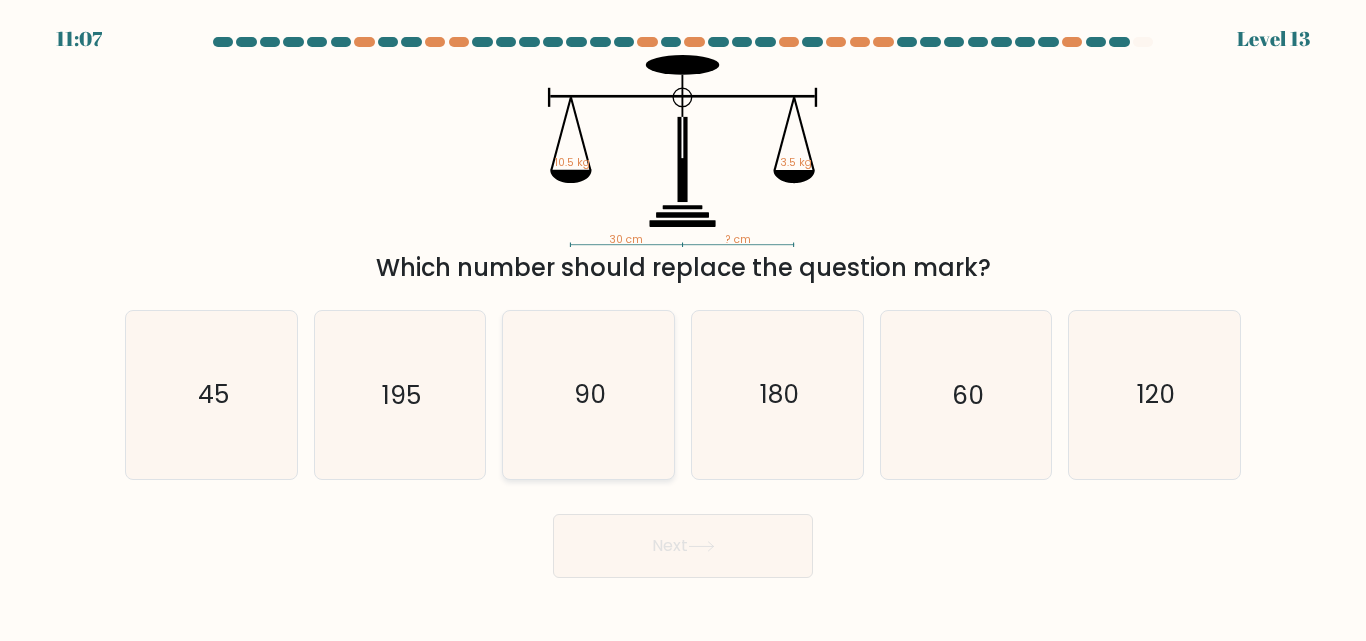 click on "90" at bounding box center (588, 394) 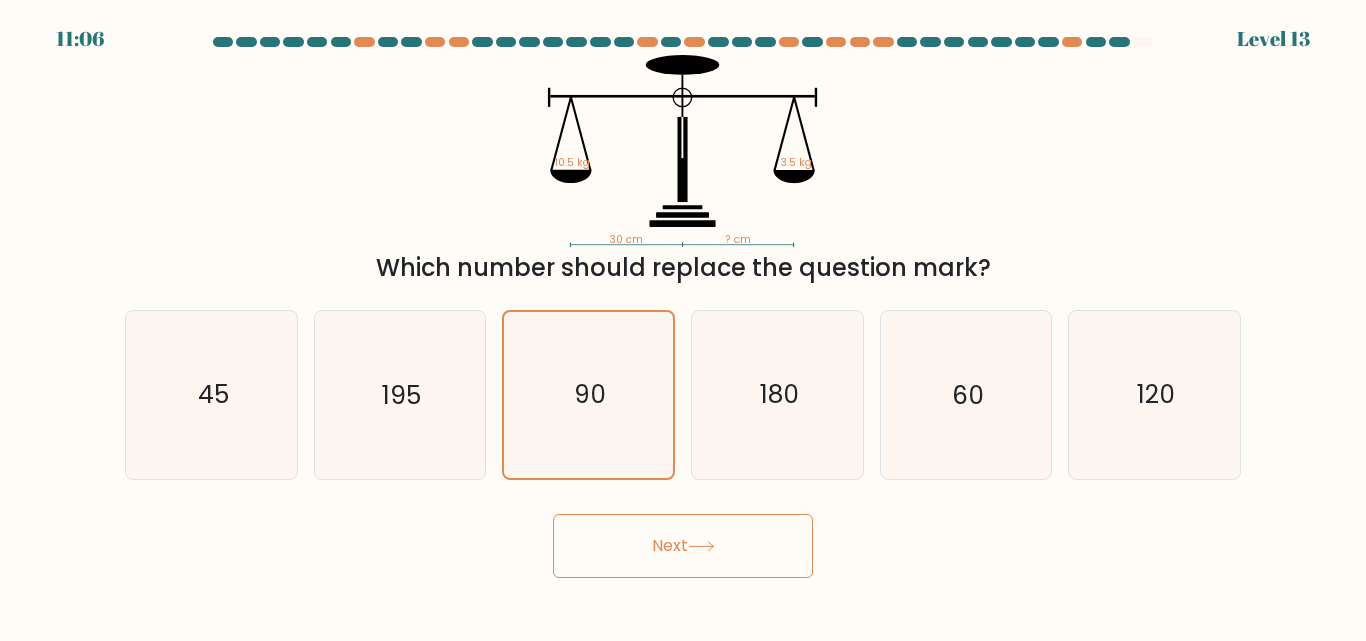 click on "Next" at bounding box center (683, 546) 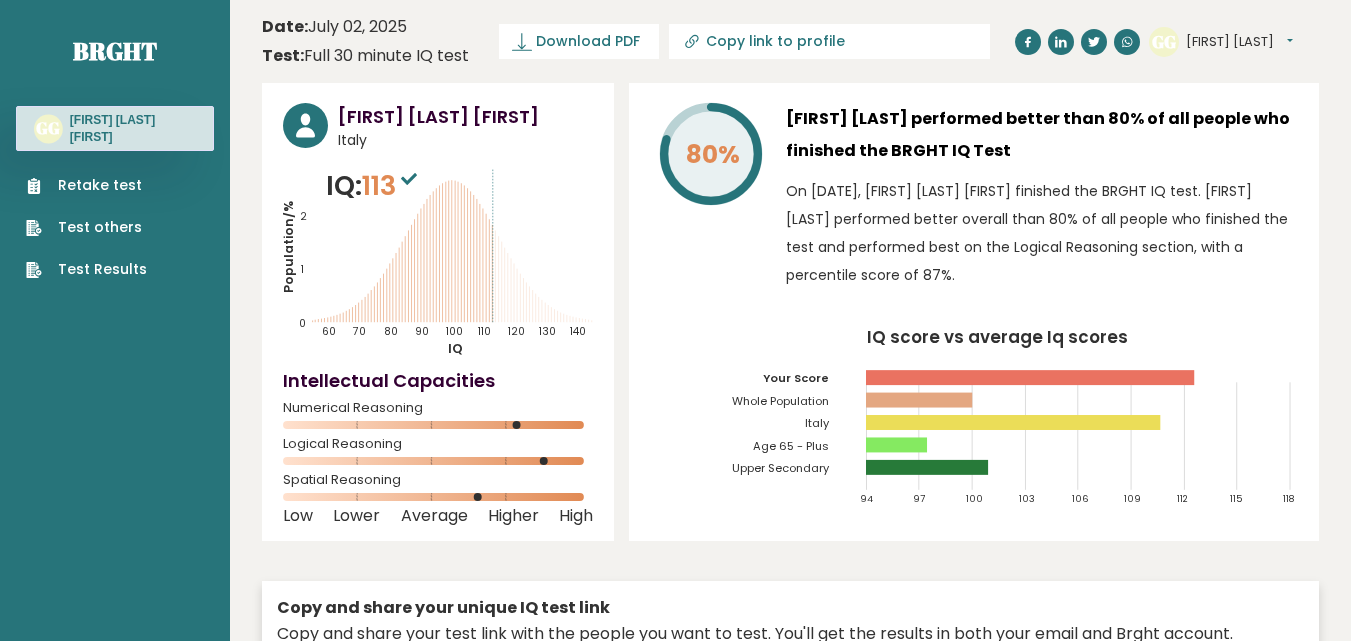 scroll, scrollTop: 0, scrollLeft: 0, axis: both 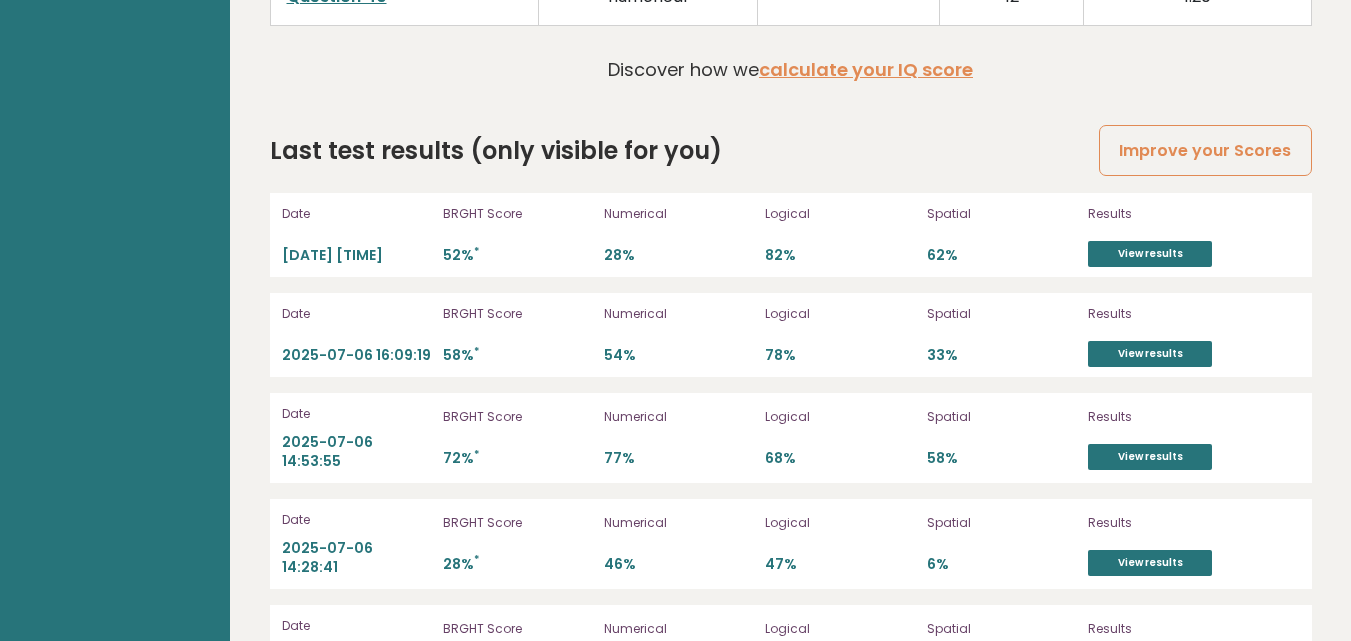 drag, startPoint x: 1364, startPoint y: 635, endPoint x: 1341, endPoint y: 99, distance: 536.4932 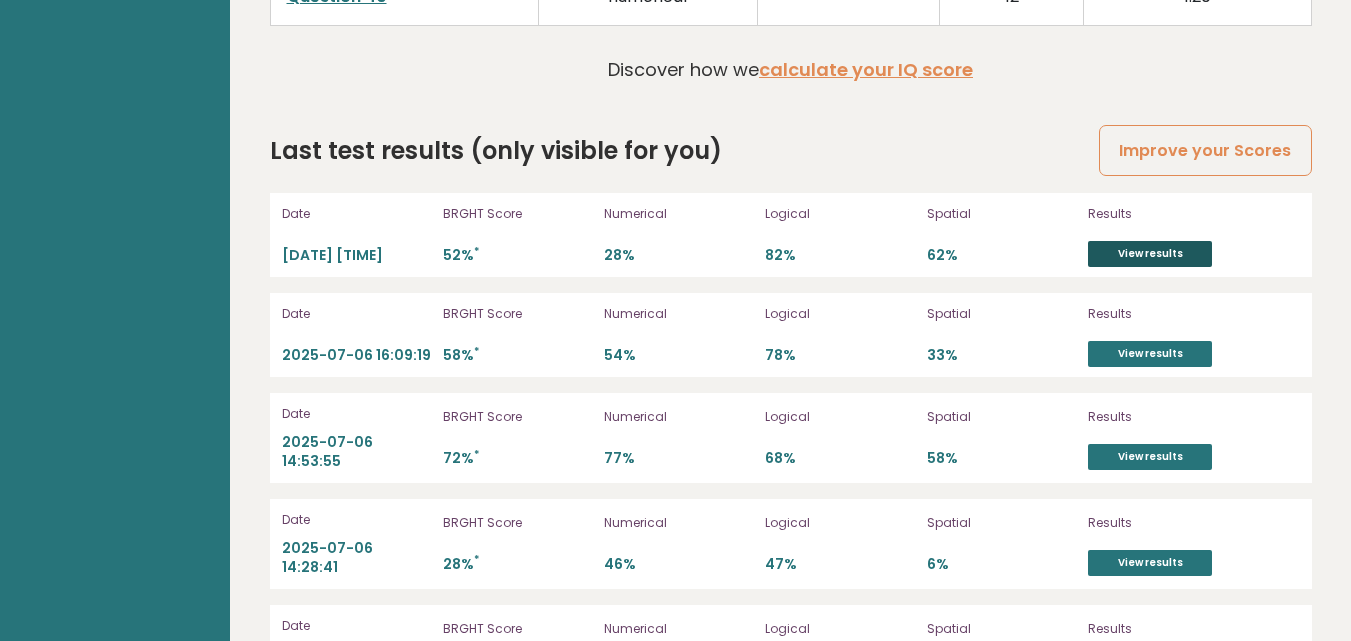 click on "View results" at bounding box center (1150, 254) 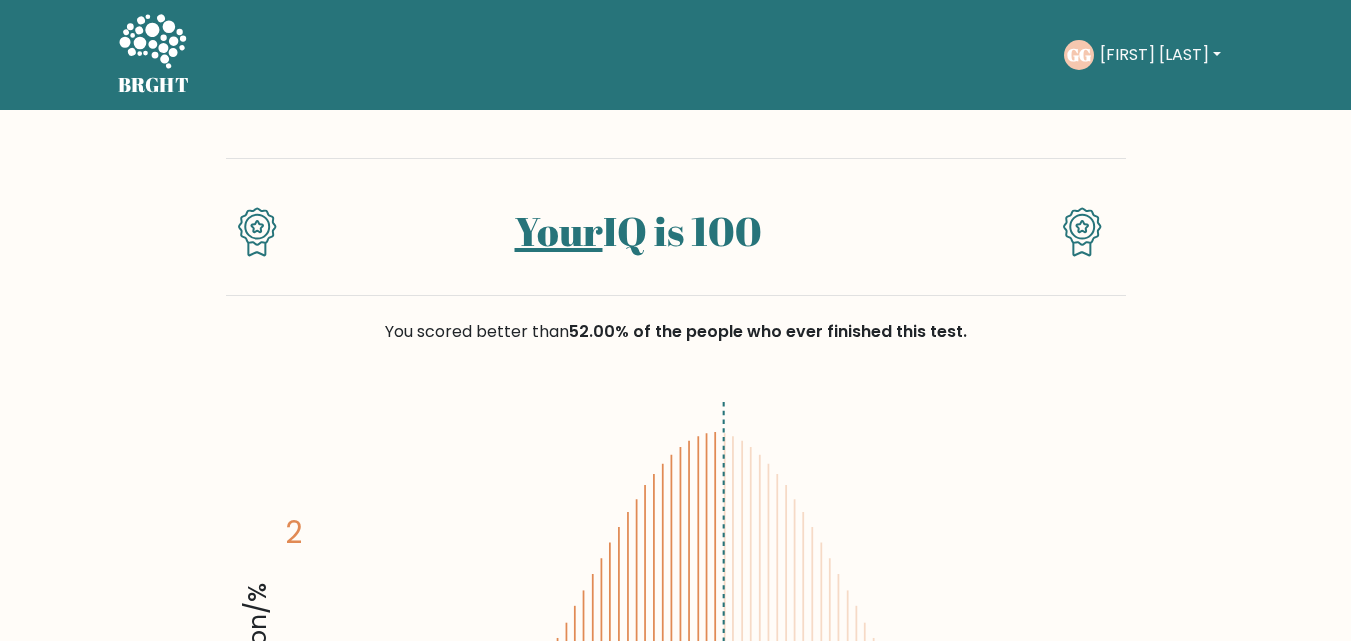 scroll, scrollTop: 0, scrollLeft: 0, axis: both 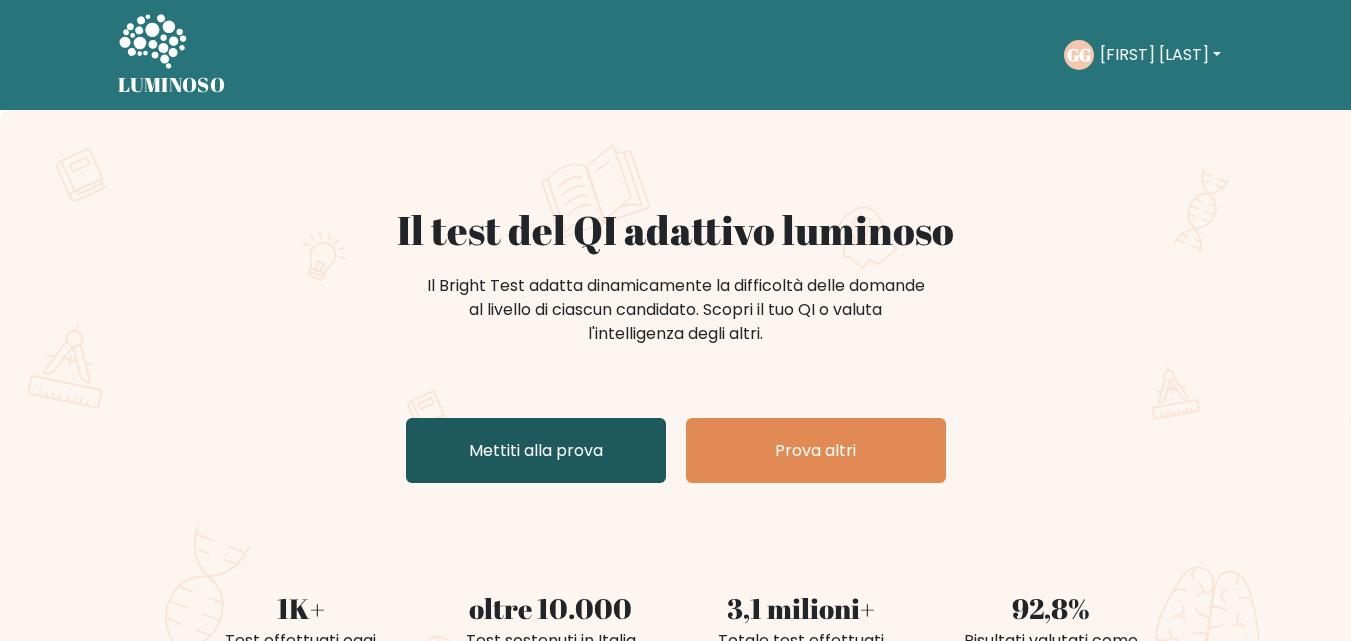 click on "Mettiti alla prova" at bounding box center (536, 450) 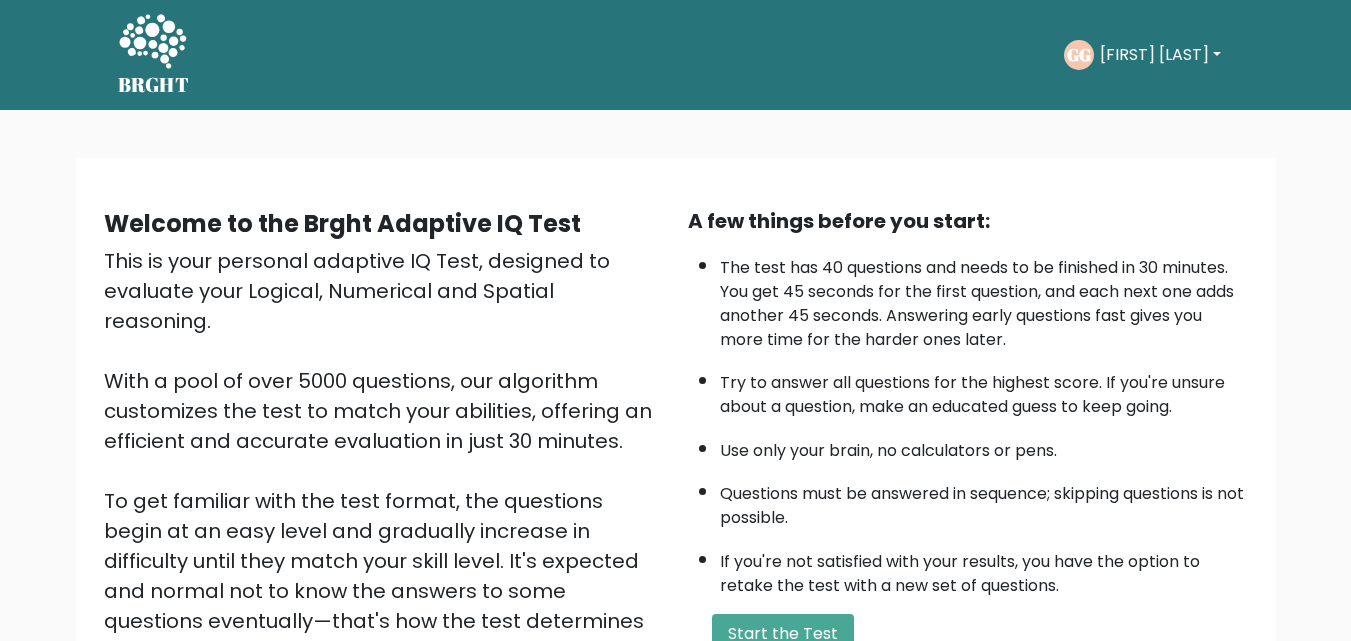 scroll, scrollTop: 0, scrollLeft: 0, axis: both 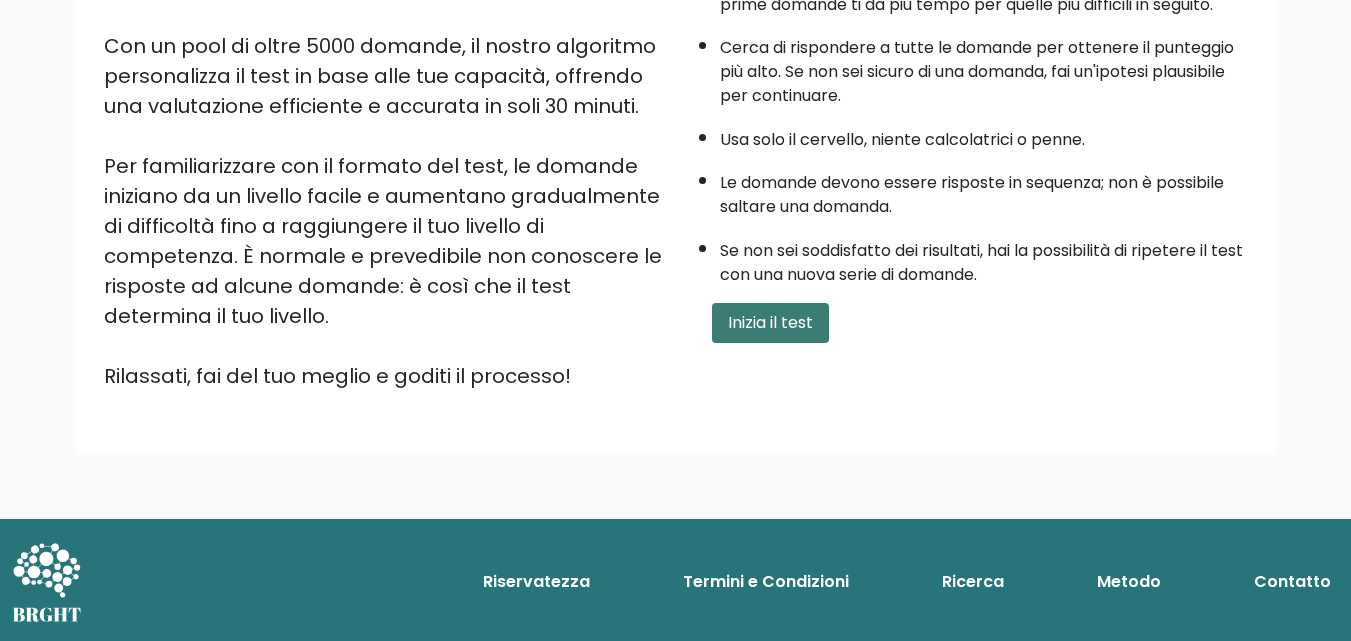 click on "Inizia il test" at bounding box center (770, 322) 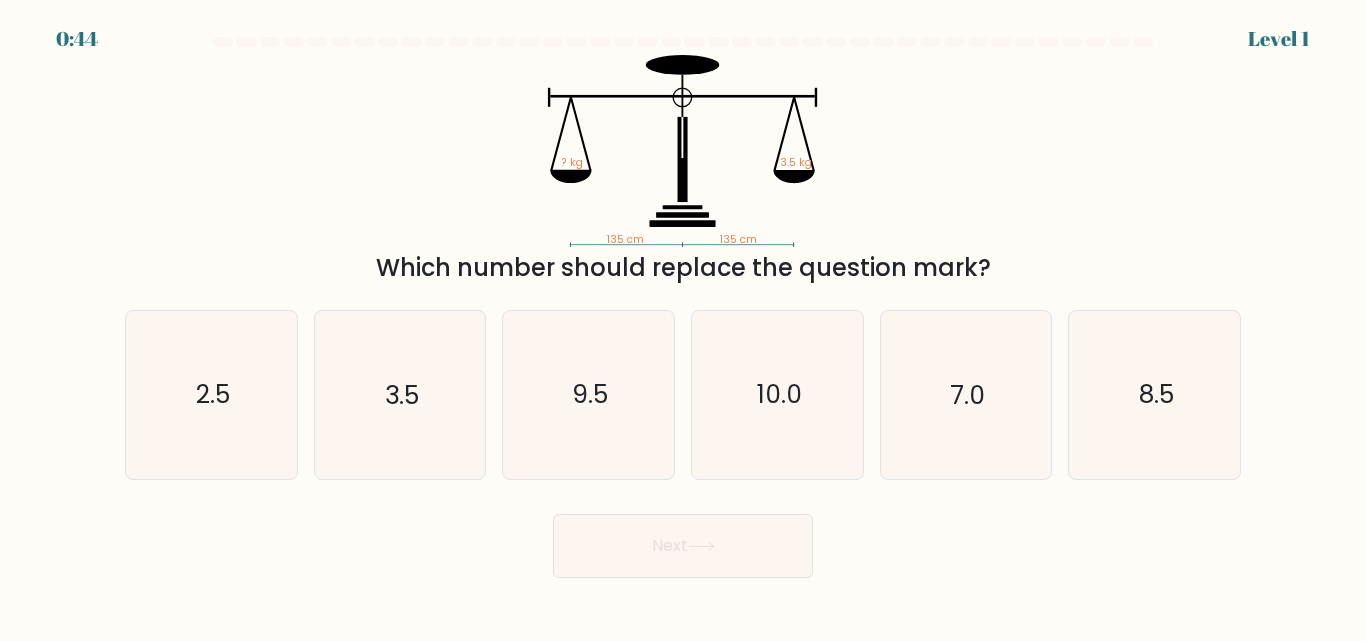 scroll, scrollTop: 0, scrollLeft: 0, axis: both 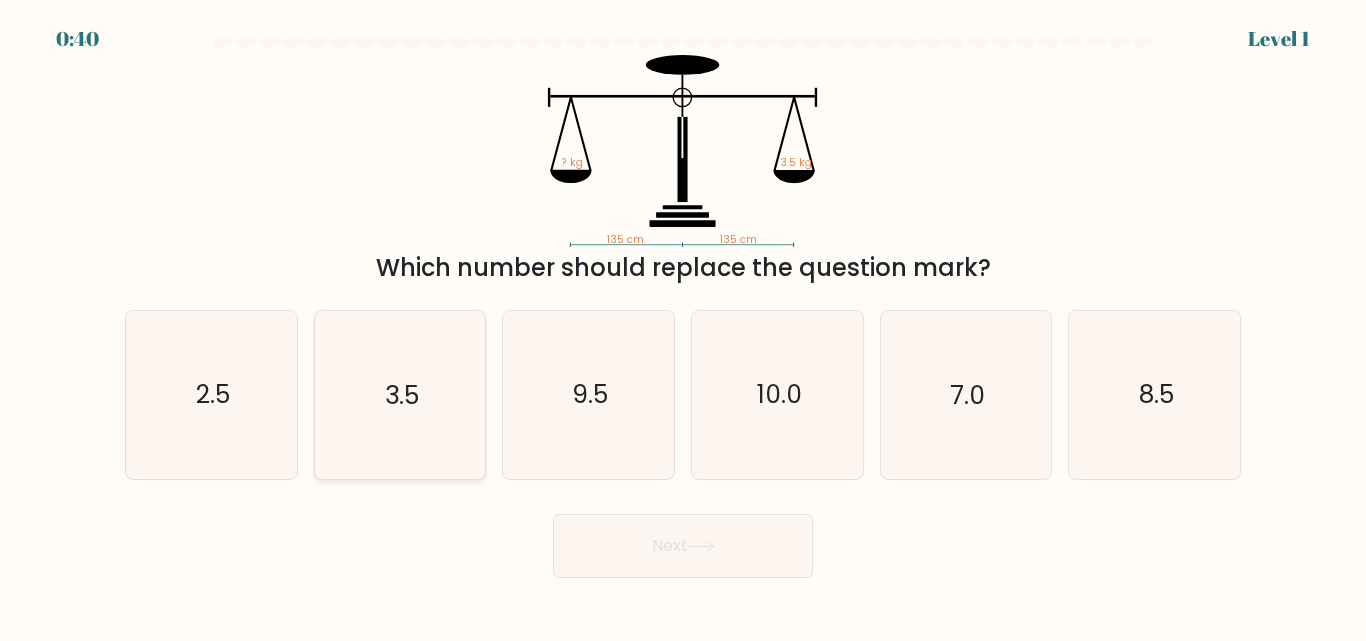 click on "3.5" at bounding box center [399, 394] 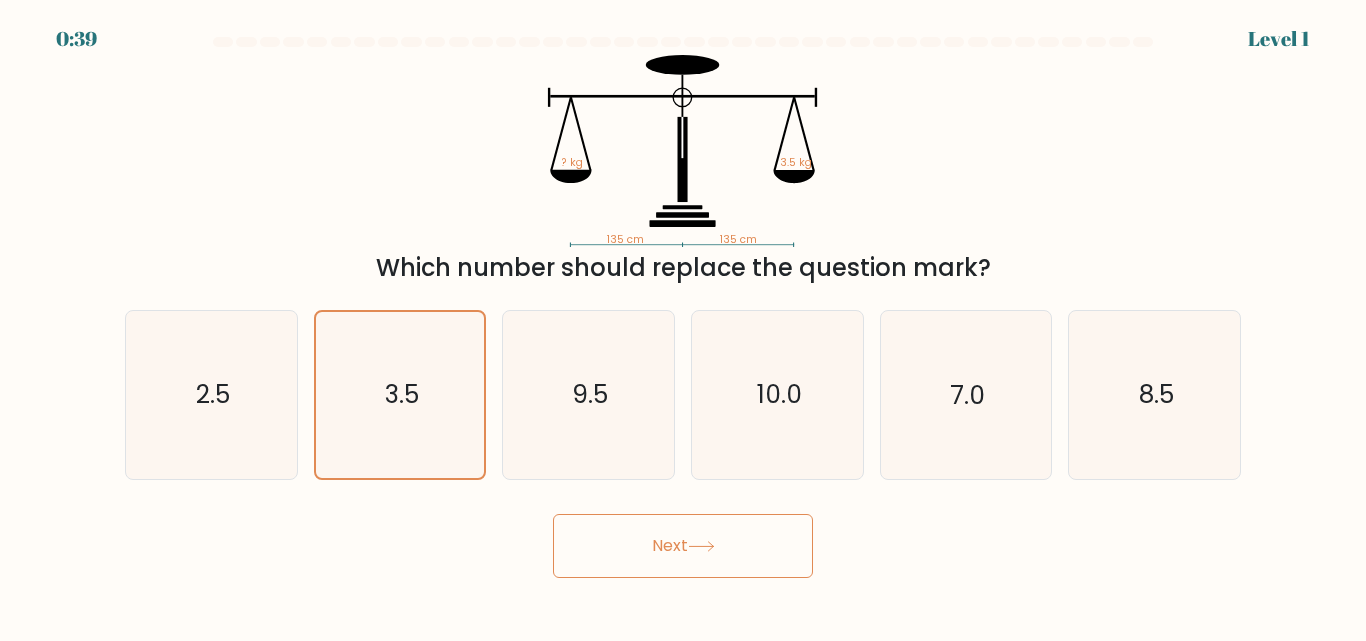 click on "Next" at bounding box center [683, 546] 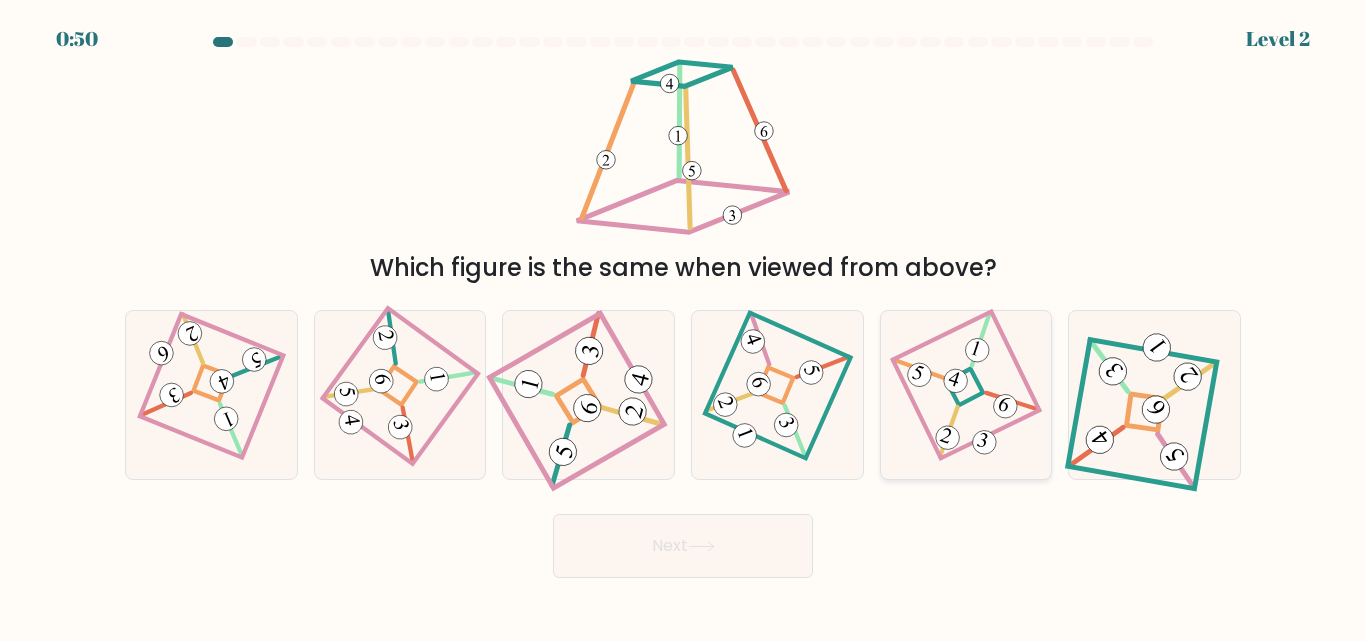 click at bounding box center (966, 395) 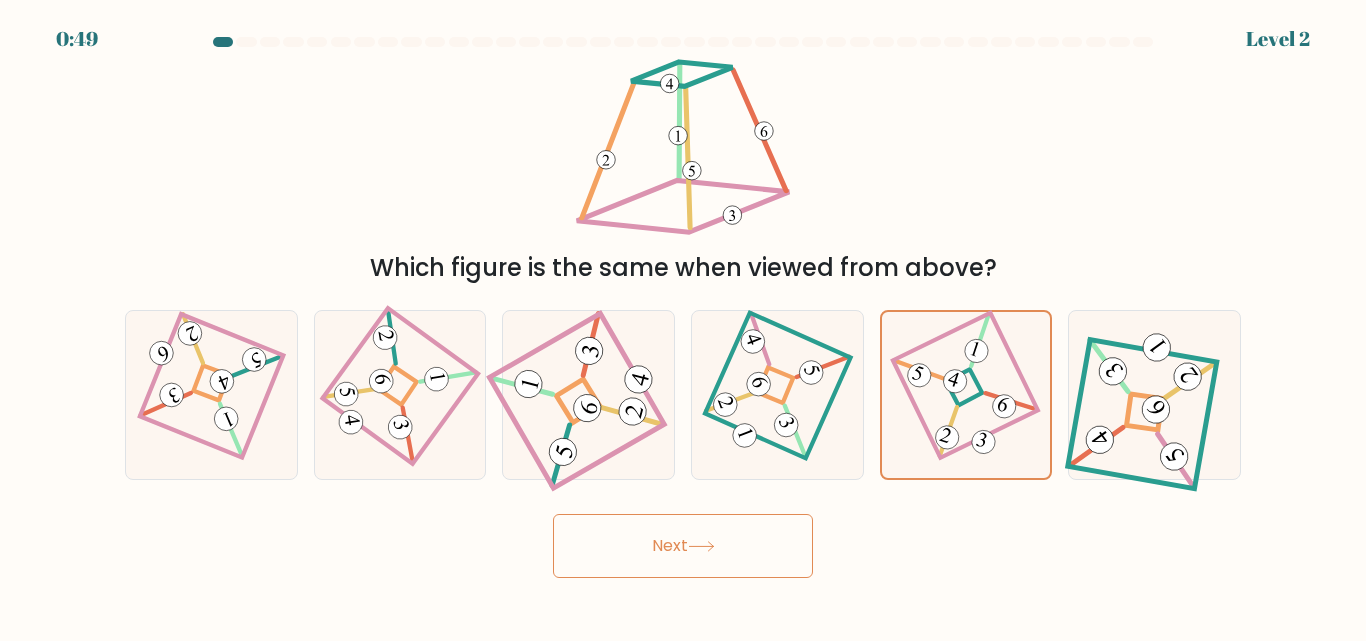 click on "Next" at bounding box center [683, 546] 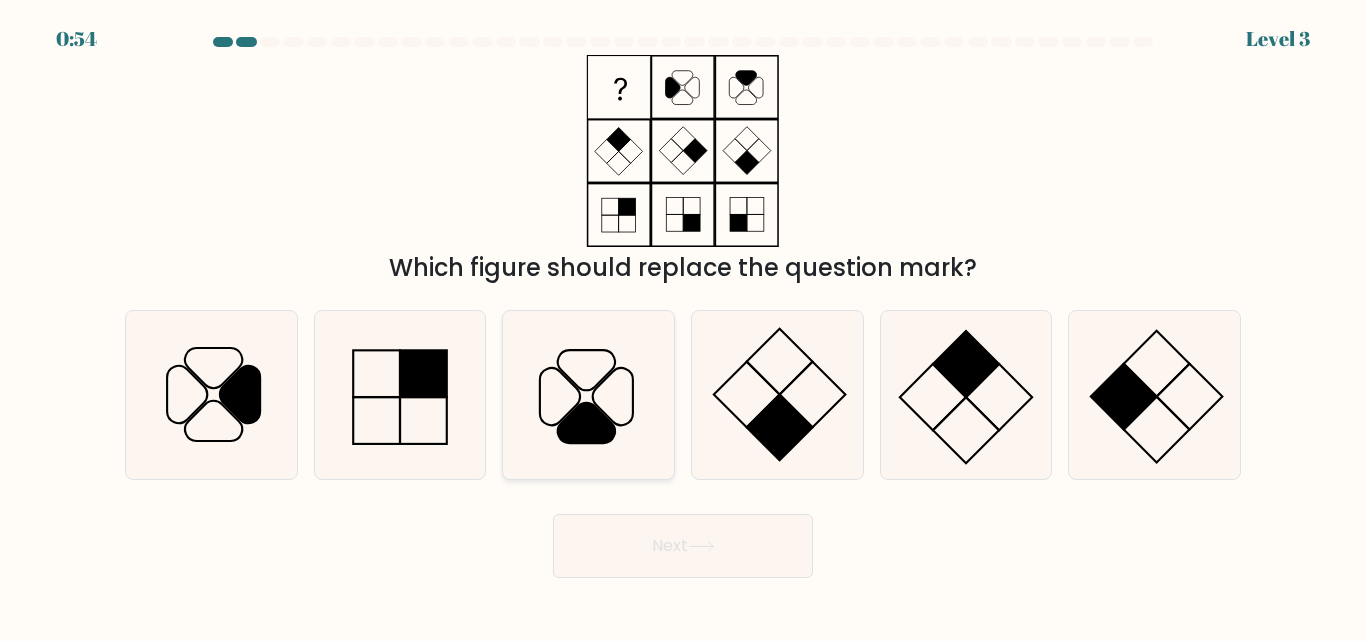click at bounding box center [588, 394] 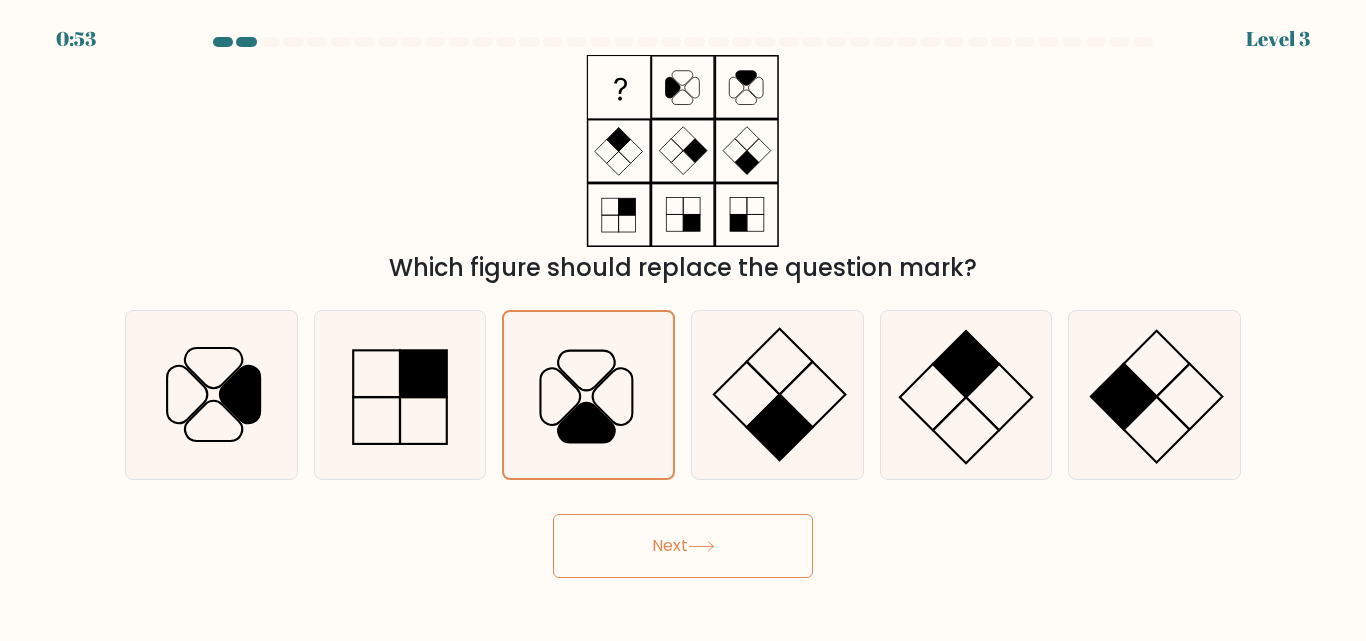 click on "Next" at bounding box center [683, 546] 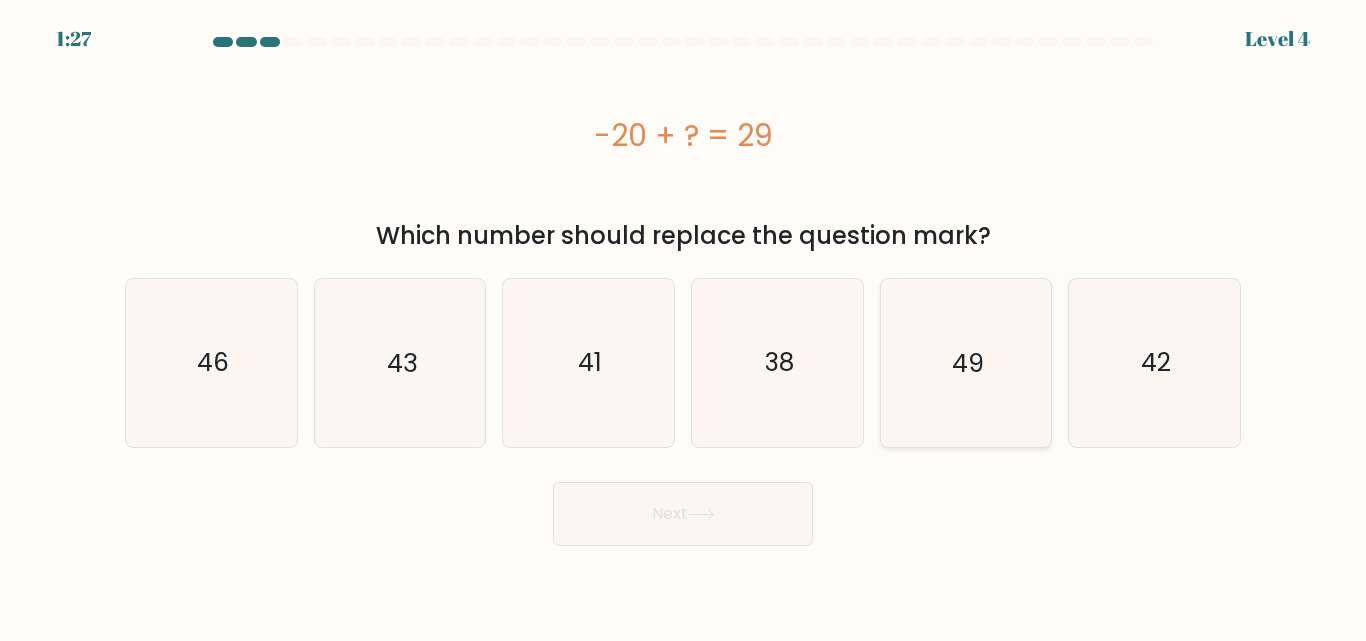 click on "49" at bounding box center [965, 362] 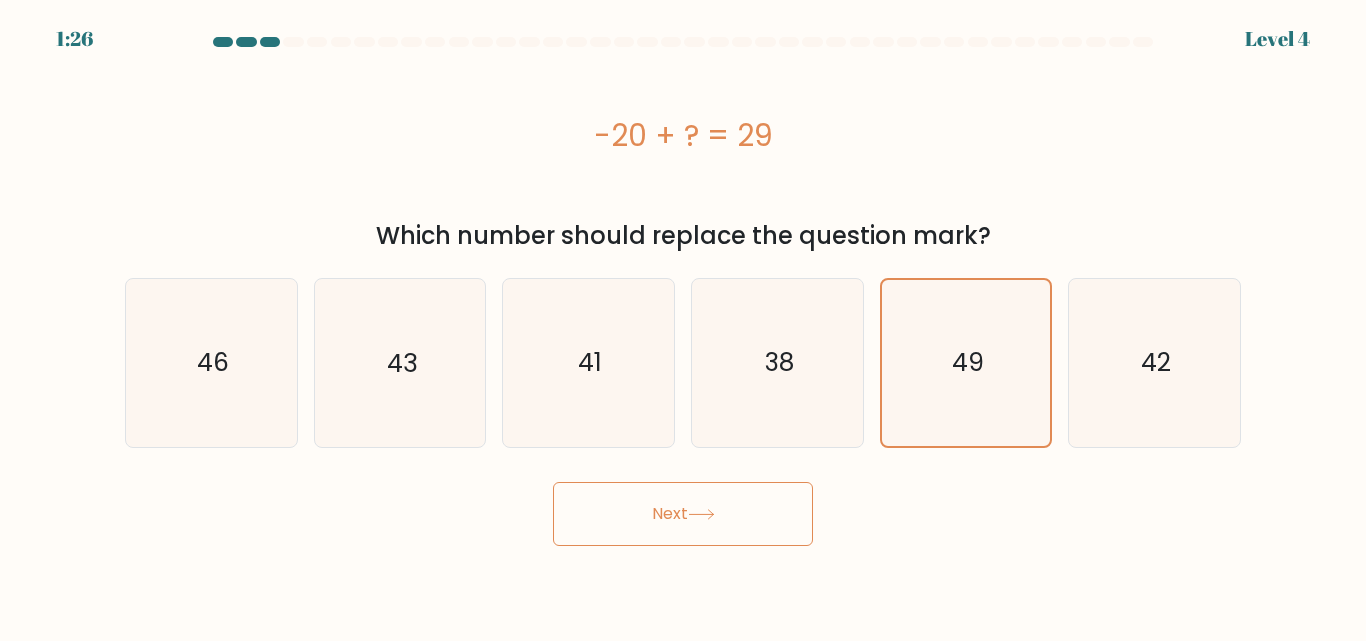 click on "Next" at bounding box center [683, 514] 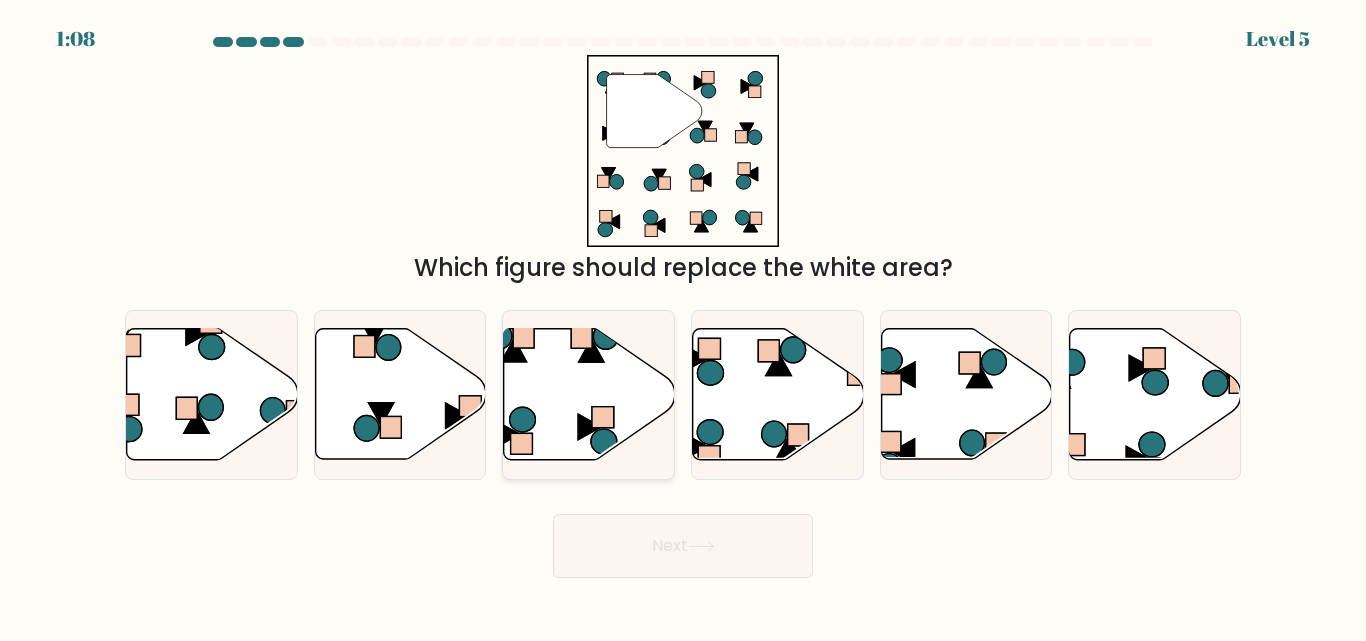 click at bounding box center (589, 394) 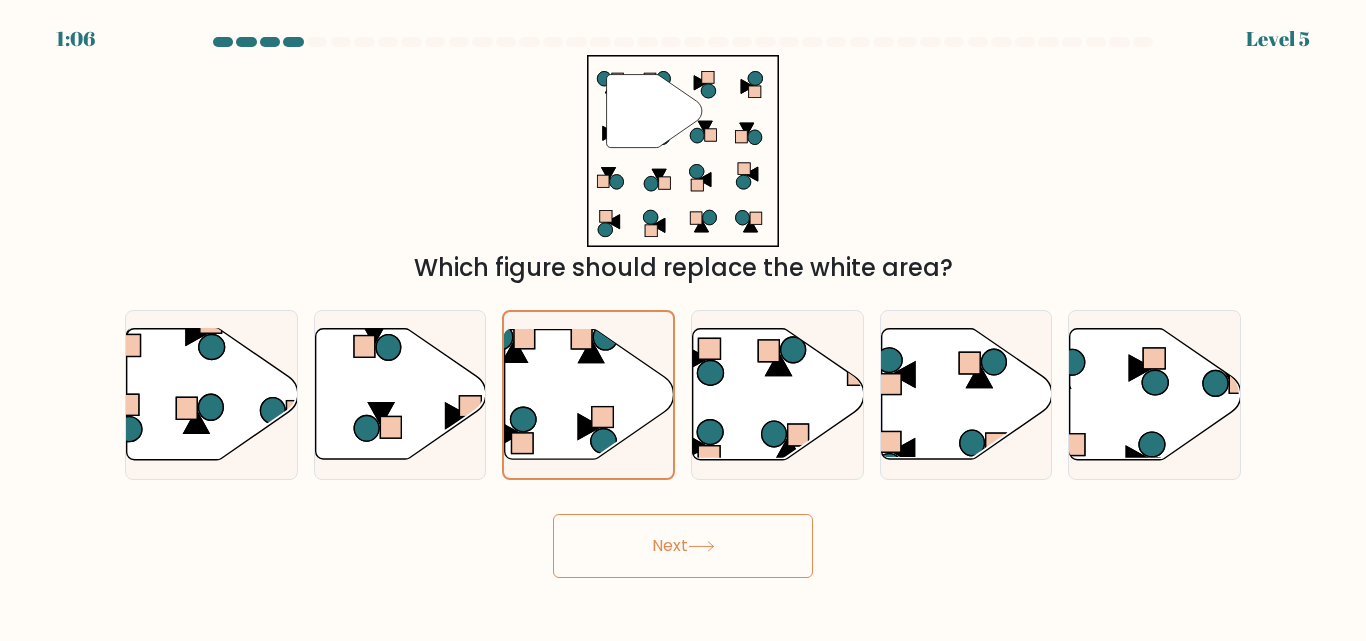click on "Next" at bounding box center (683, 546) 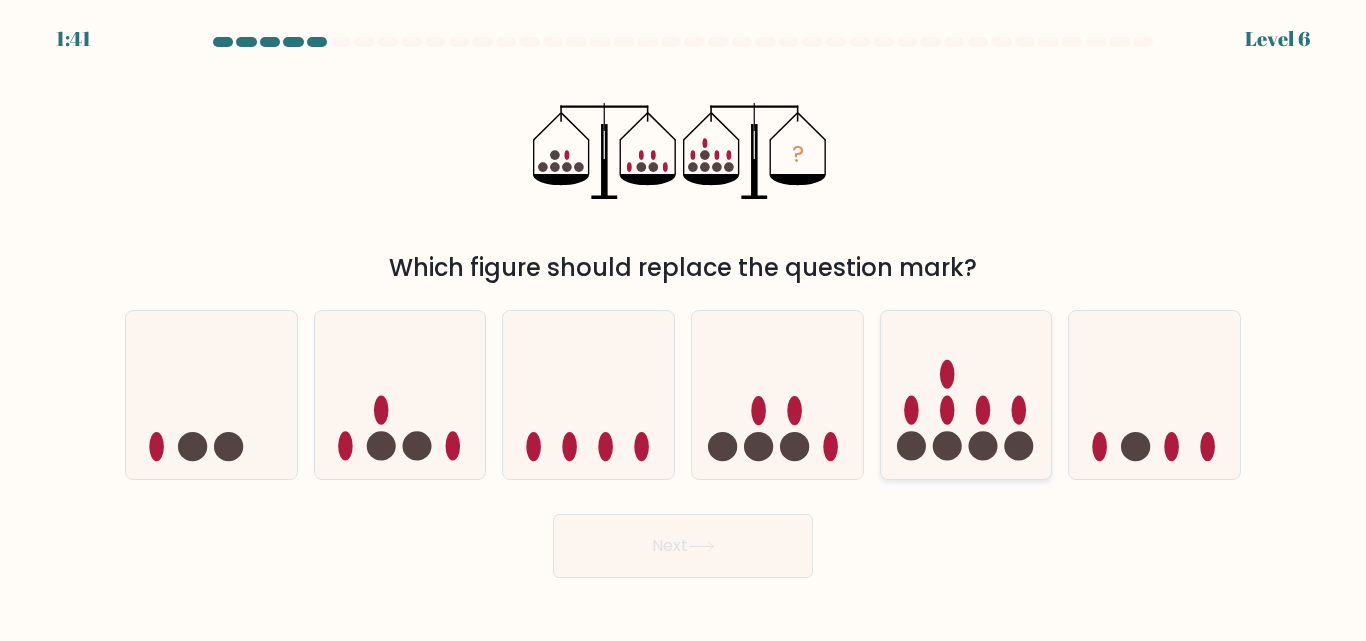 click at bounding box center [947, 410] 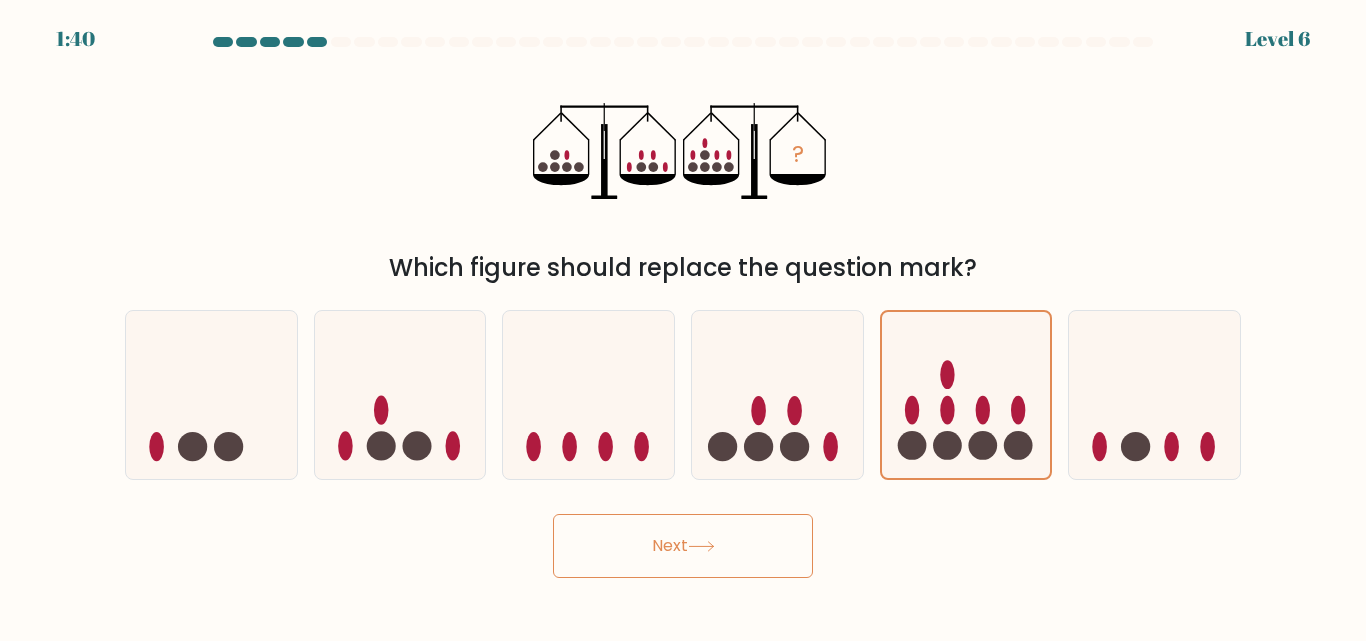 click on "Next" at bounding box center (683, 546) 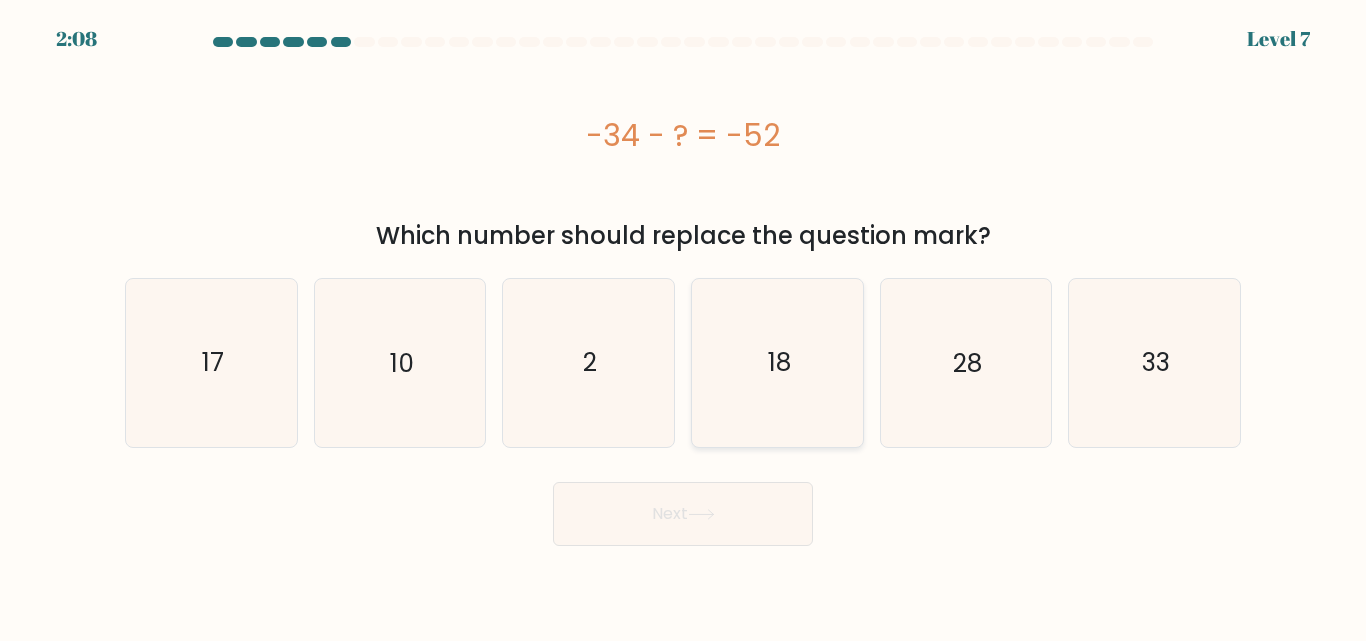 click on "18" at bounding box center (777, 362) 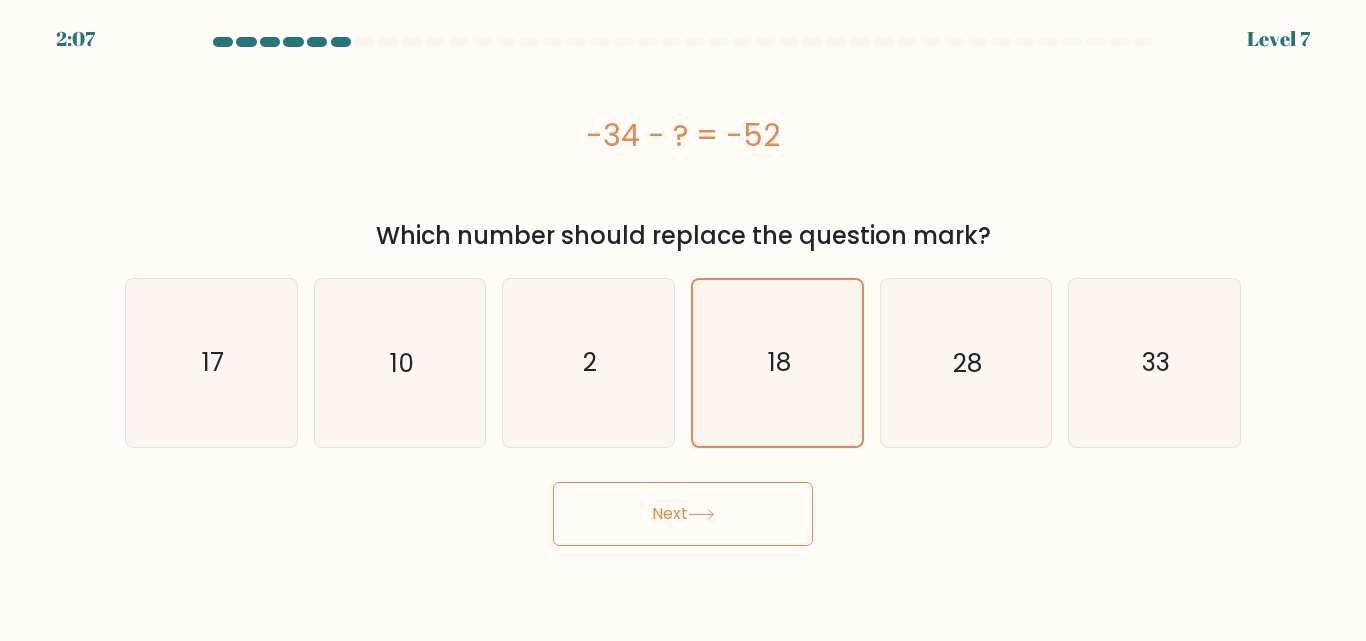 click at bounding box center (701, 514) 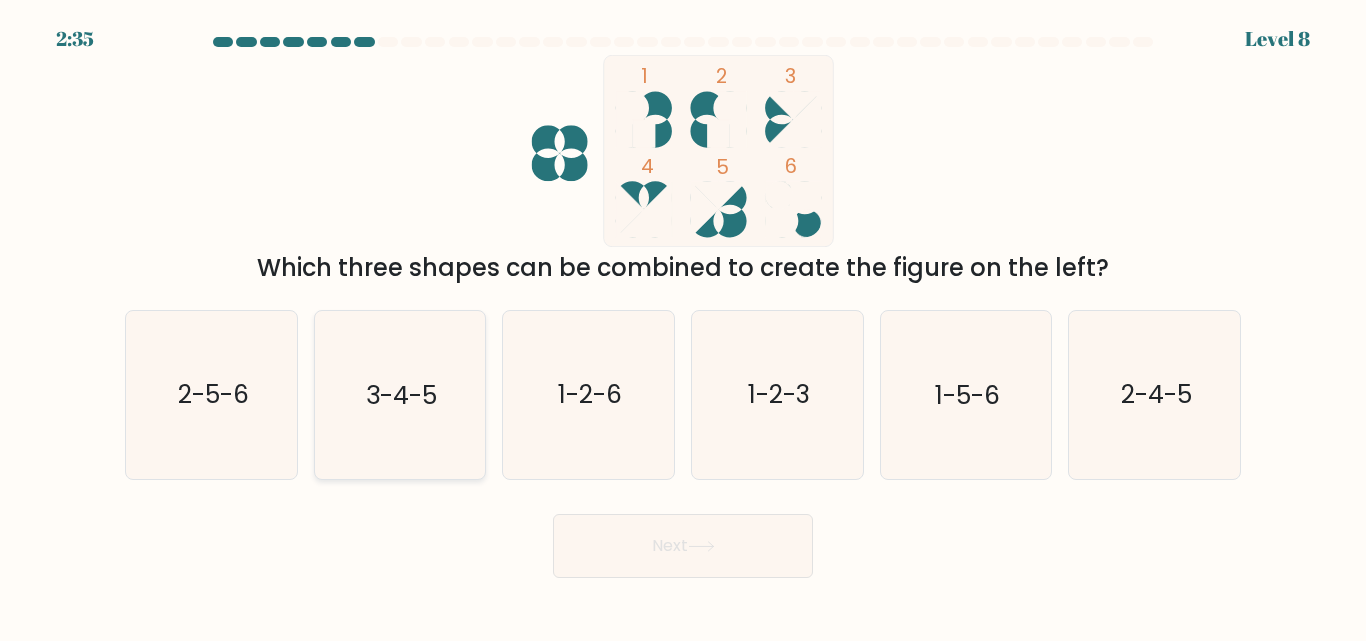 click on "3-4-5" at bounding box center (401, 395) 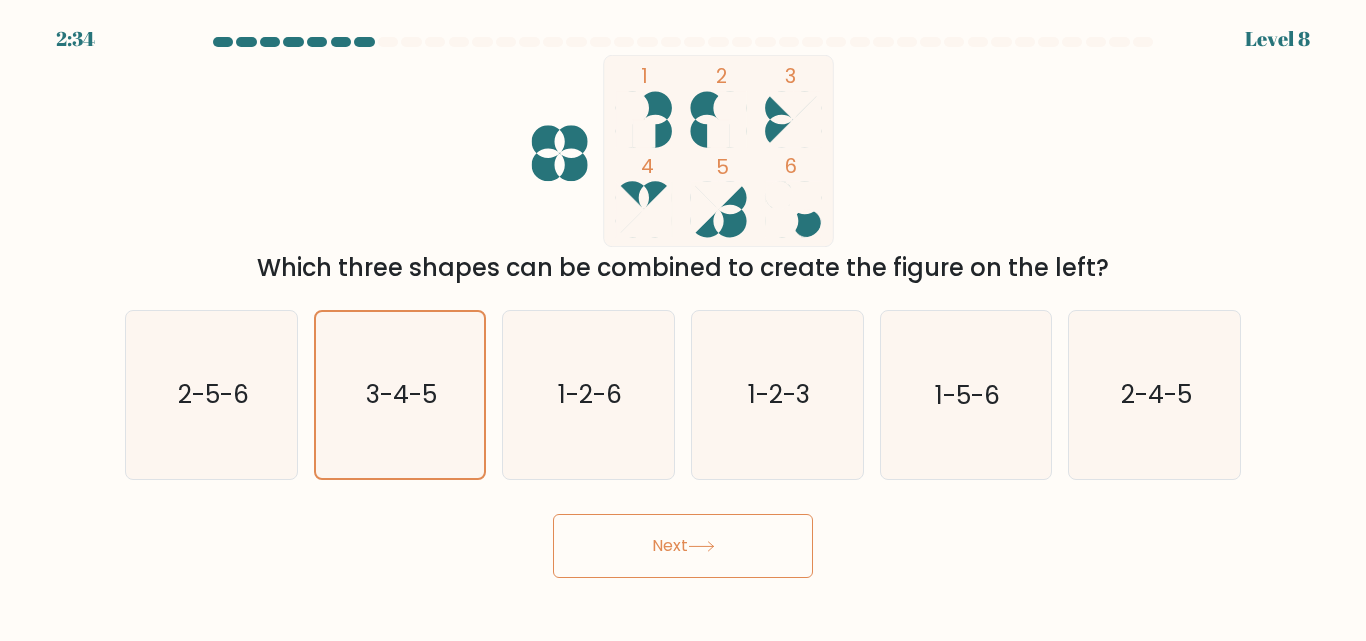 click on "Next" at bounding box center [683, 546] 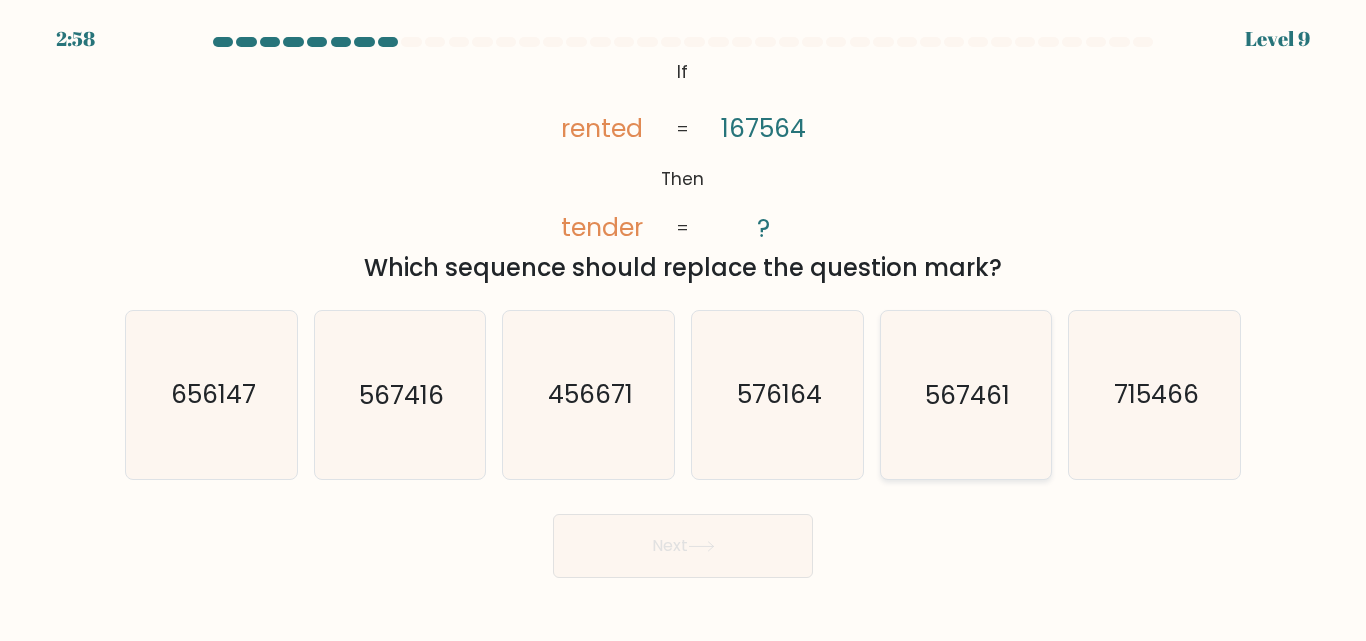 click on "567461" at bounding box center (967, 395) 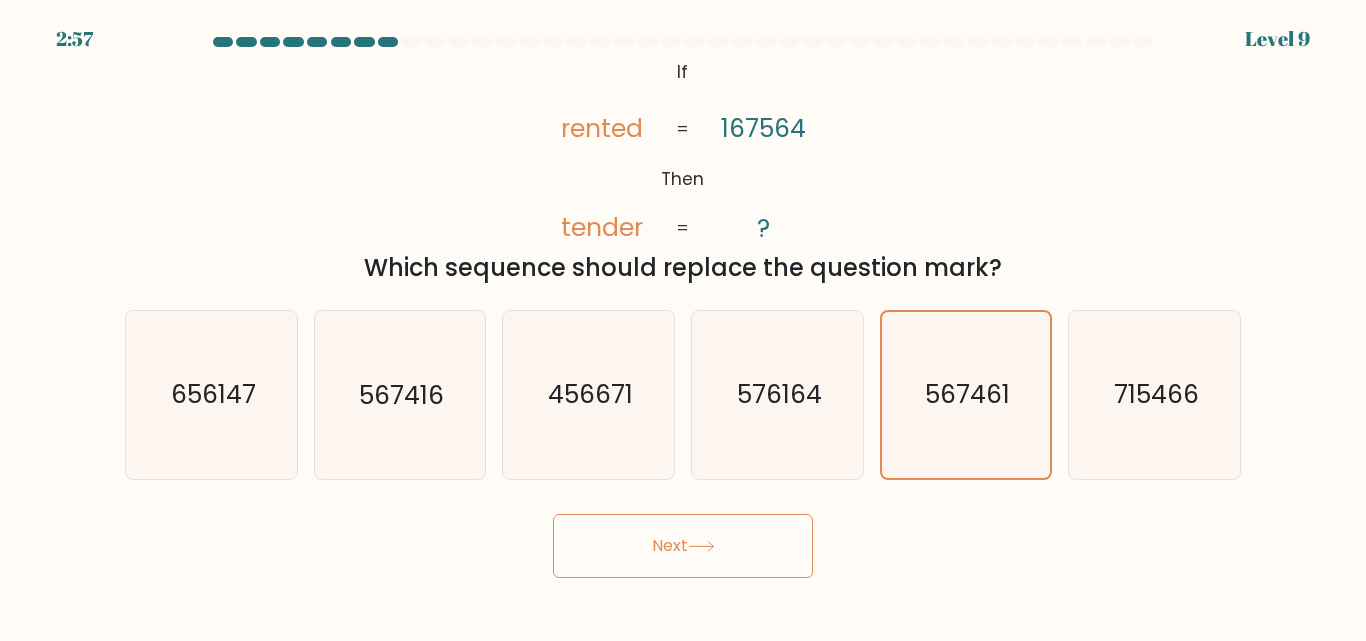 click on "Next" at bounding box center (683, 546) 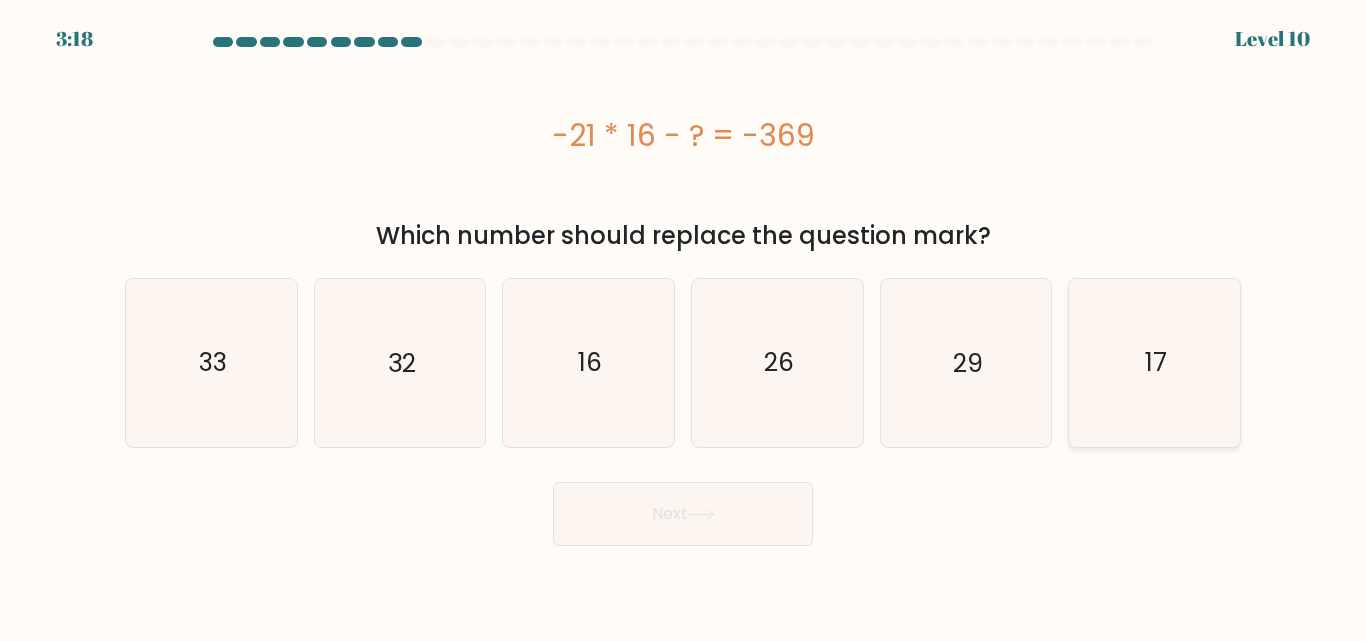click on "17" at bounding box center [1156, 362] 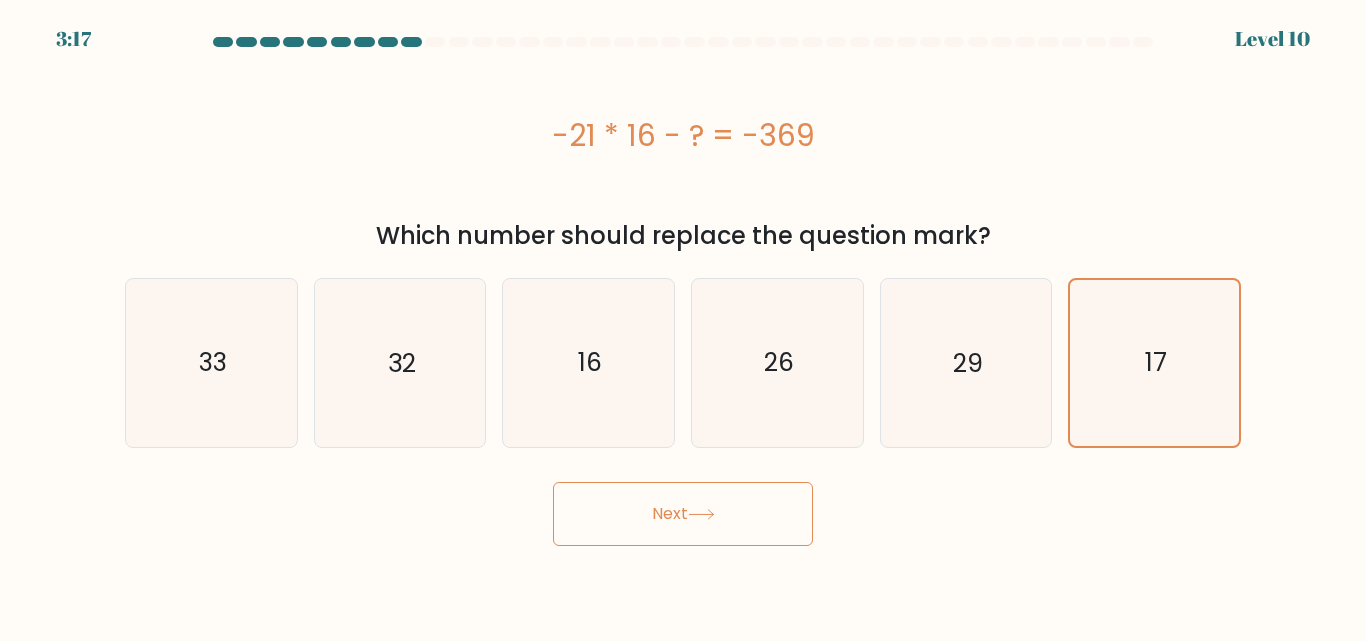 click on "Next" at bounding box center (683, 514) 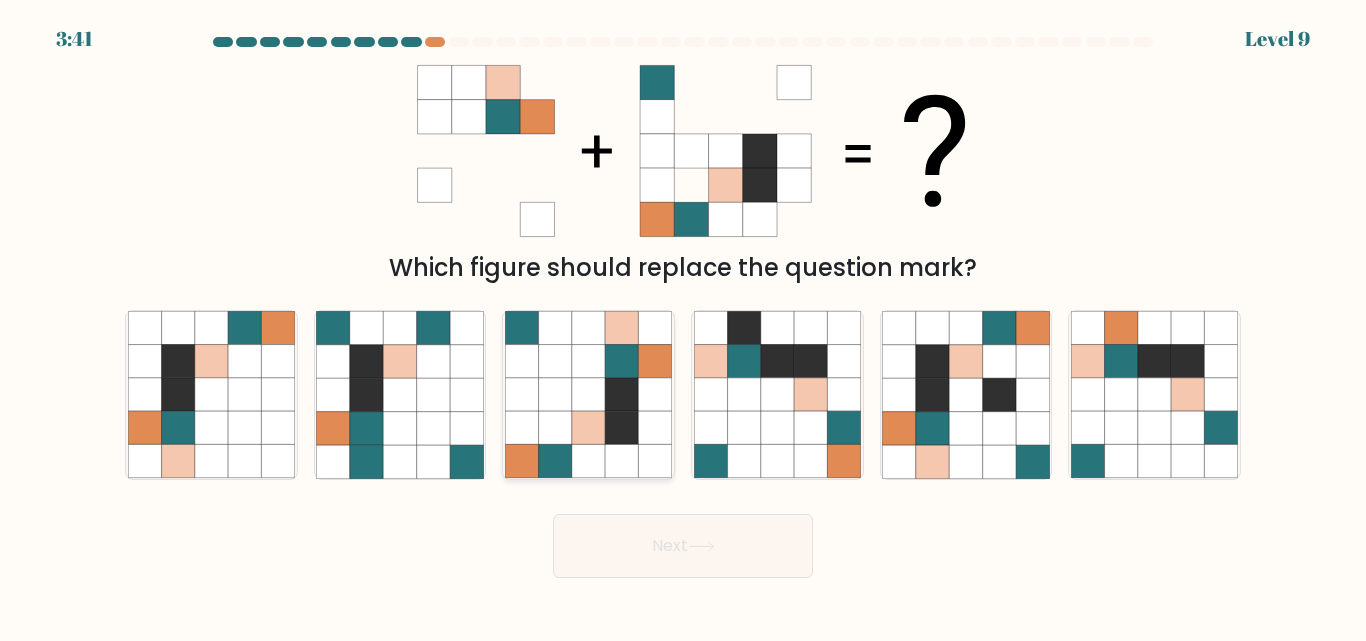 click at bounding box center [588, 428] 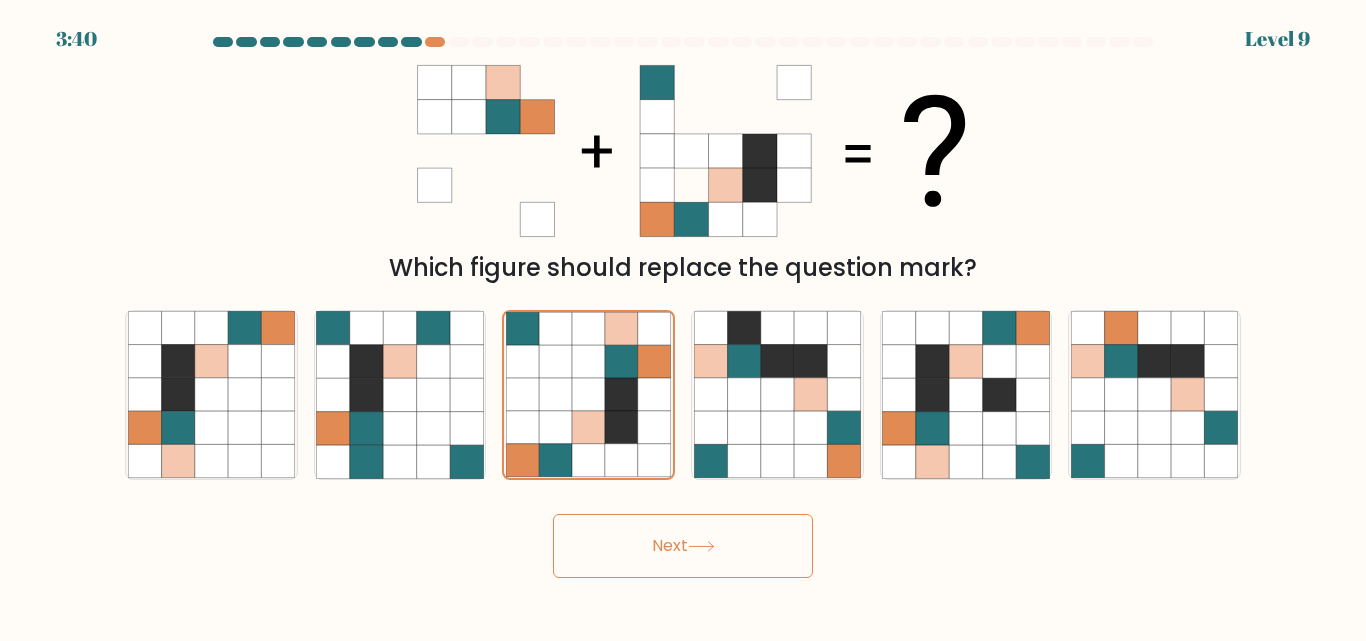 click on "Next" at bounding box center (683, 546) 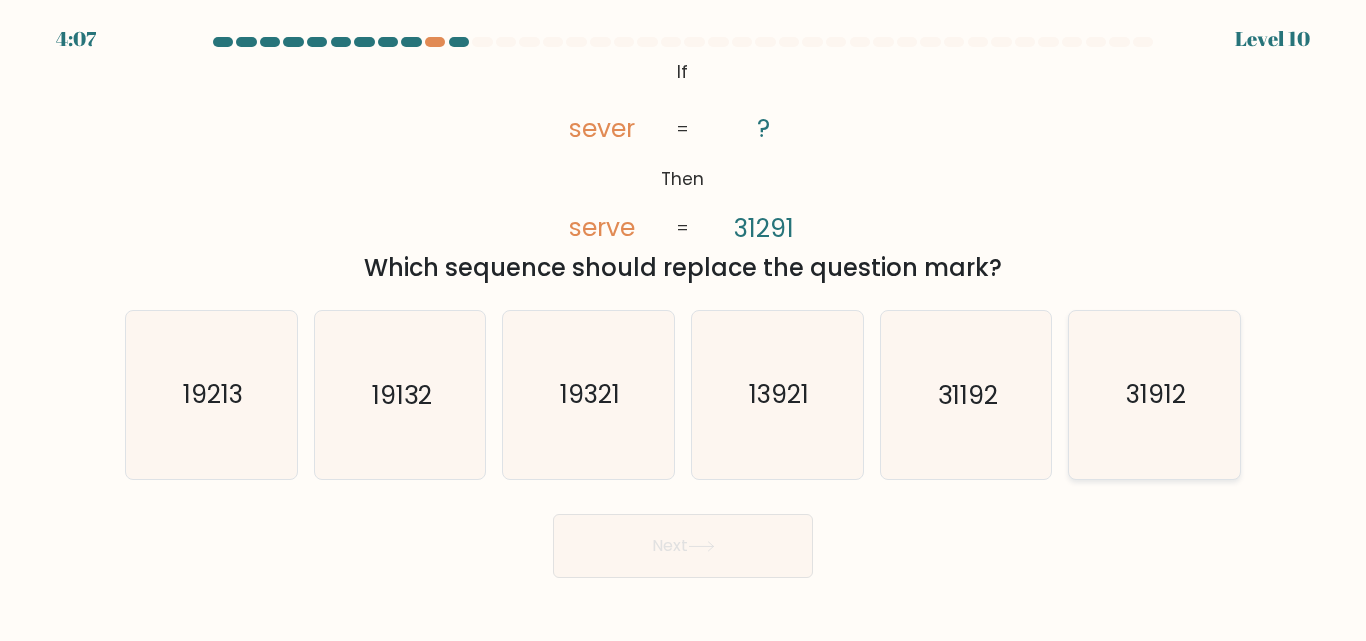 click on "31912" at bounding box center [1156, 395] 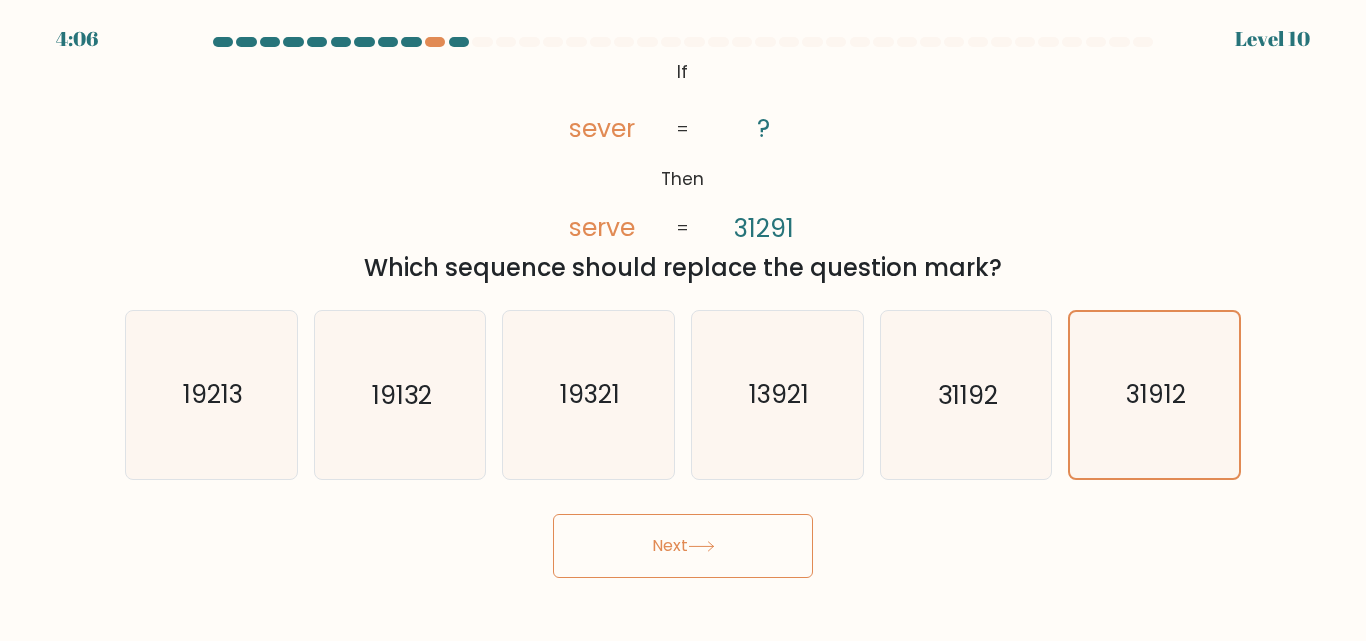 click on "Next" at bounding box center [683, 546] 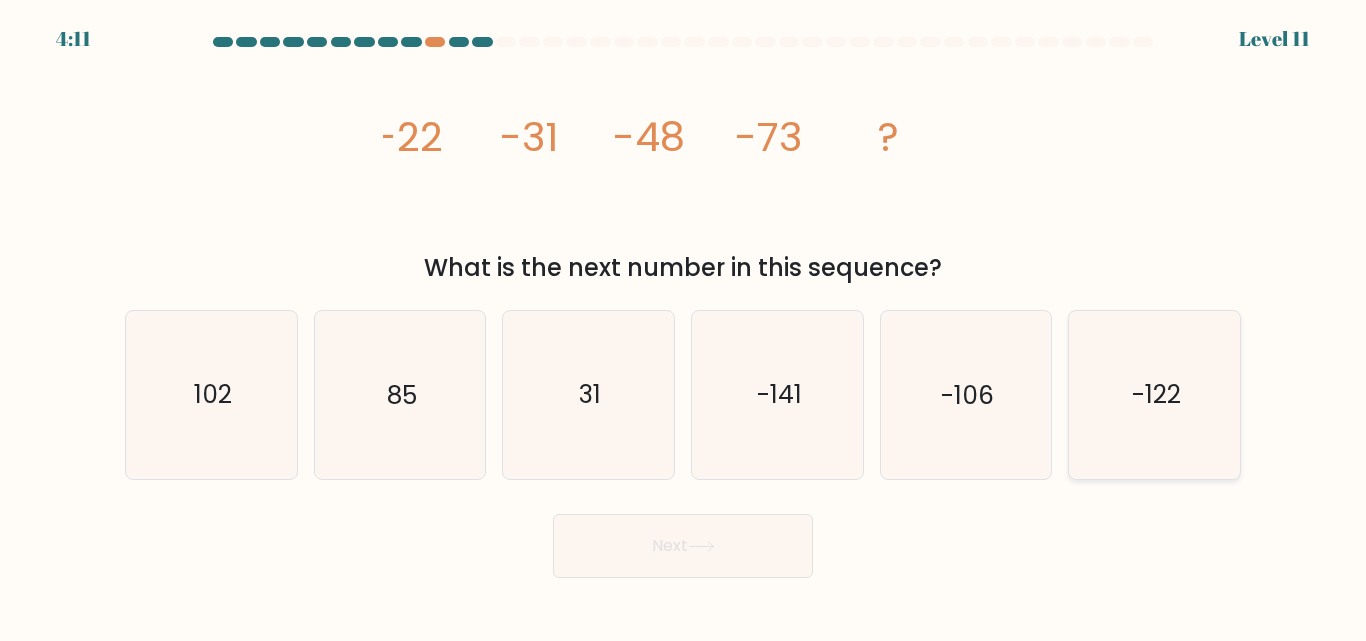 click on "-122" at bounding box center (1156, 395) 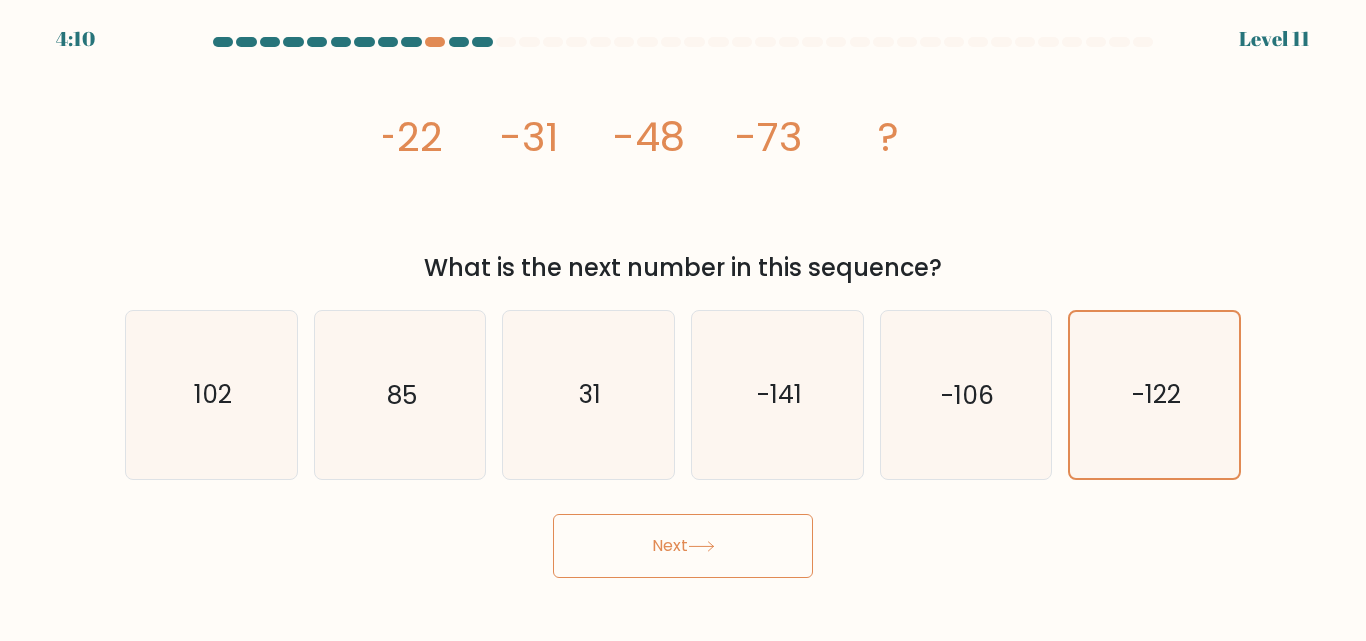 click on "Next" at bounding box center (683, 546) 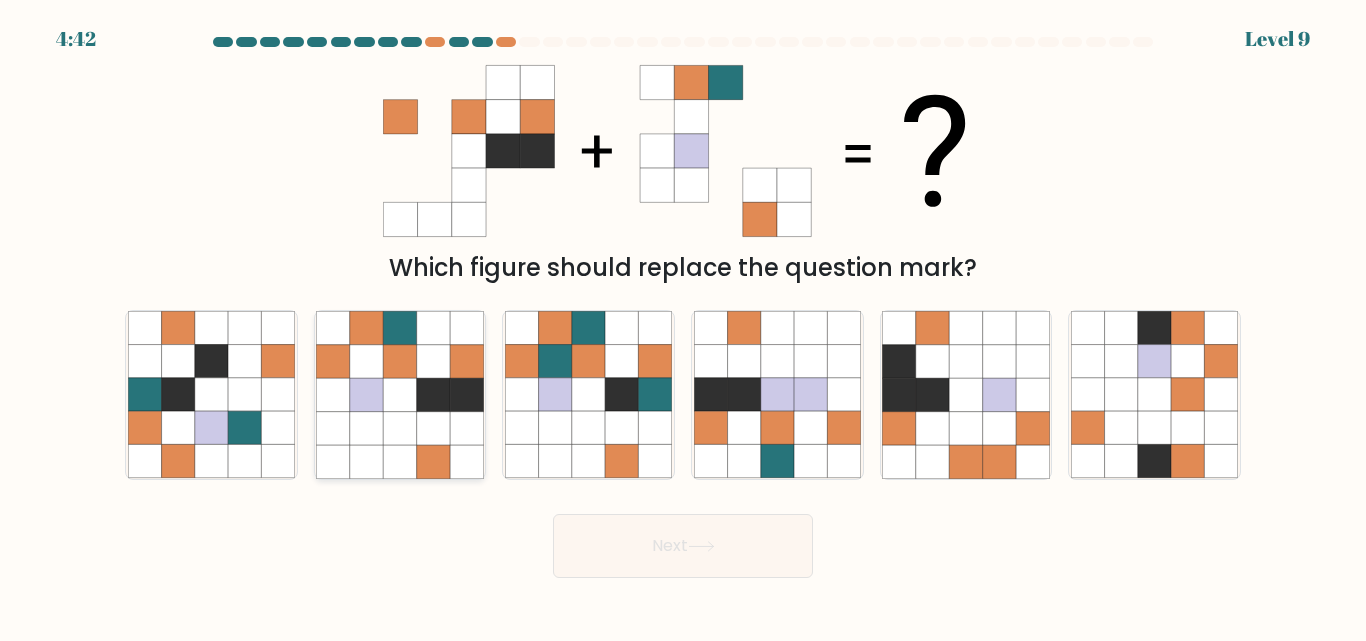 click at bounding box center [466, 428] 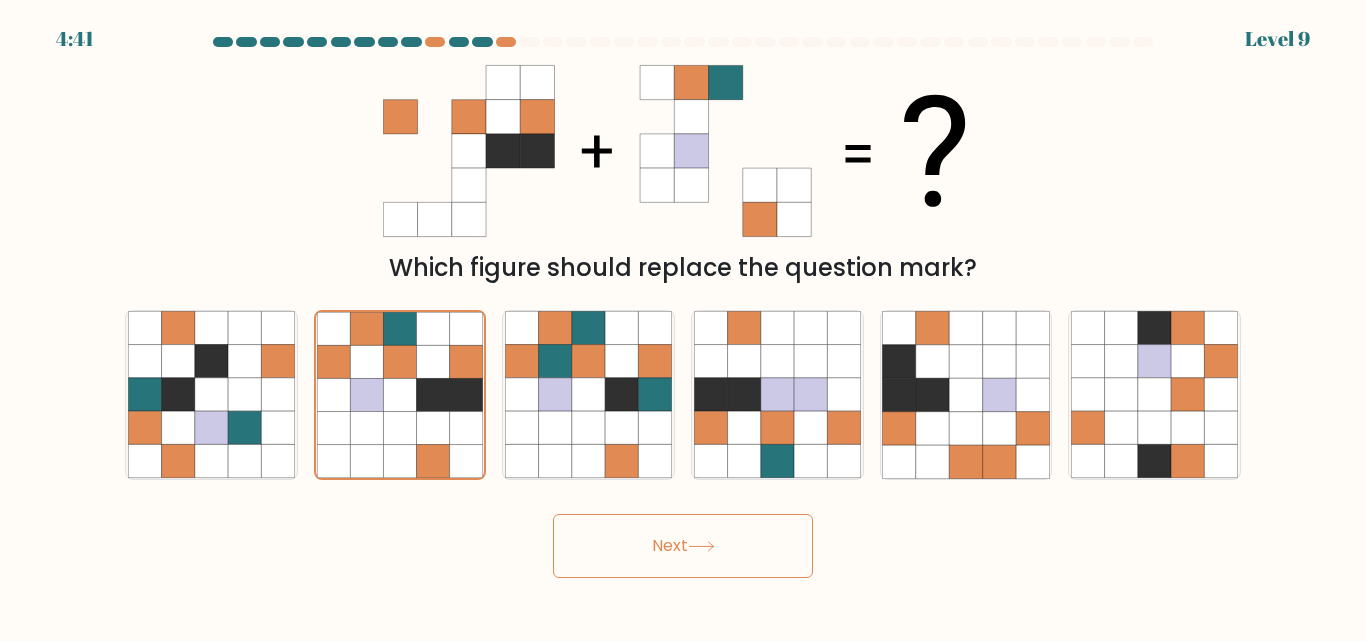 click on "Next" at bounding box center (683, 546) 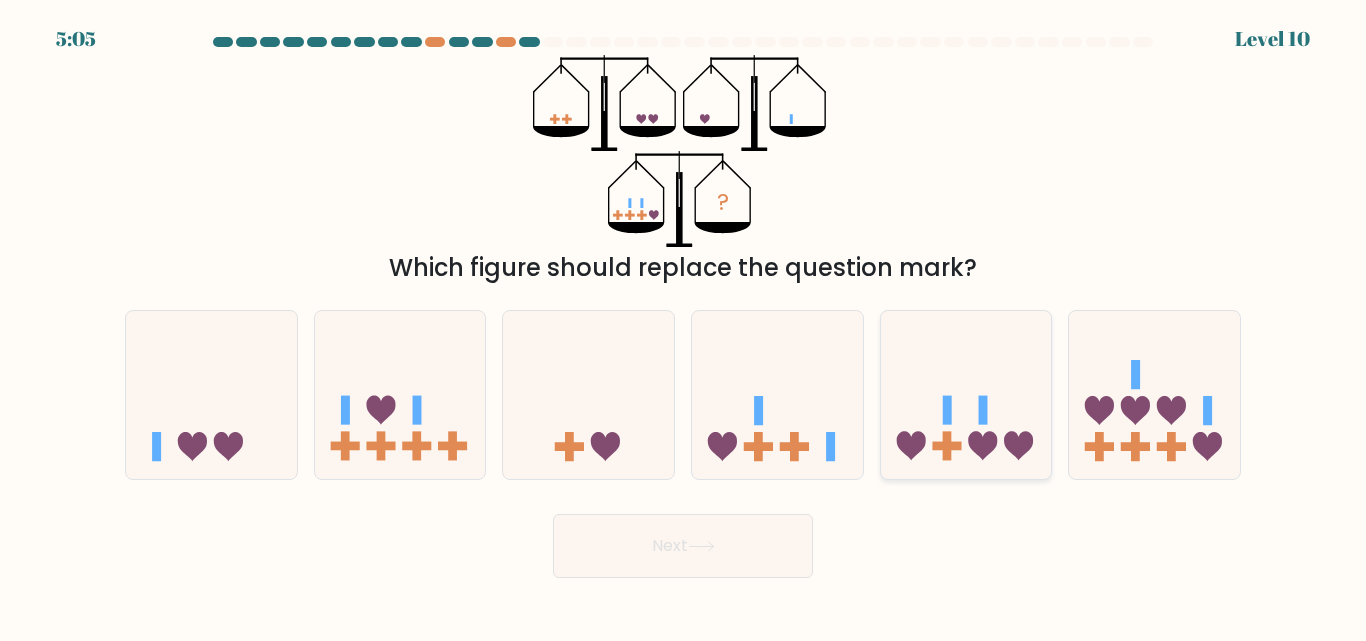 drag, startPoint x: 839, startPoint y: 426, endPoint x: 904, endPoint y: 423, distance: 65.06919 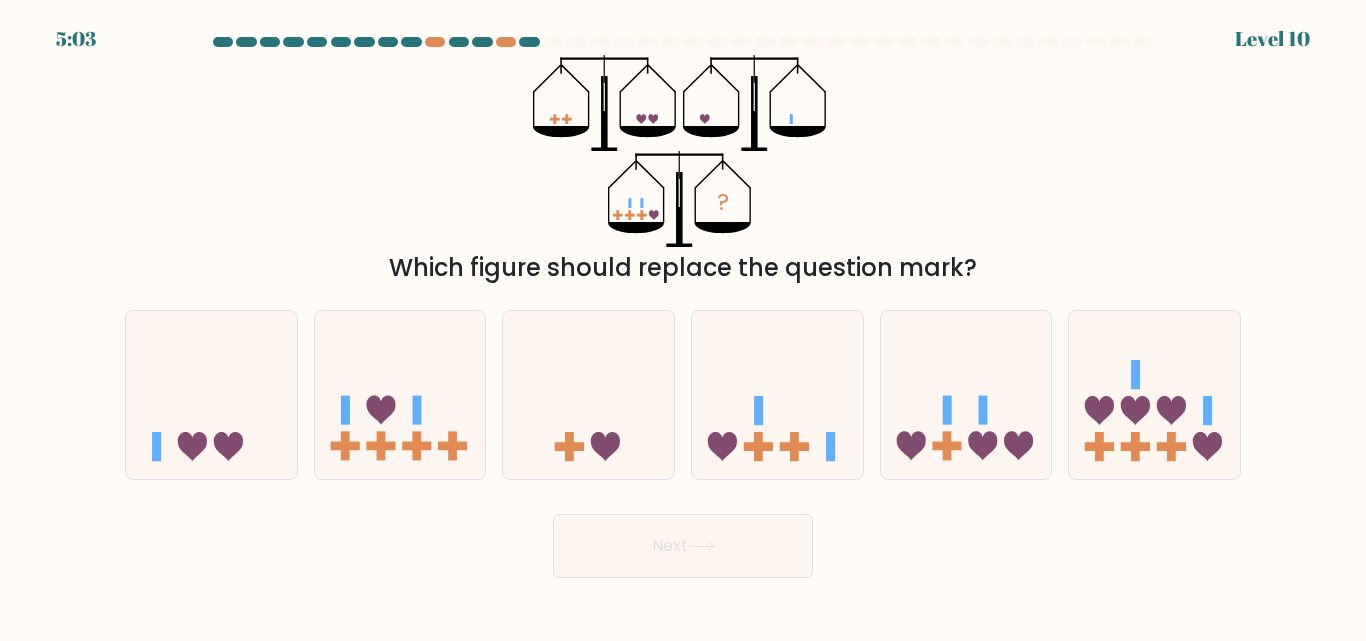drag, startPoint x: 904, startPoint y: 423, endPoint x: 1014, endPoint y: 616, distance: 222.14635 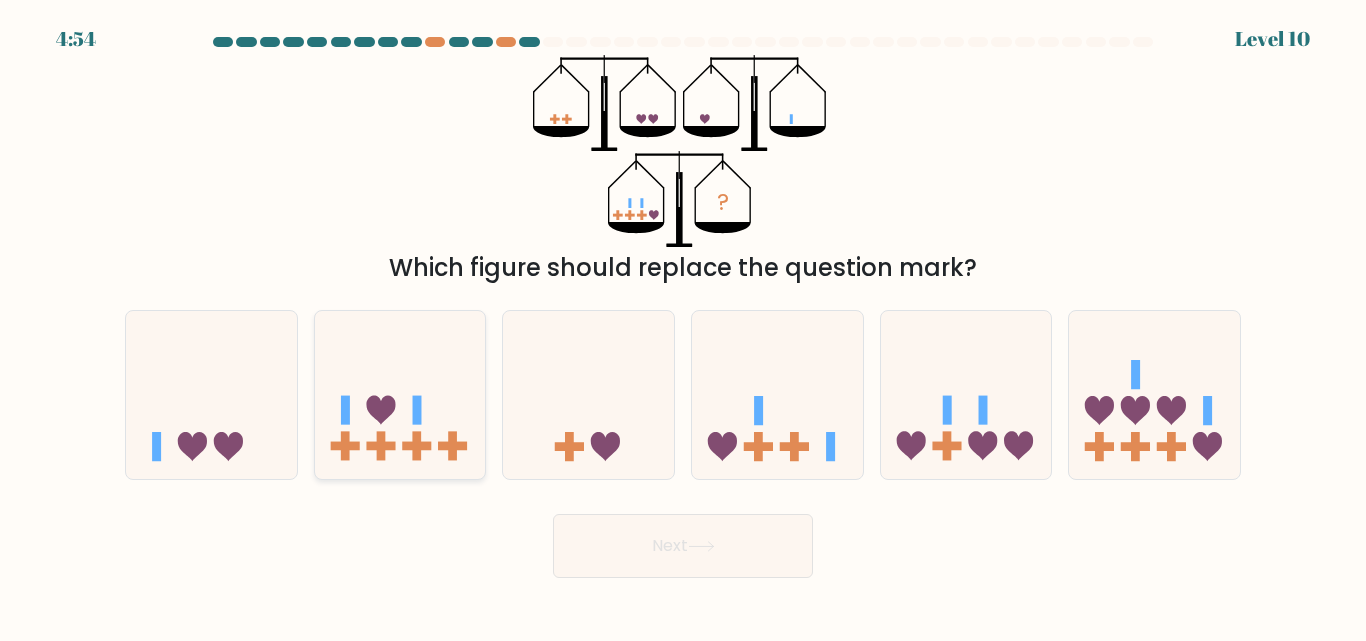click at bounding box center (400, 394) 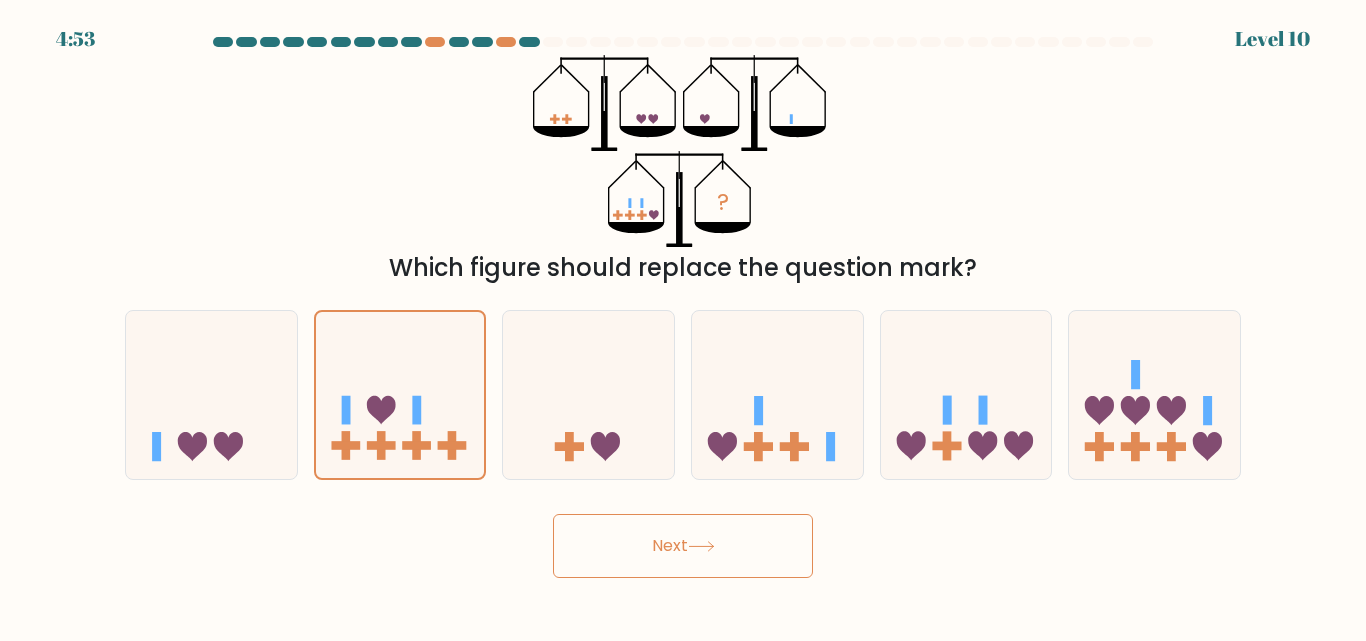 click on "Next" at bounding box center [683, 546] 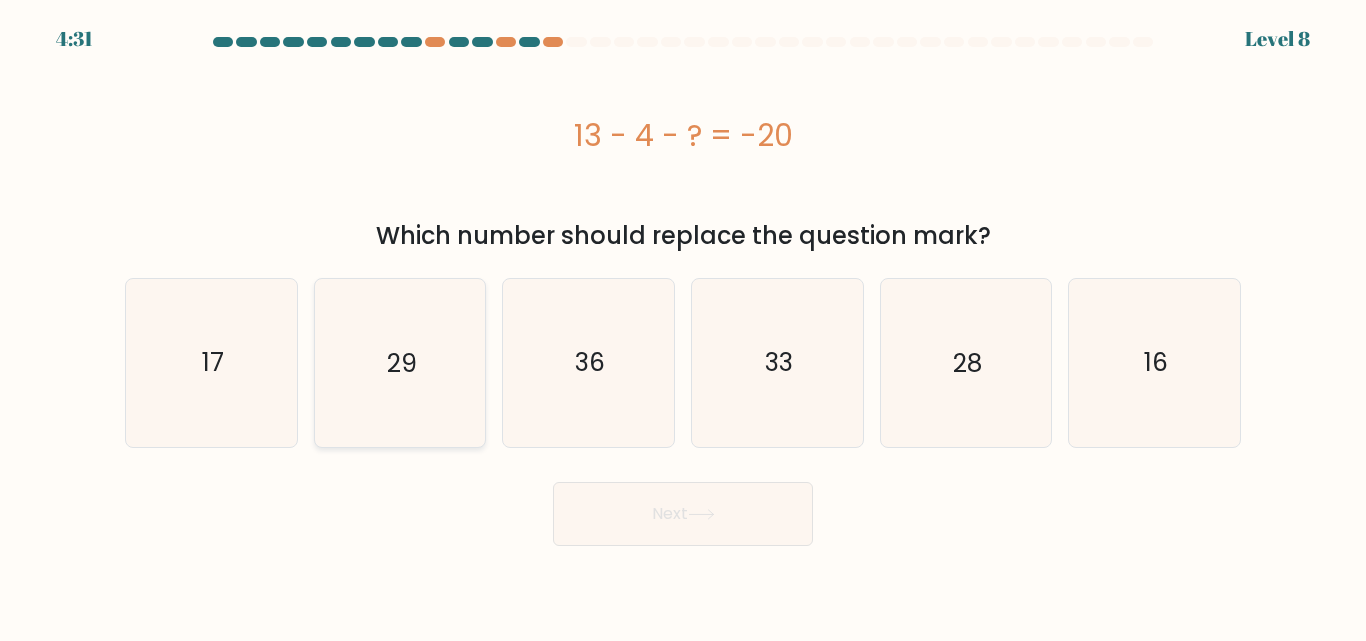 click on "29" at bounding box center (399, 362) 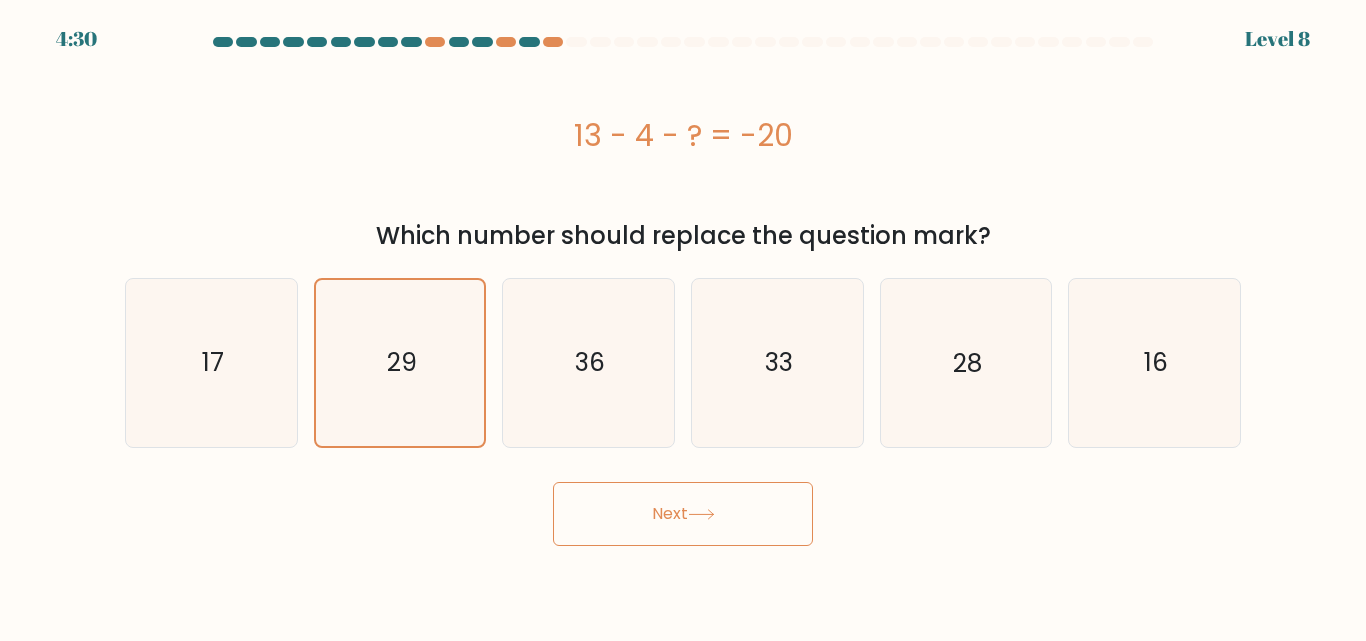 click on "Next" at bounding box center (683, 514) 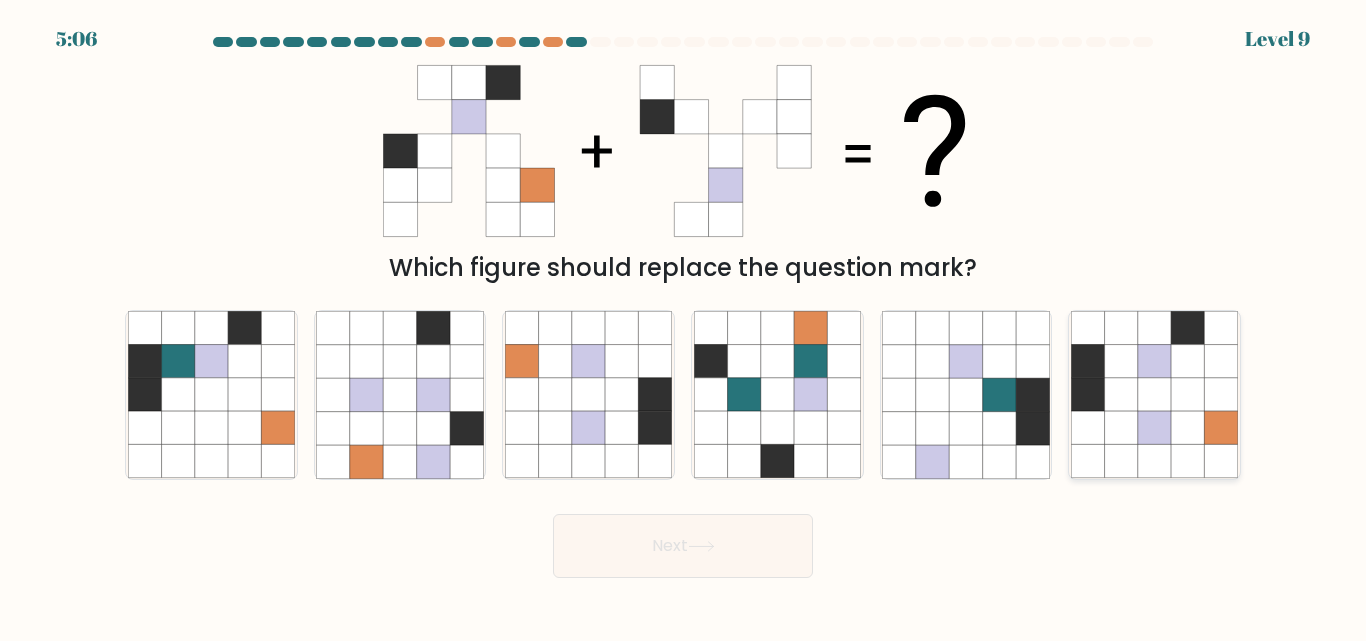 click at bounding box center [1121, 428] 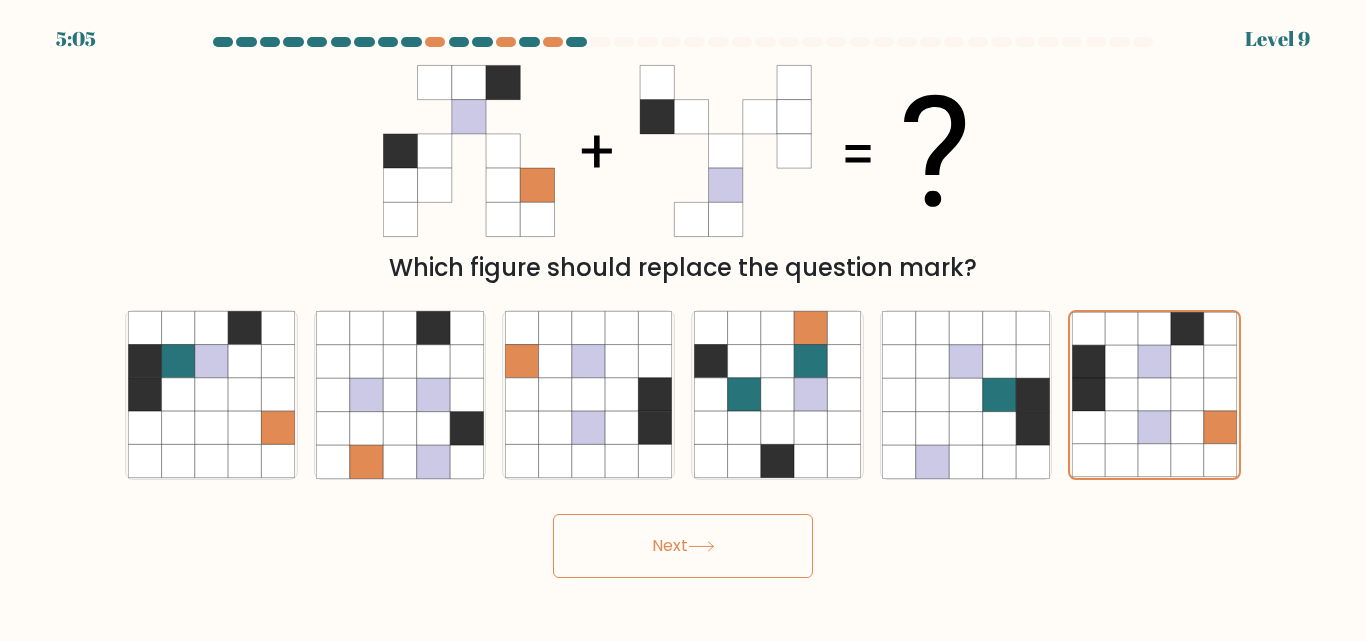 click on "Next" at bounding box center [683, 546] 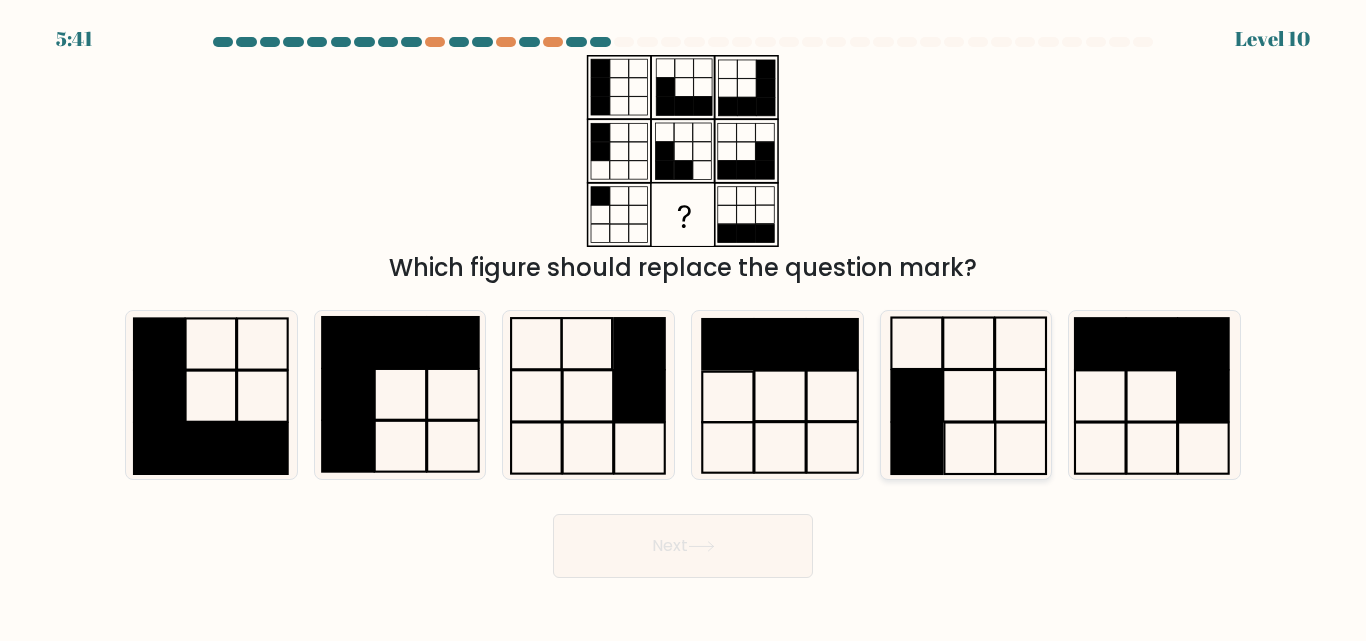 click at bounding box center [965, 394] 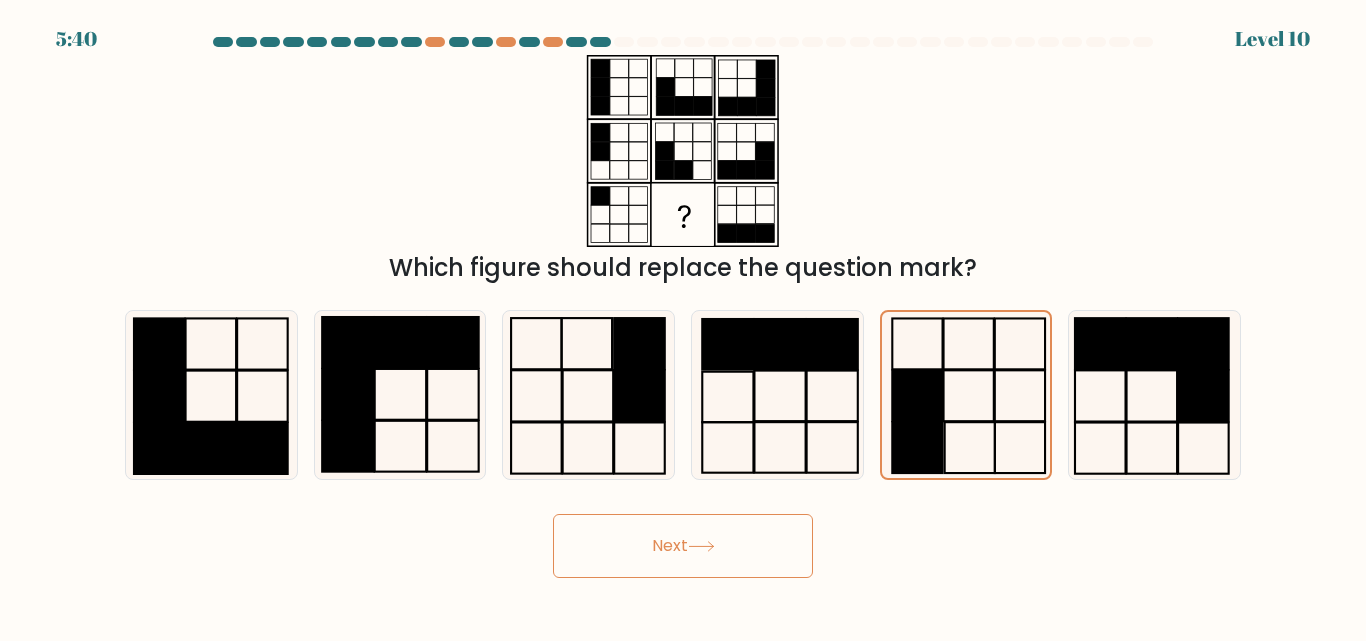 click on "Next" at bounding box center (683, 546) 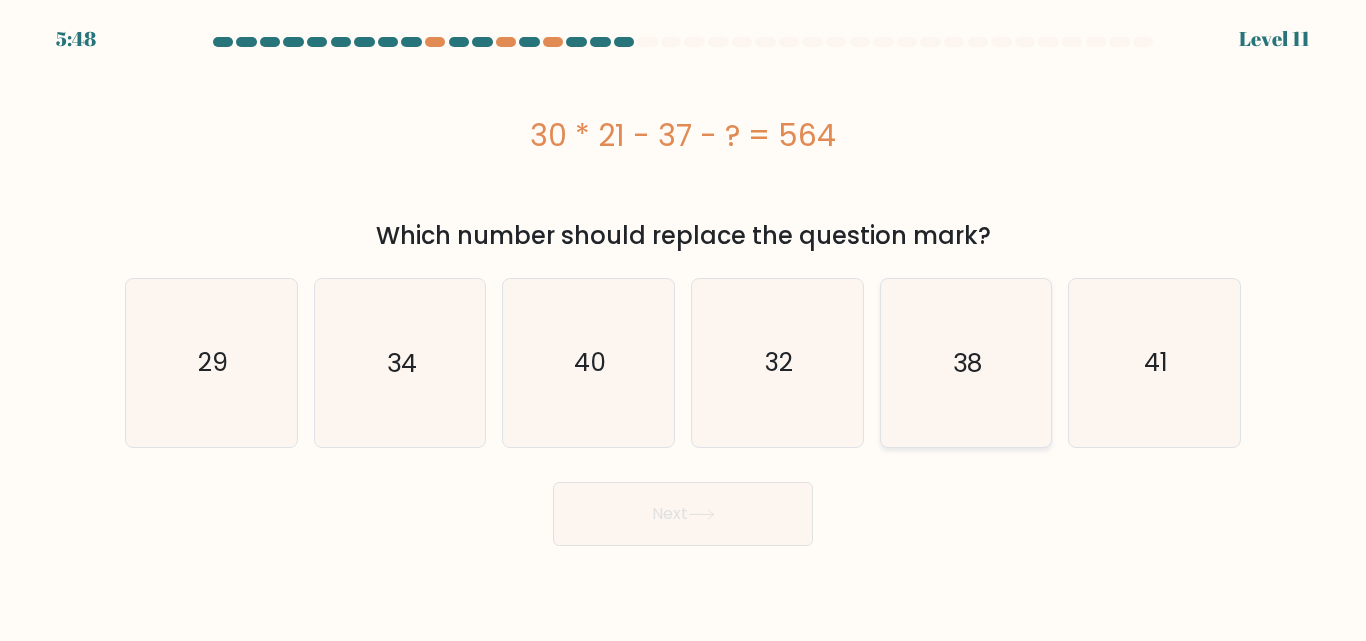click on "38" at bounding box center [965, 362] 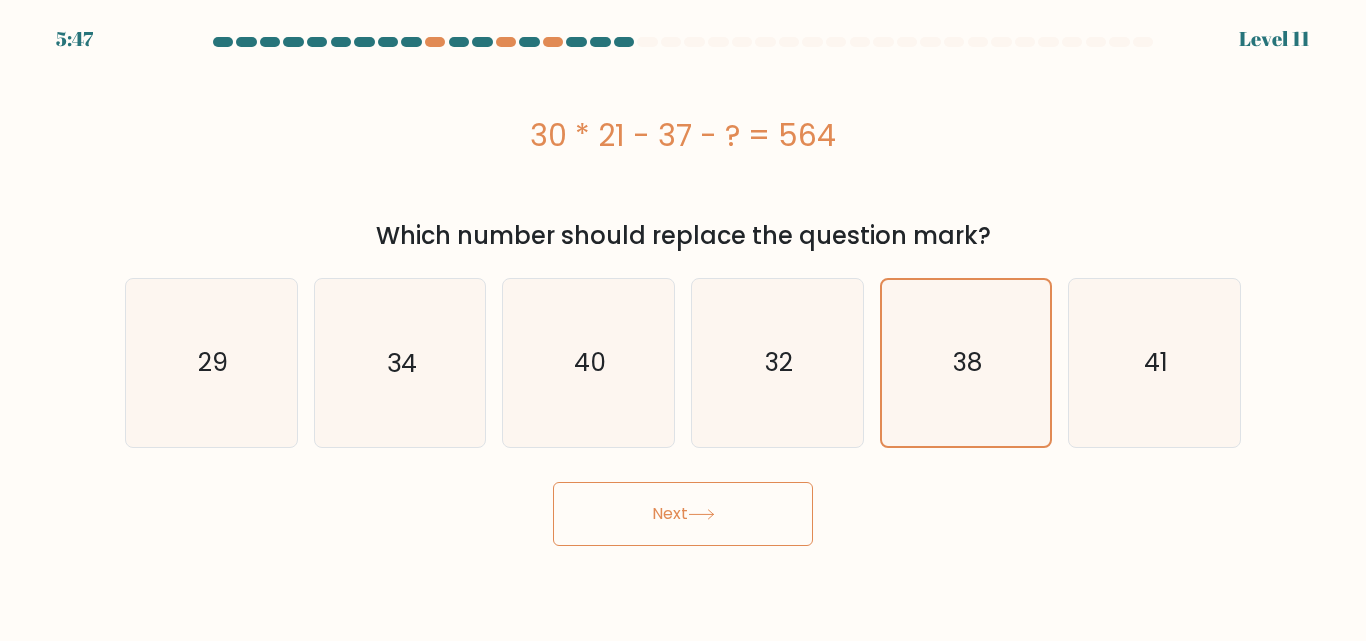 click on "Next" at bounding box center (683, 514) 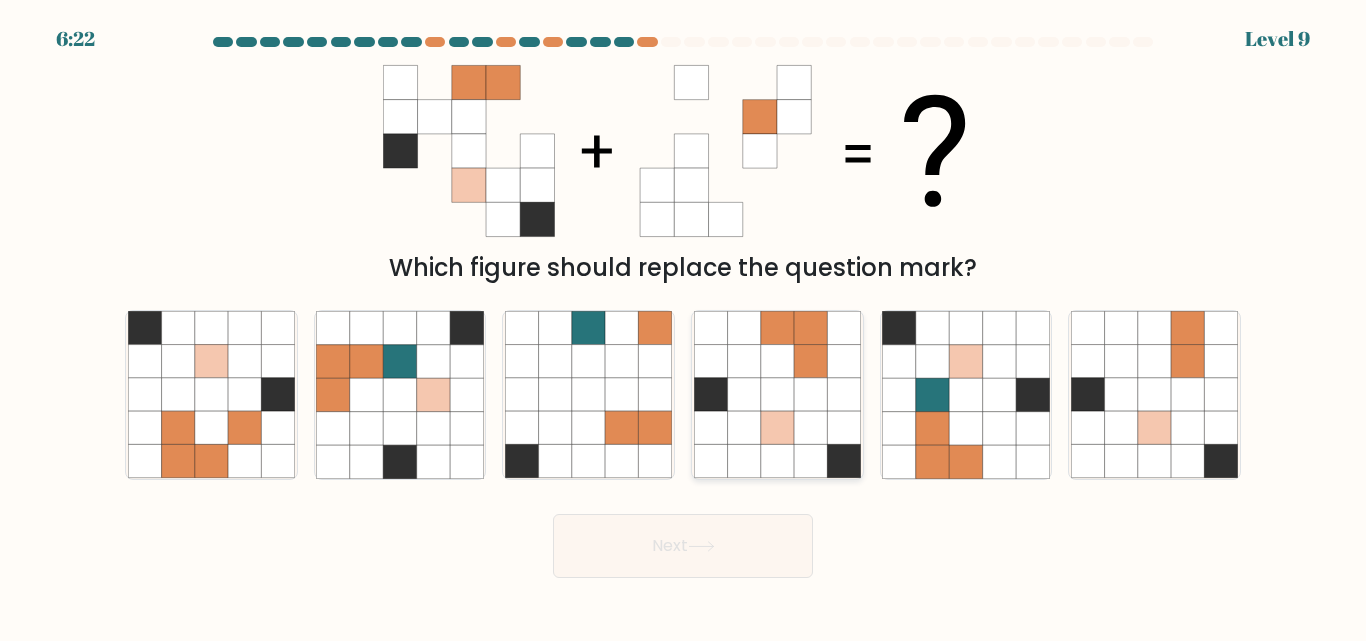 click at bounding box center (777, 461) 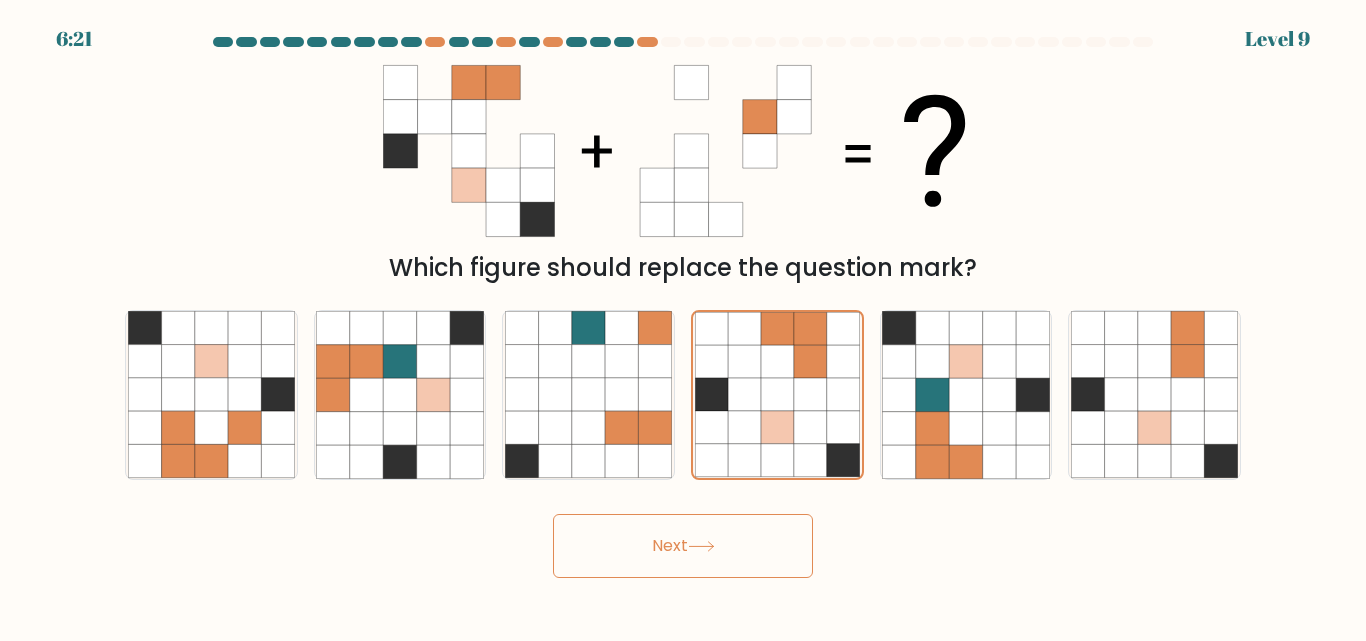click at bounding box center (701, 546) 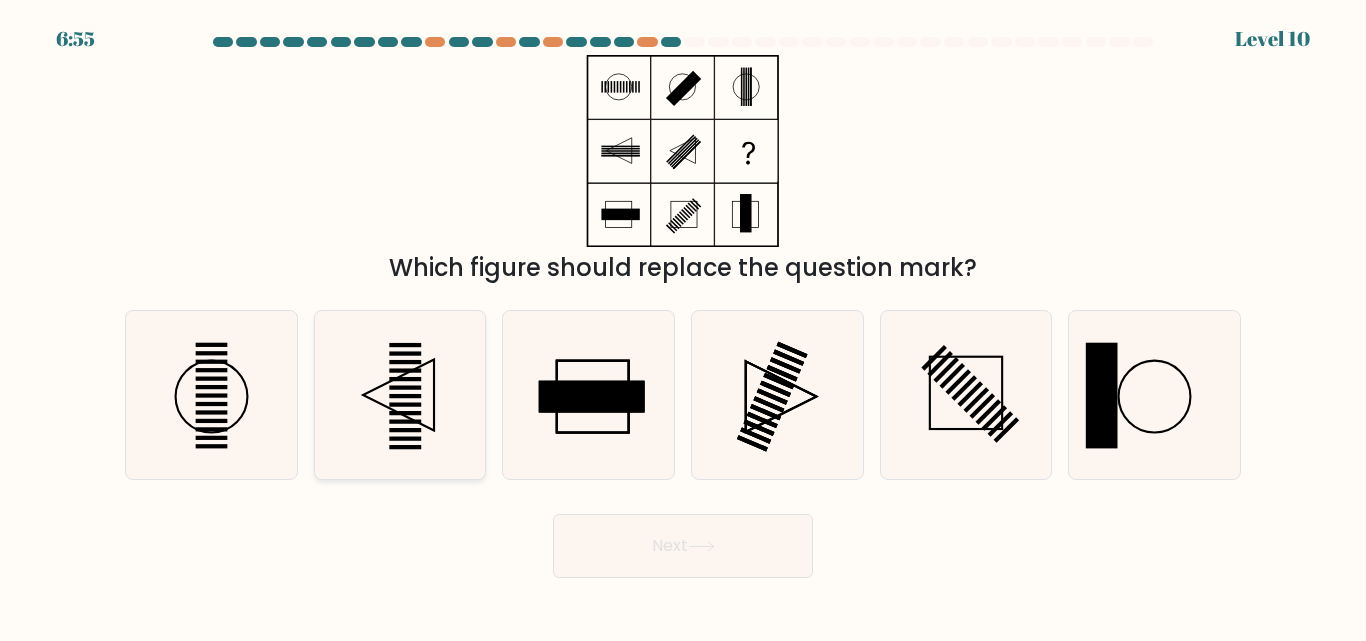 click at bounding box center [399, 394] 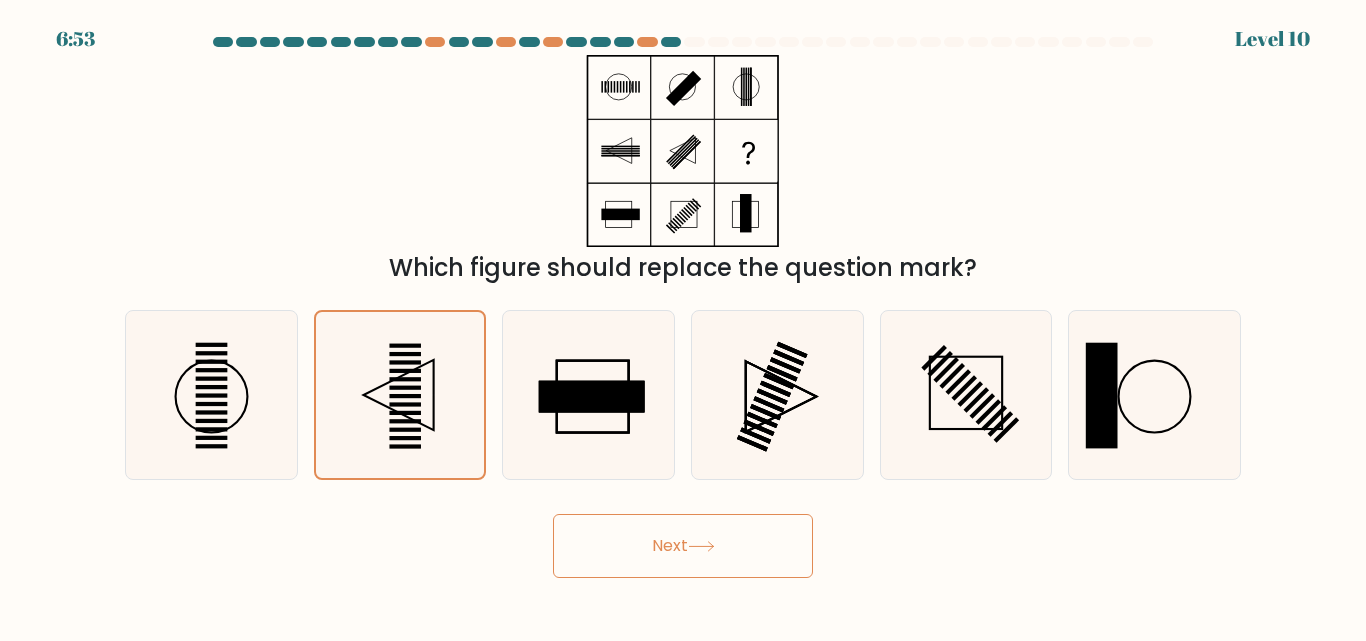 click on "Next" at bounding box center (683, 546) 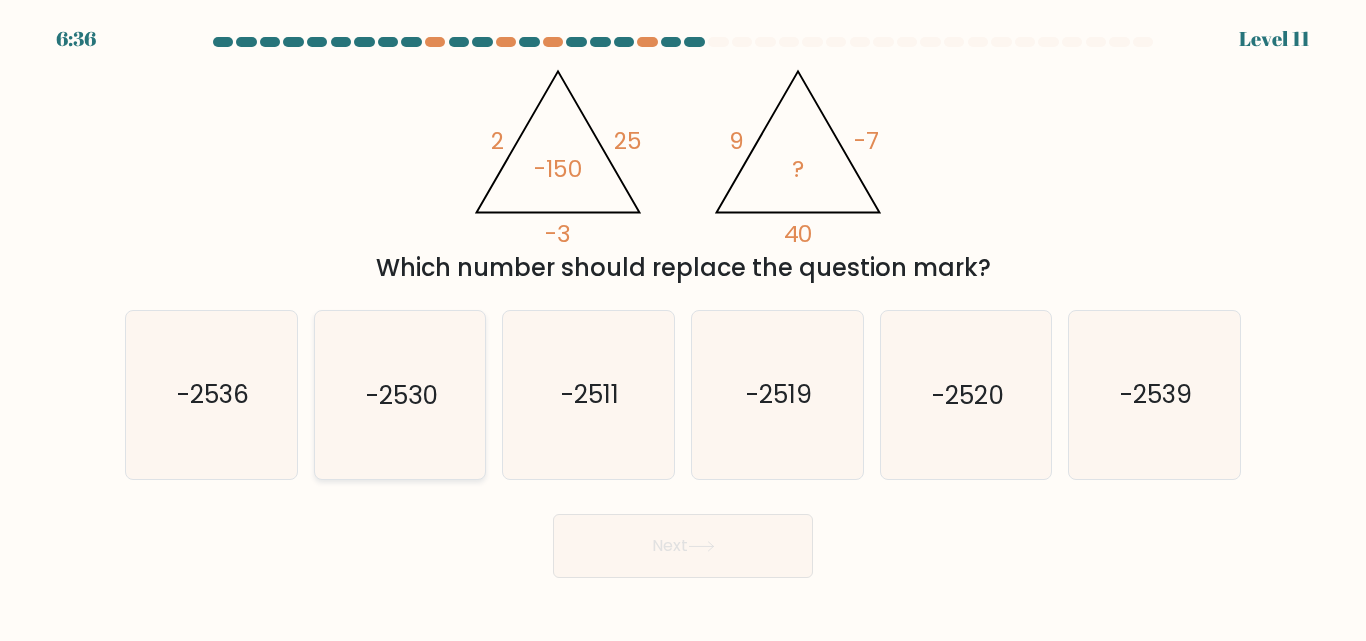 click on "-2530" at bounding box center (402, 395) 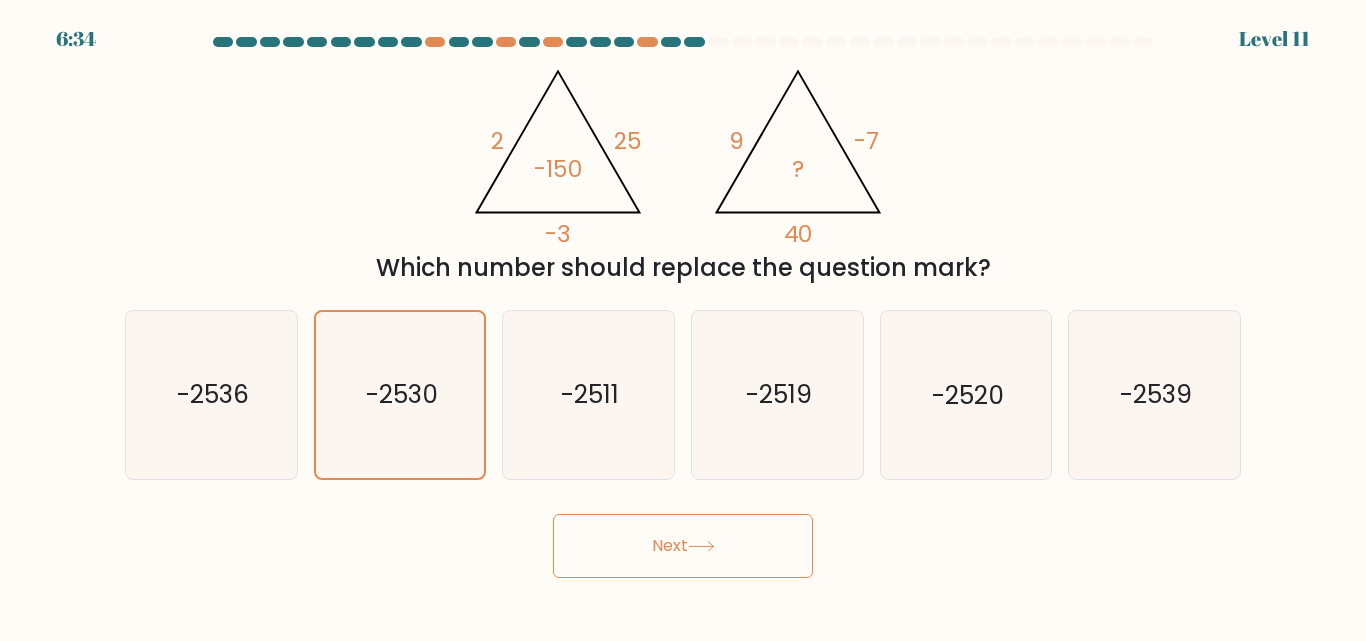 click at bounding box center (701, 546) 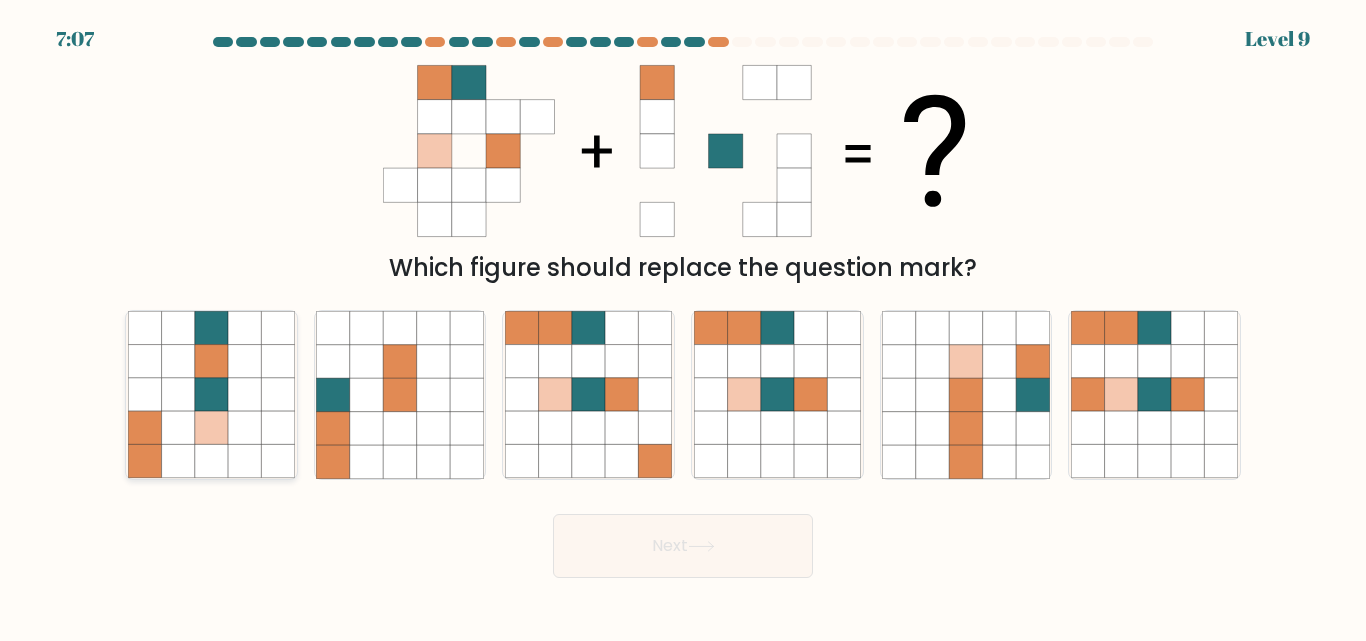 click at bounding box center (244, 461) 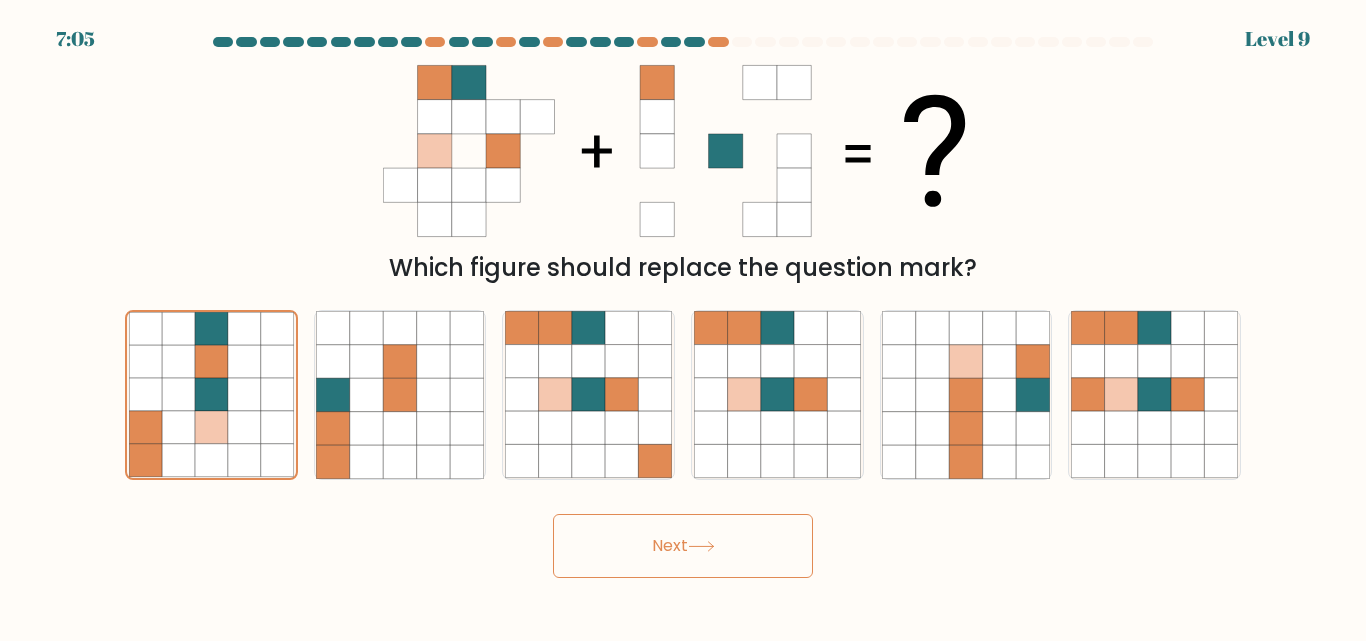 click on "Next" at bounding box center [683, 546] 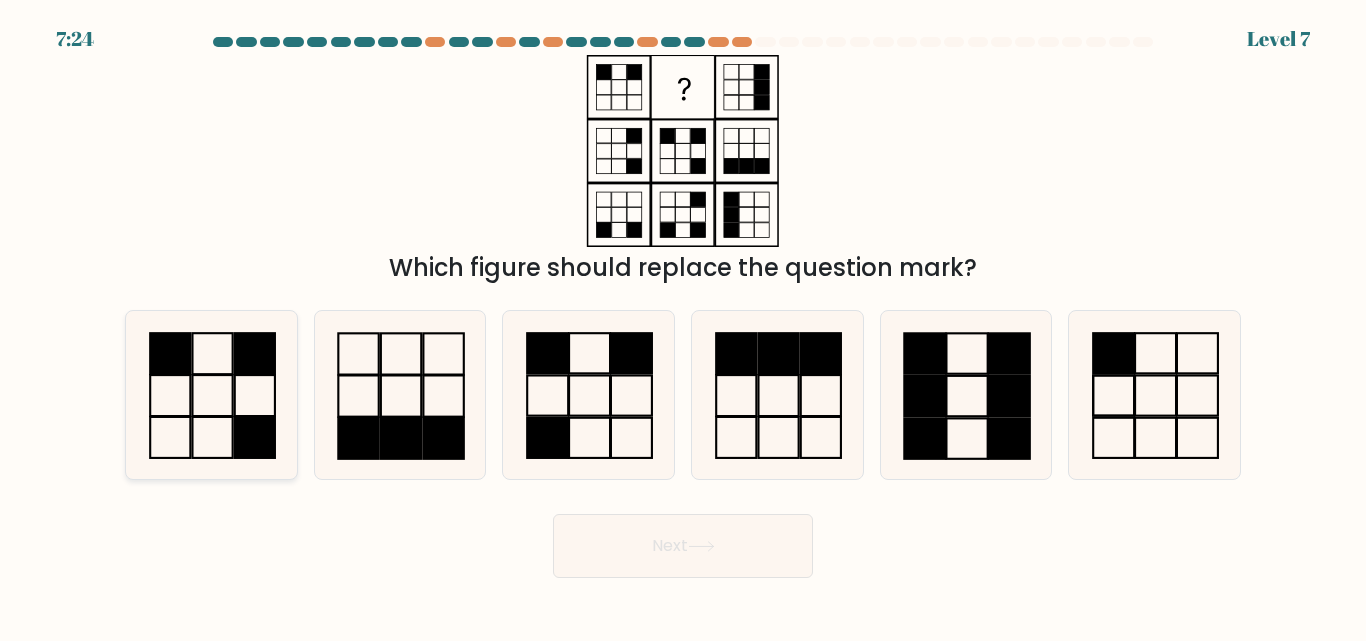click at bounding box center (211, 394) 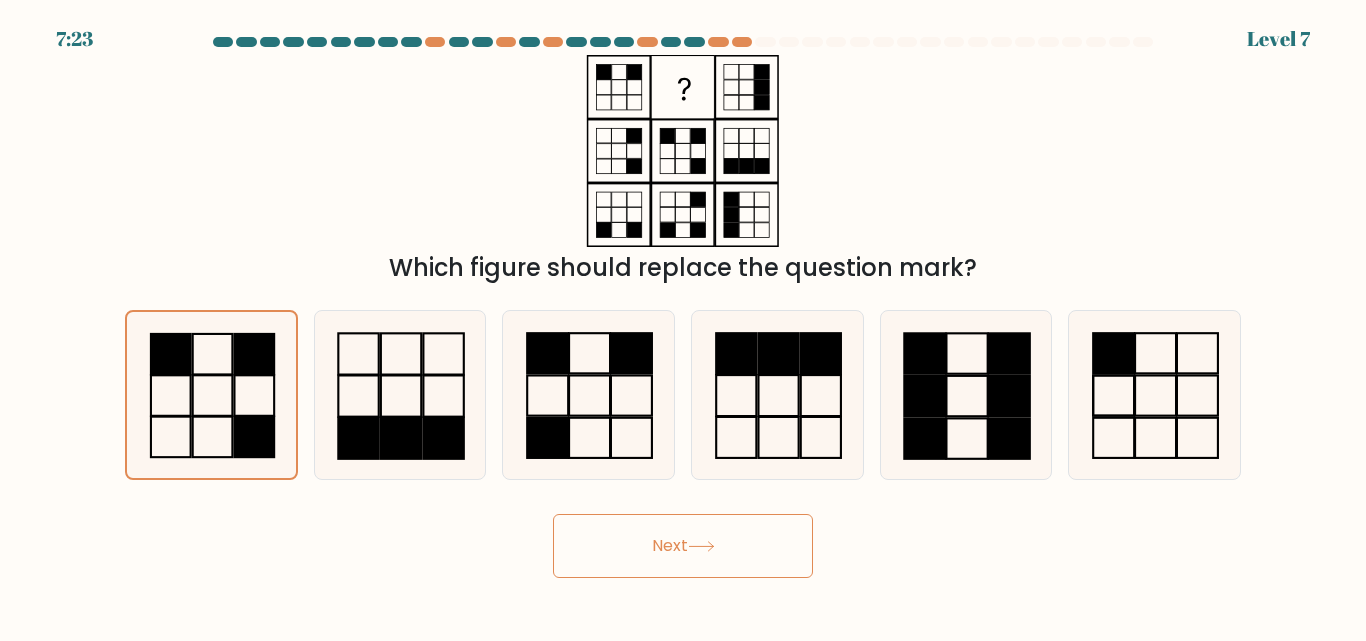 click at bounding box center (701, 546) 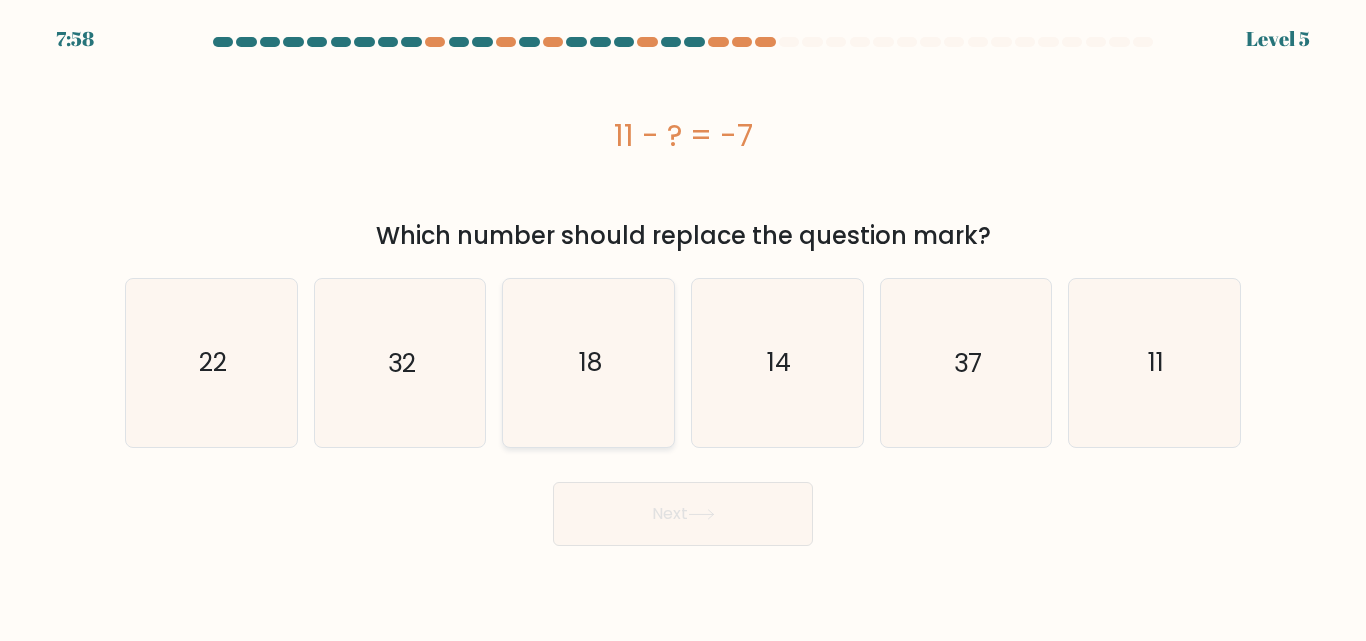 click on "18" at bounding box center [588, 362] 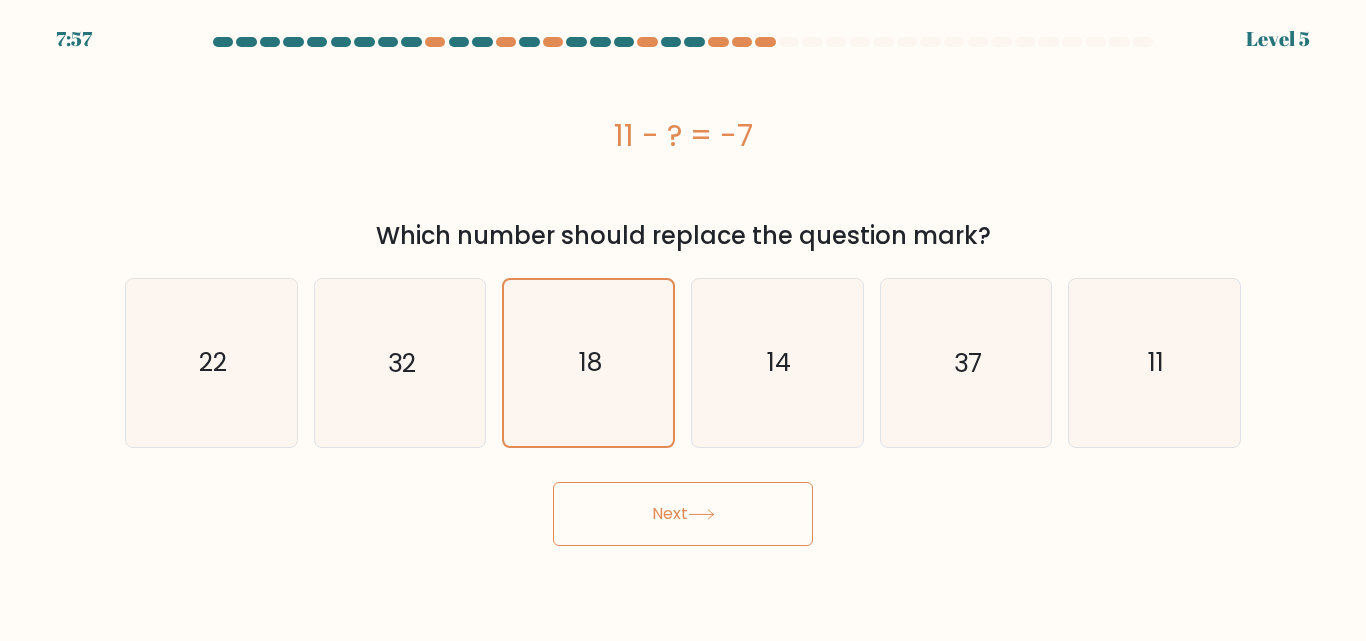 click on "Next" at bounding box center (683, 514) 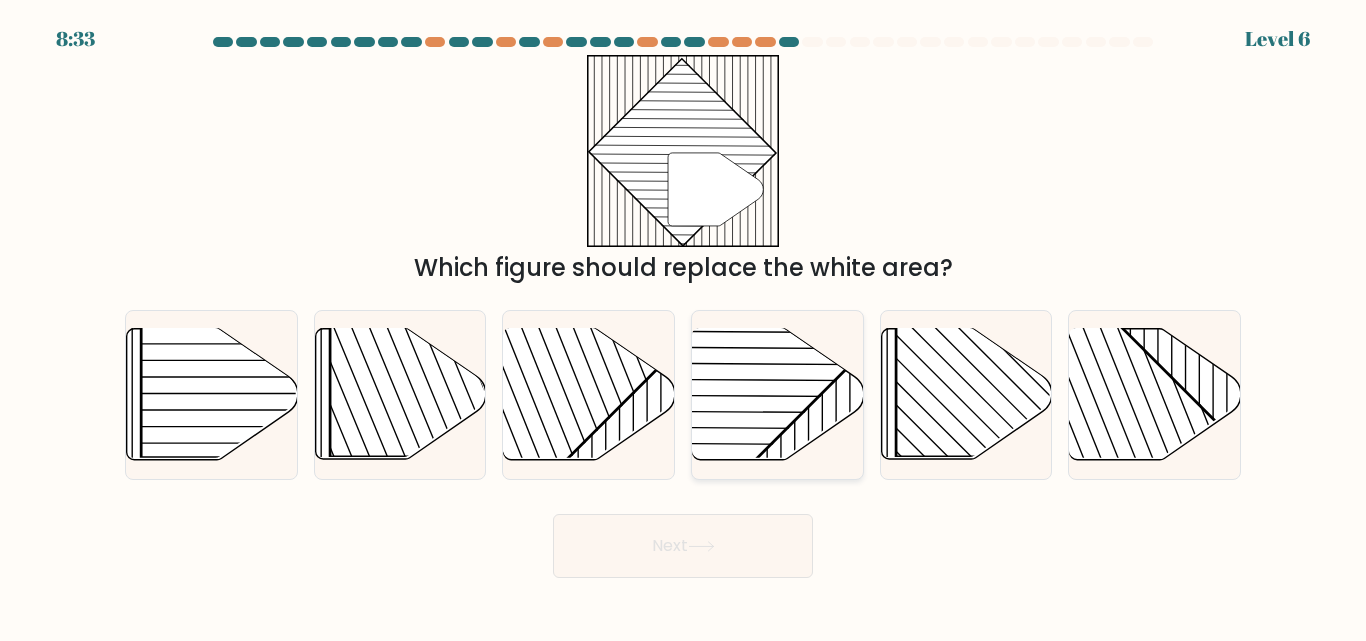 click at bounding box center [708, 412] 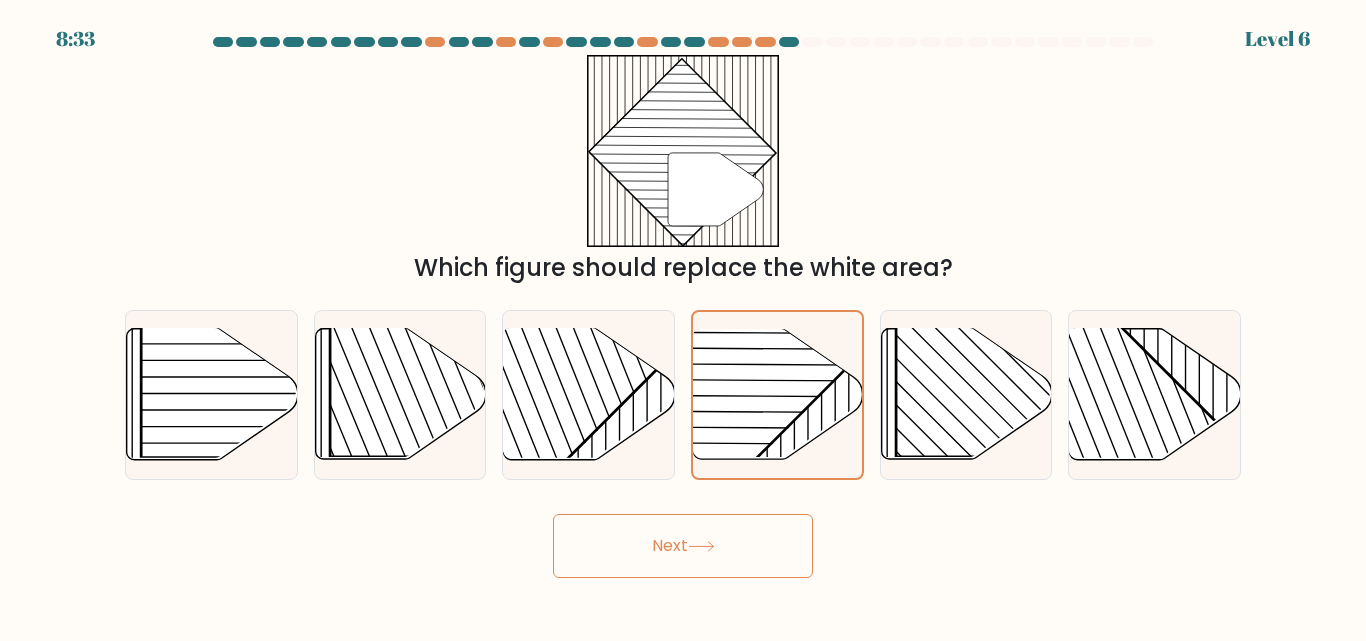 click on "Next" at bounding box center [683, 546] 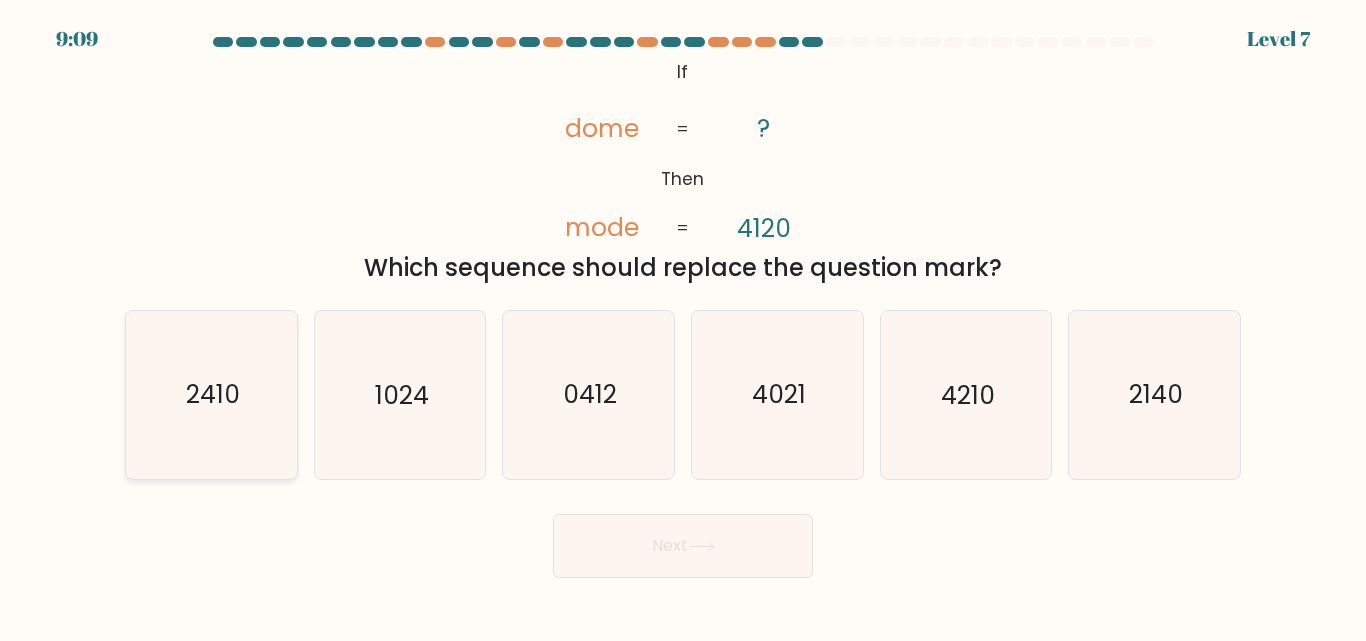 click on "2410" at bounding box center (211, 394) 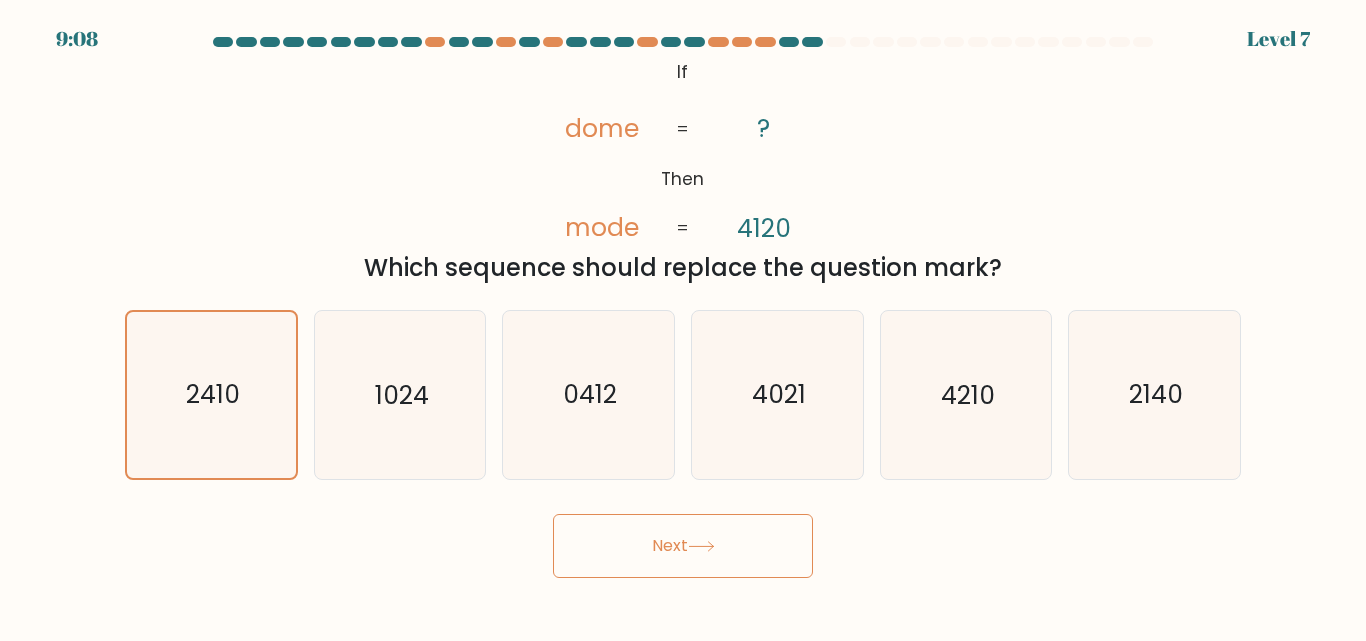 click on "Next" at bounding box center (683, 546) 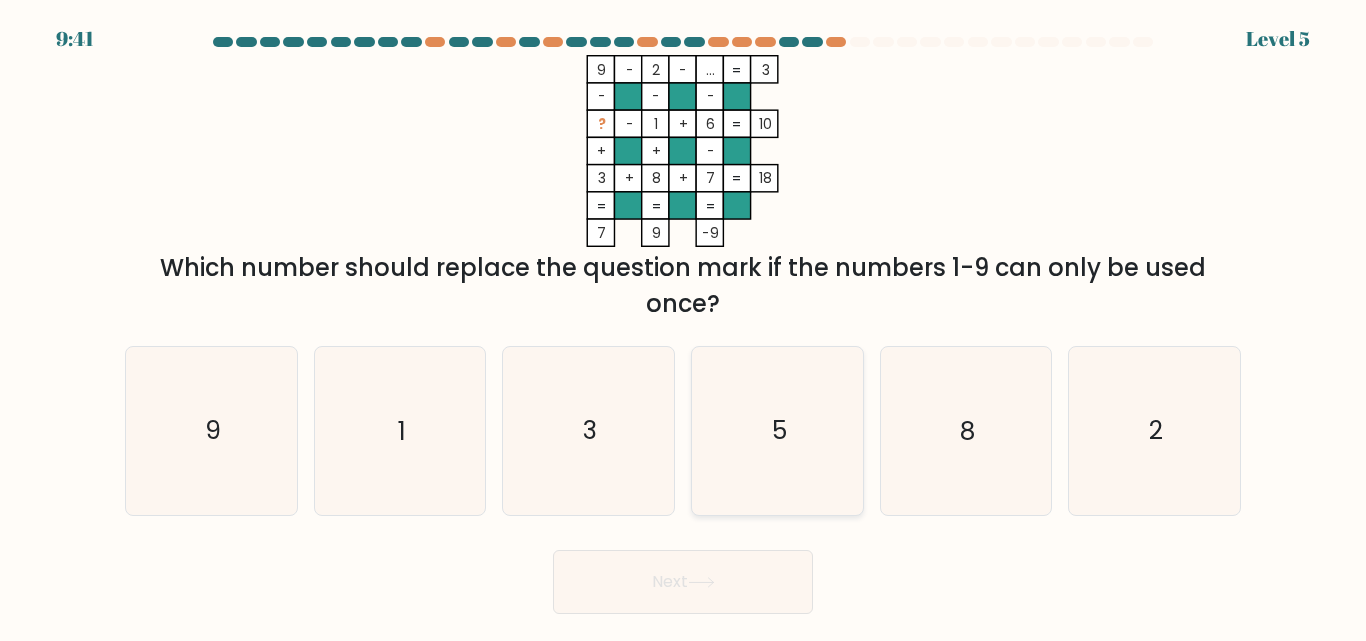 click on "5" at bounding box center [777, 430] 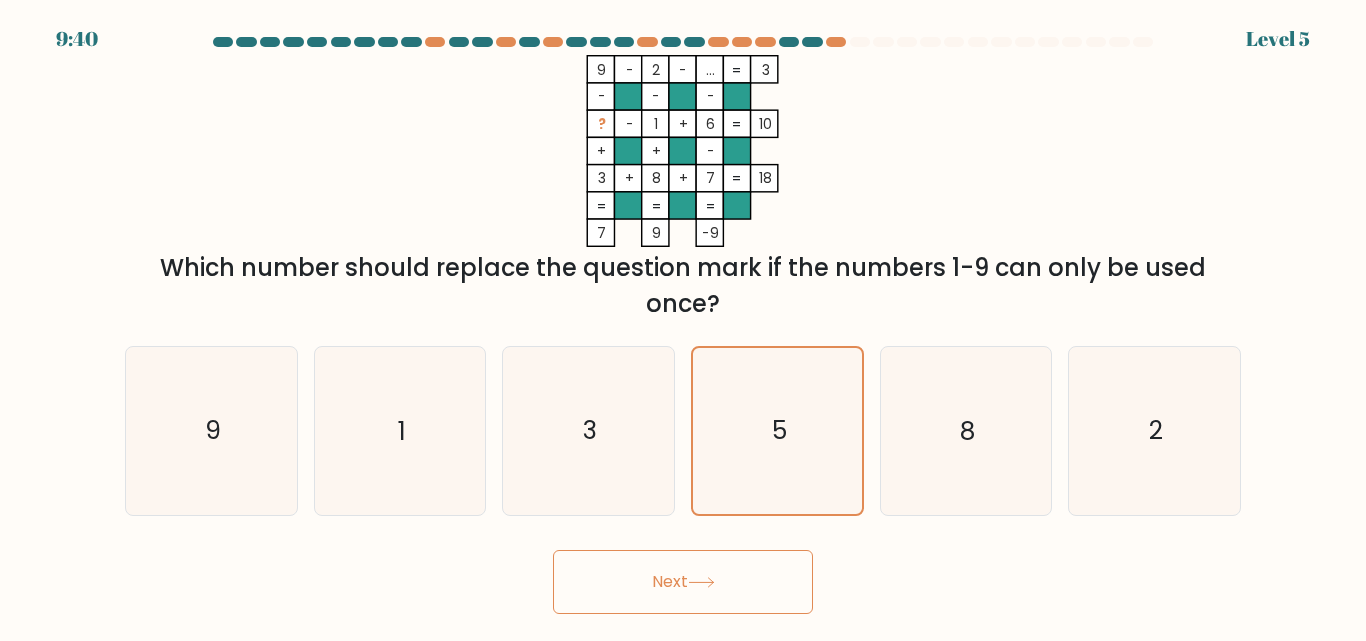 click on "Next" at bounding box center [683, 582] 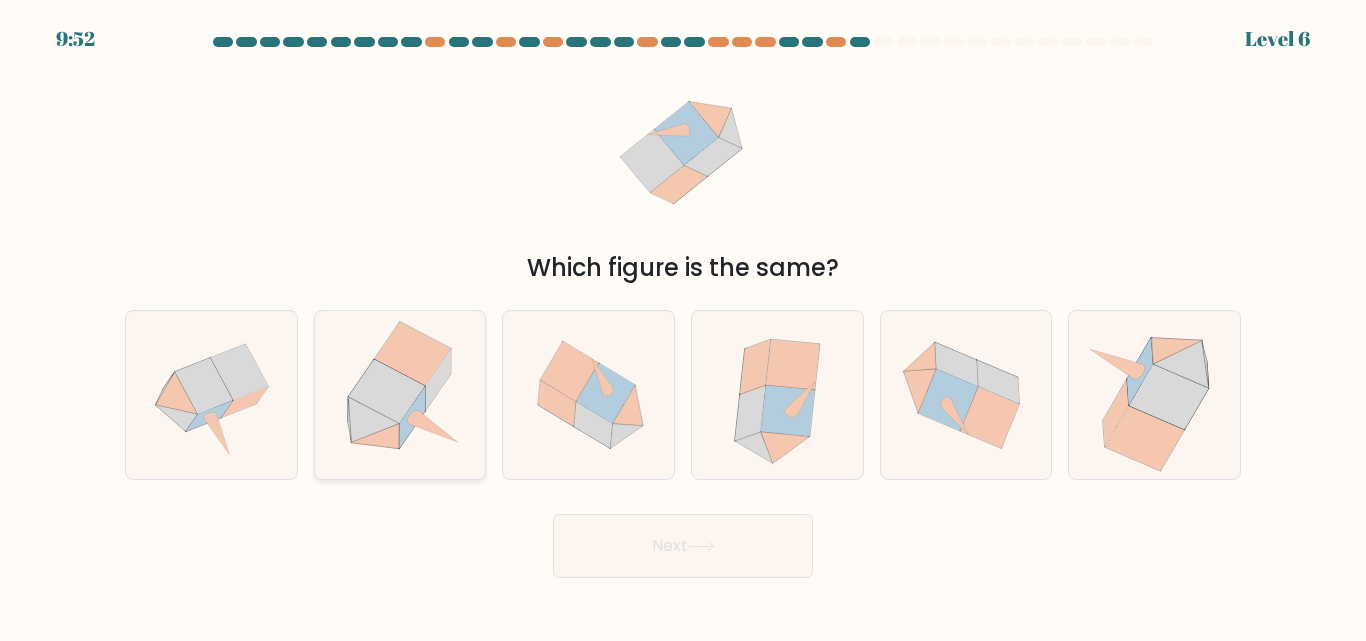 click at bounding box center (400, 394) 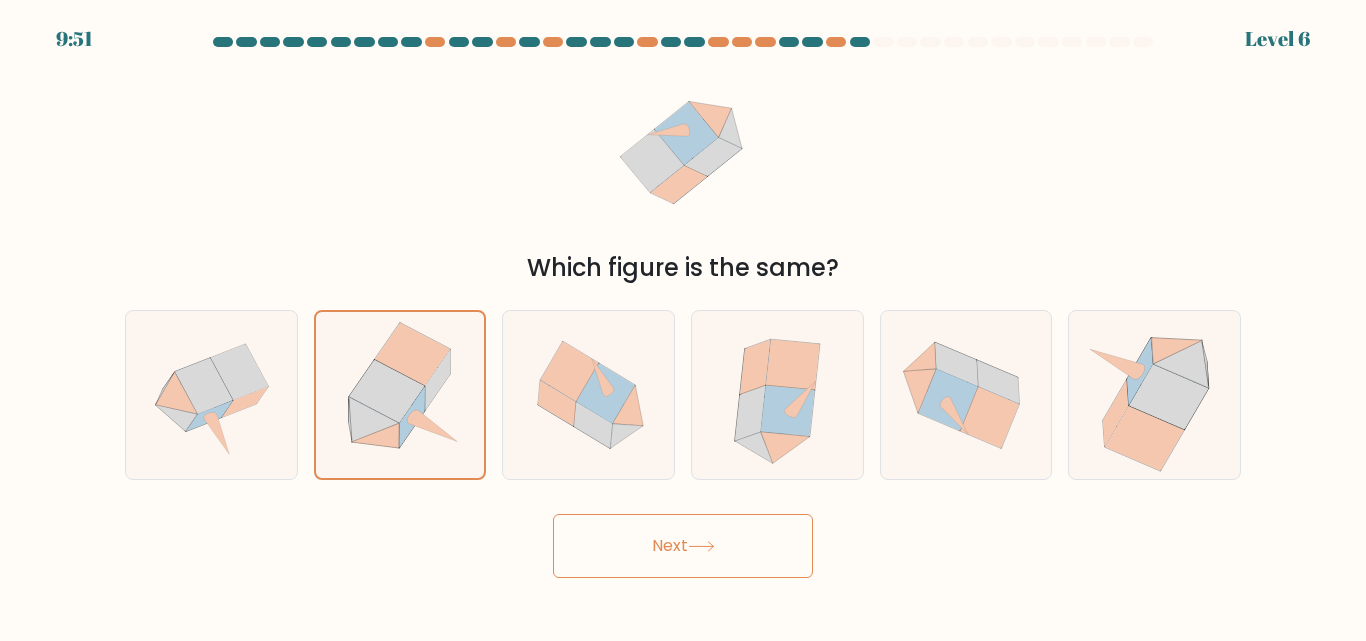 click on "Next" at bounding box center (683, 546) 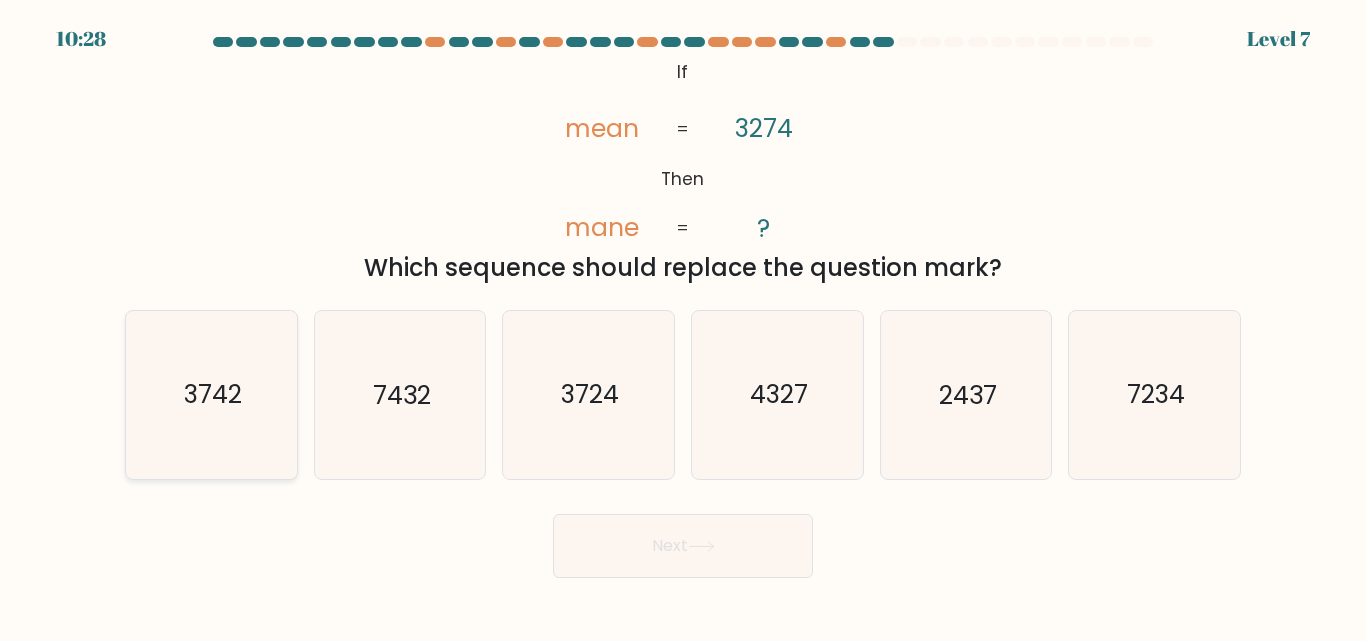 click on "3742" at bounding box center [211, 394] 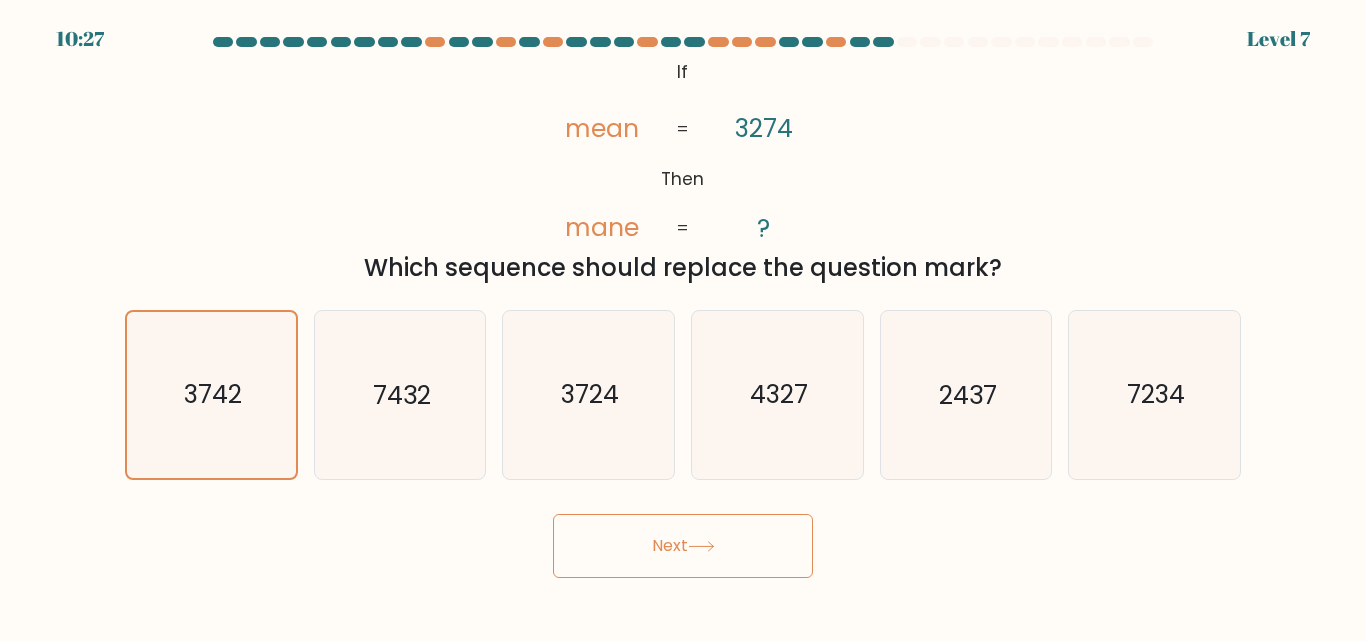 click on "Next" at bounding box center [683, 546] 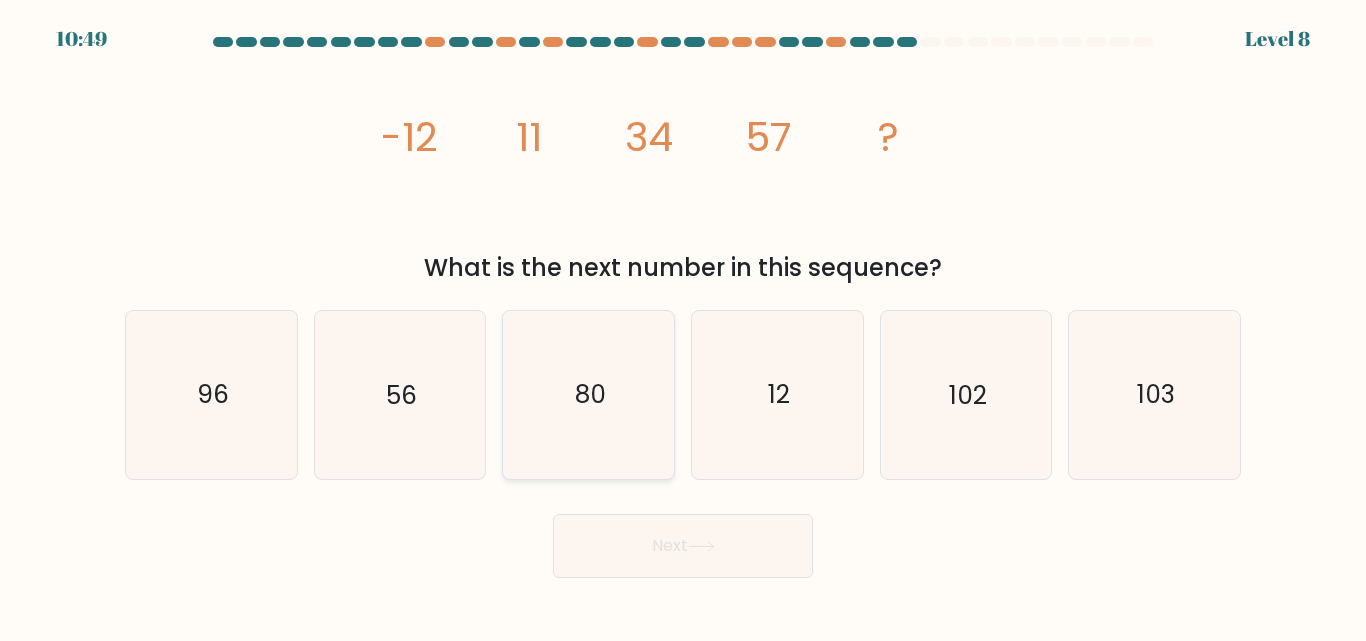 click on "80" at bounding box center (588, 394) 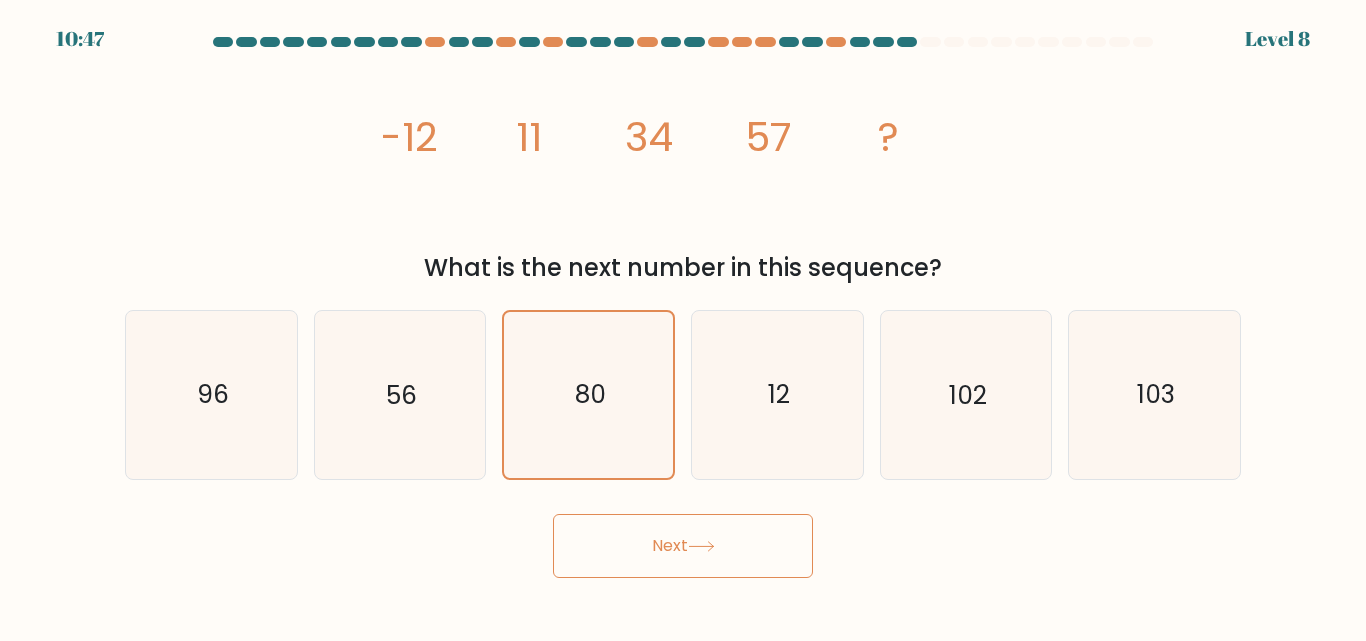 click on "Next" at bounding box center [683, 546] 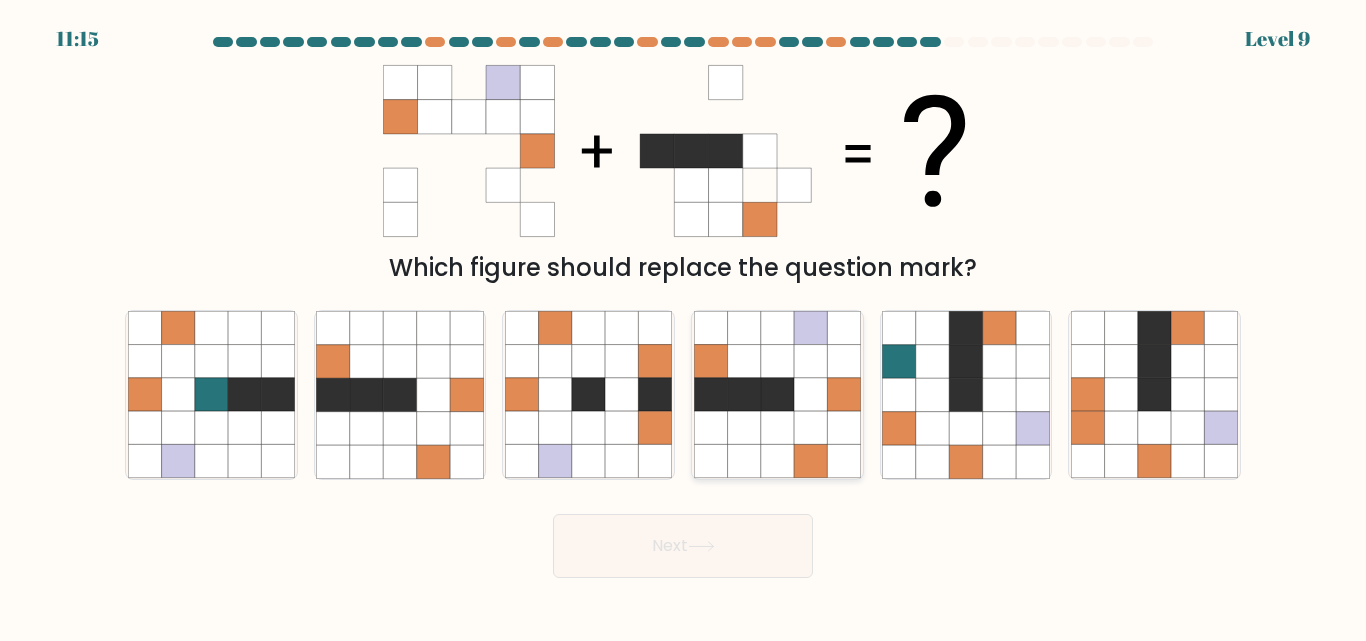 click at bounding box center [810, 395] 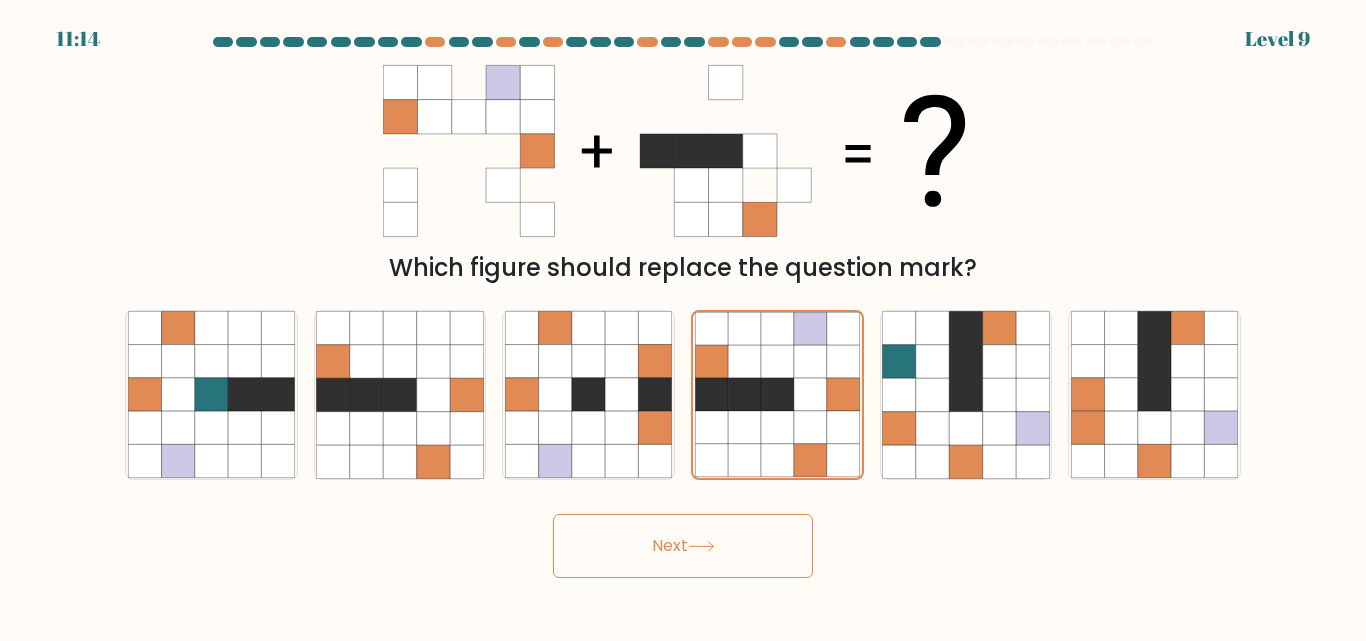 click on "Next" at bounding box center [683, 546] 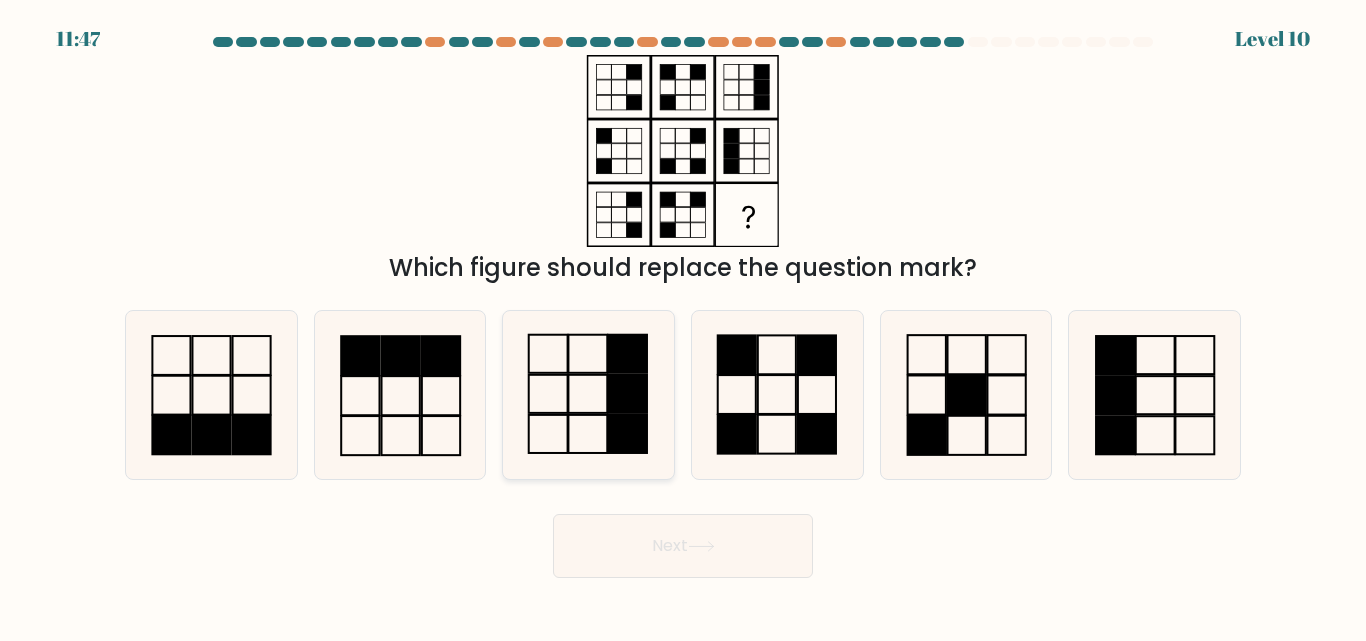 click at bounding box center (588, 394) 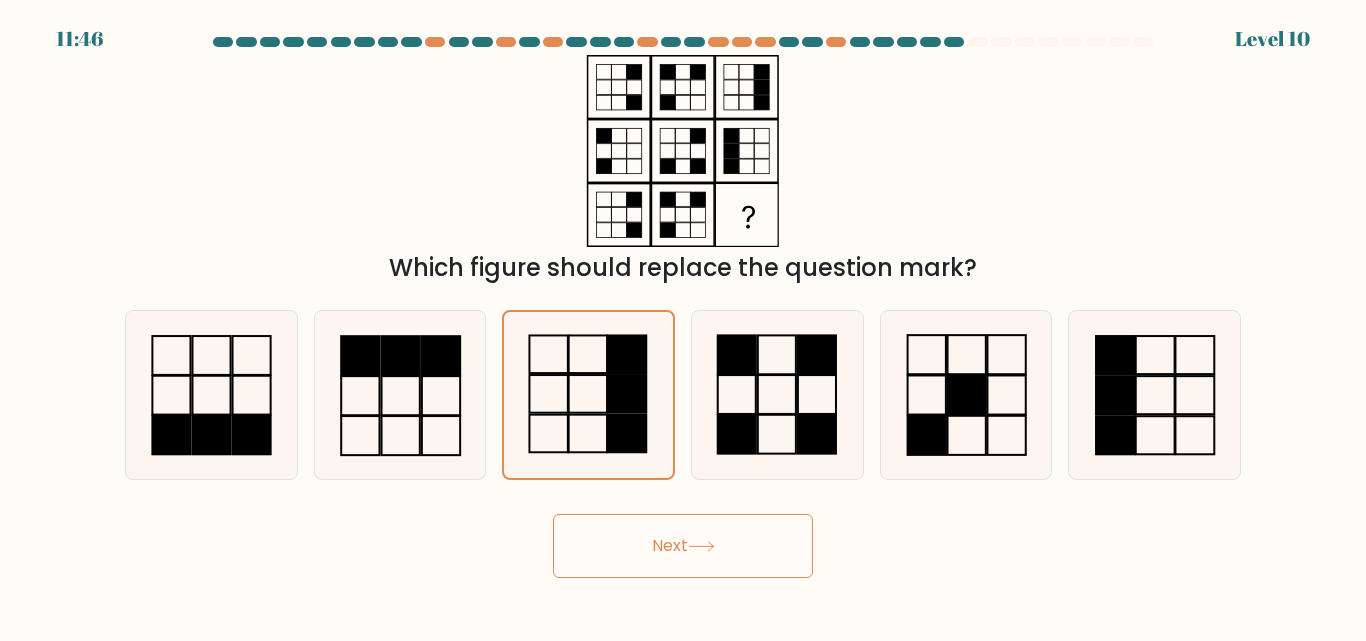 click on "Next" at bounding box center [683, 546] 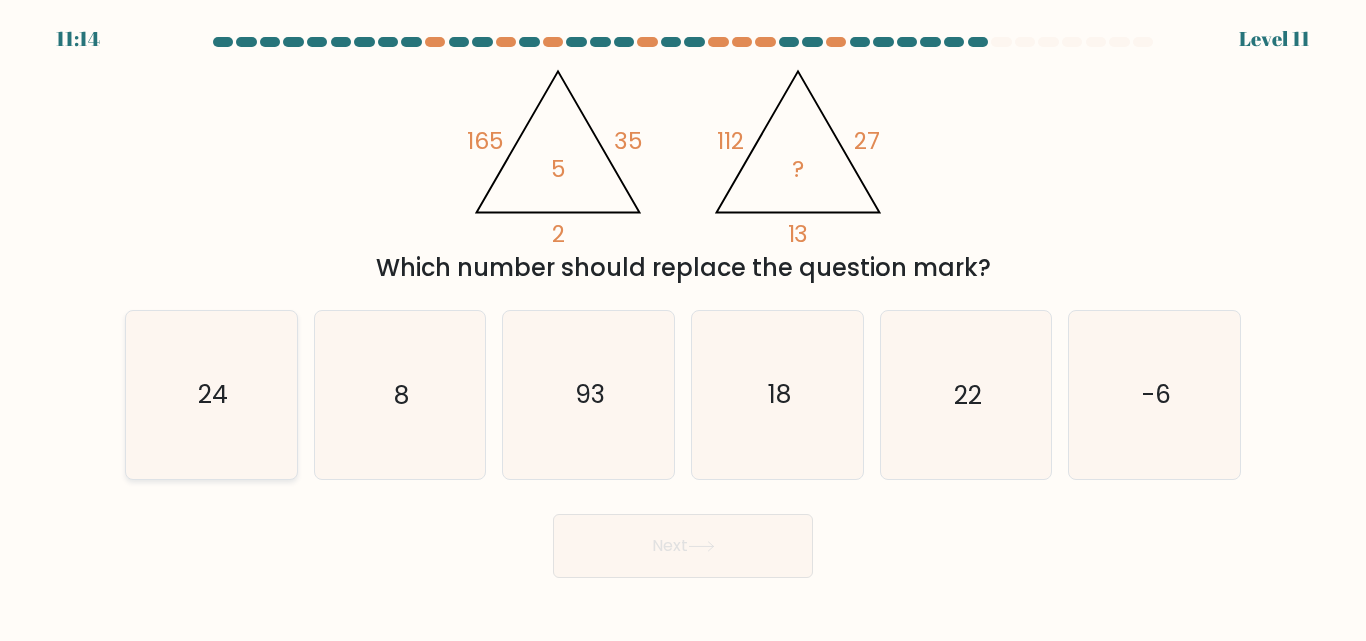 click on "24" at bounding box center [211, 394] 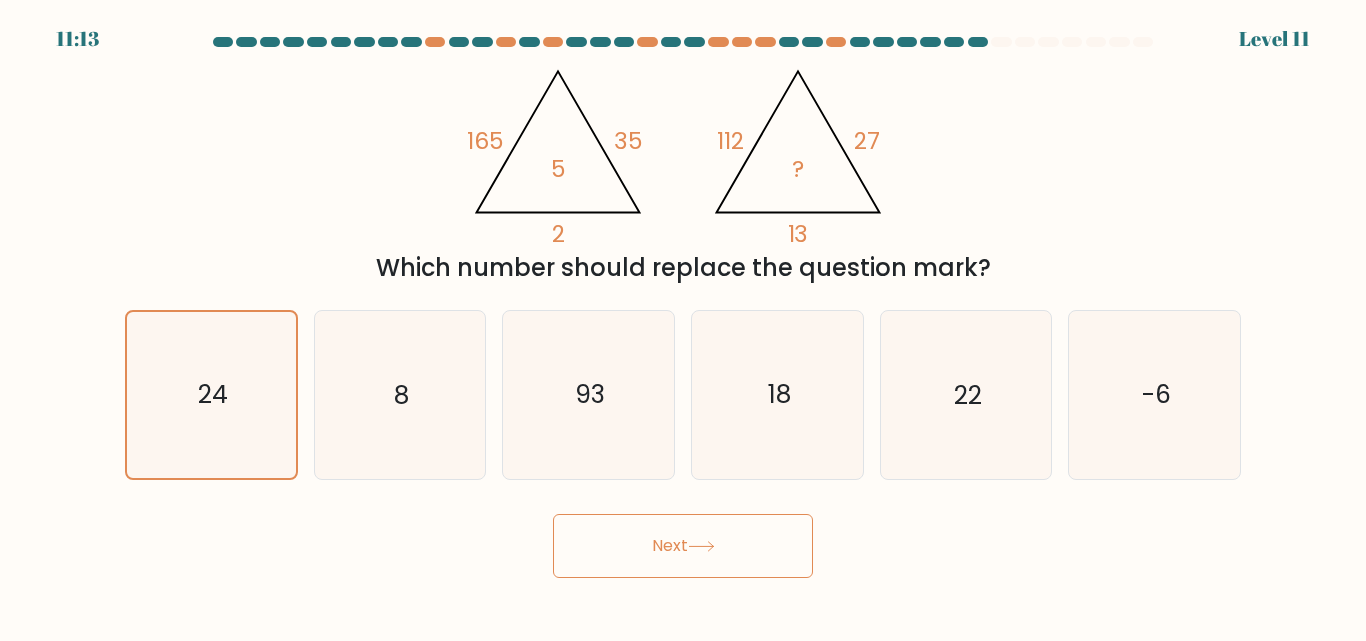 click on "Next" at bounding box center (683, 546) 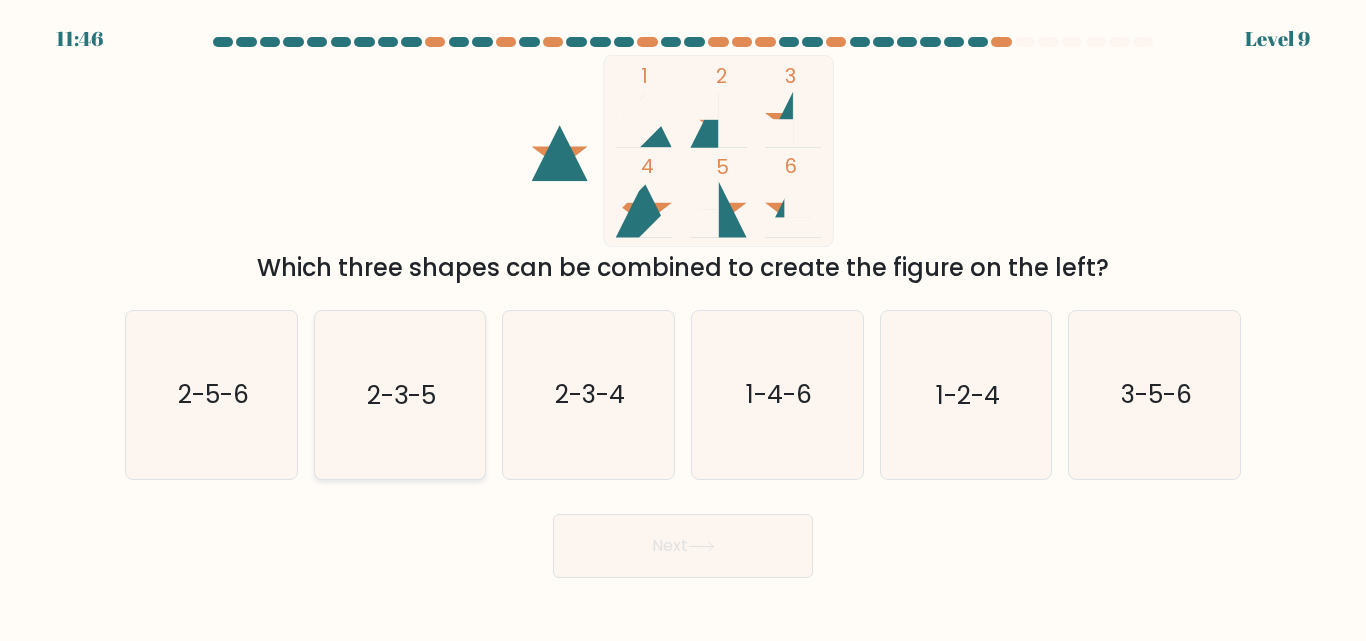 click on "2-3-5" at bounding box center [399, 394] 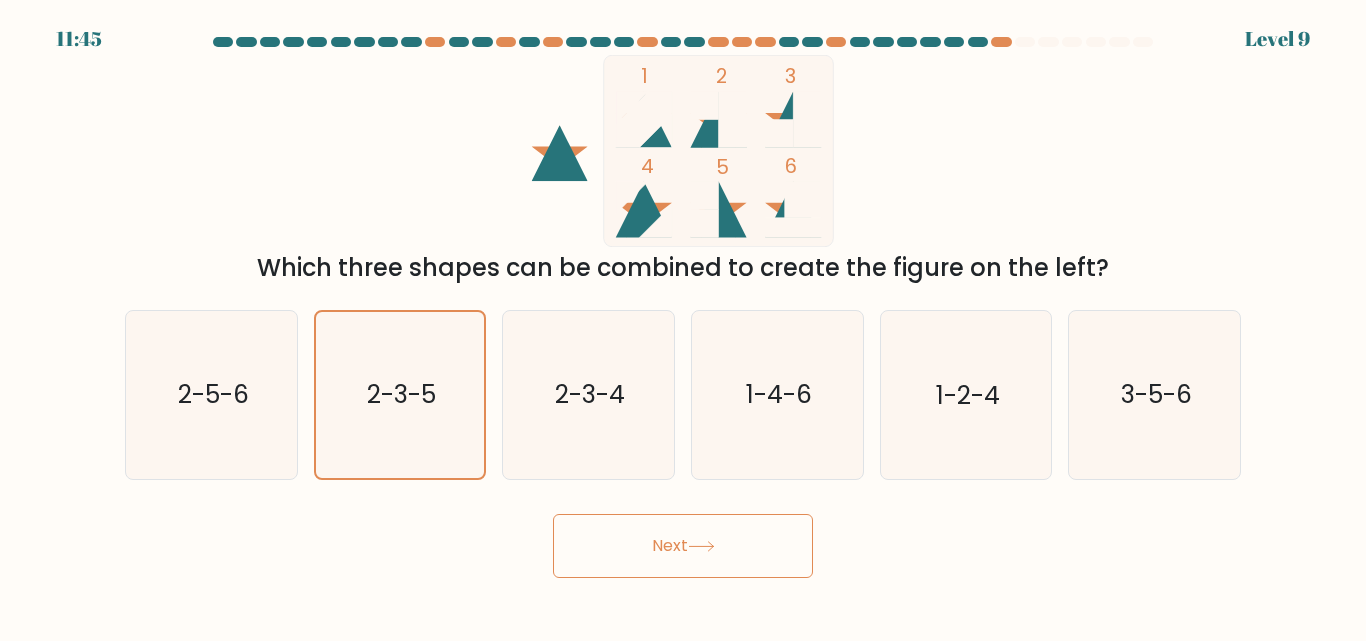 click on "Next" at bounding box center (683, 546) 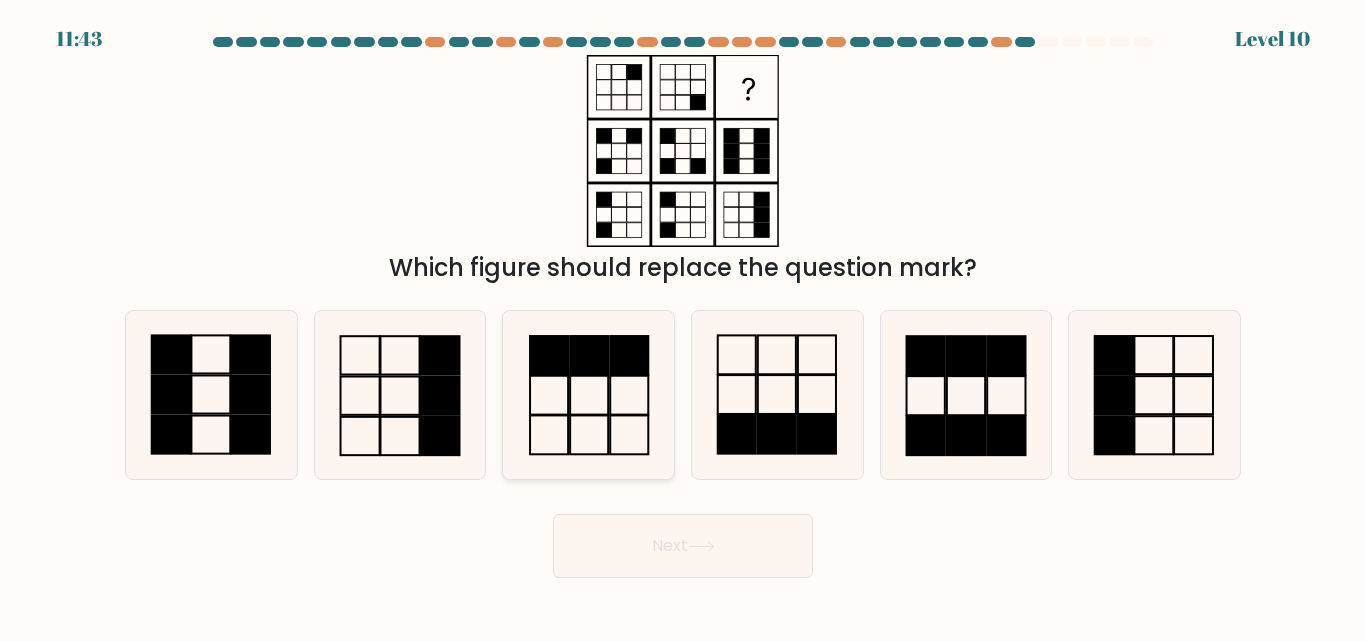 click at bounding box center (588, 394) 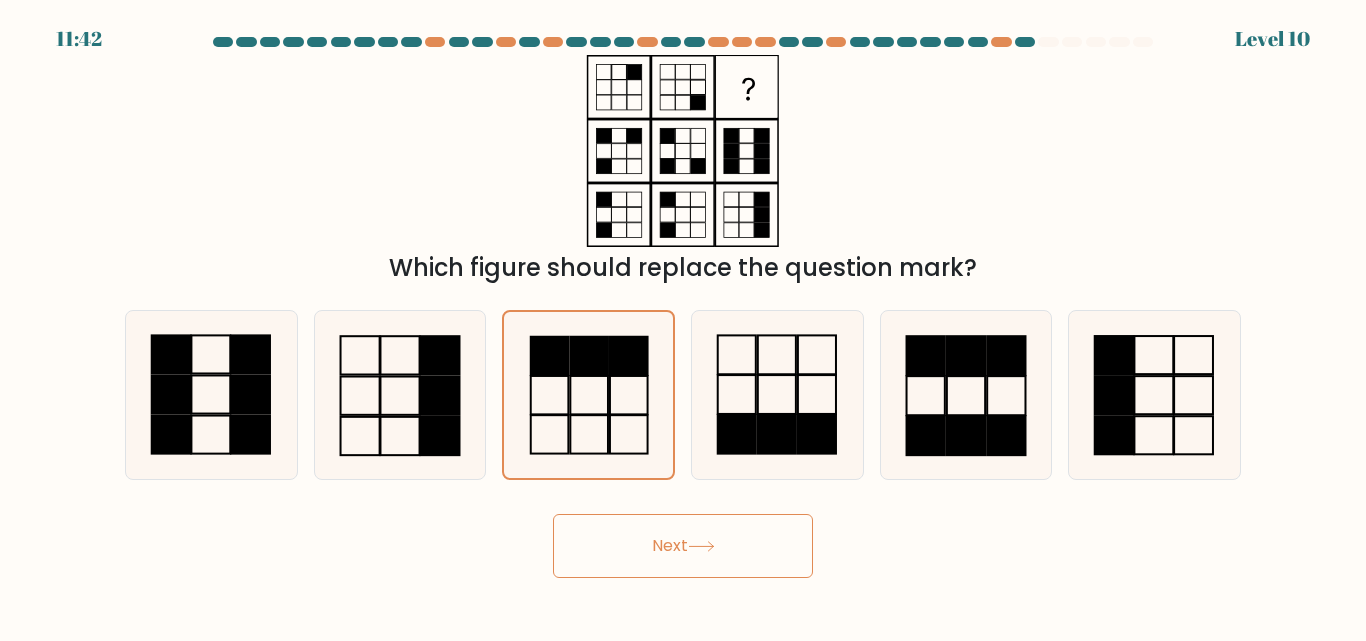 click on "Next" at bounding box center [683, 546] 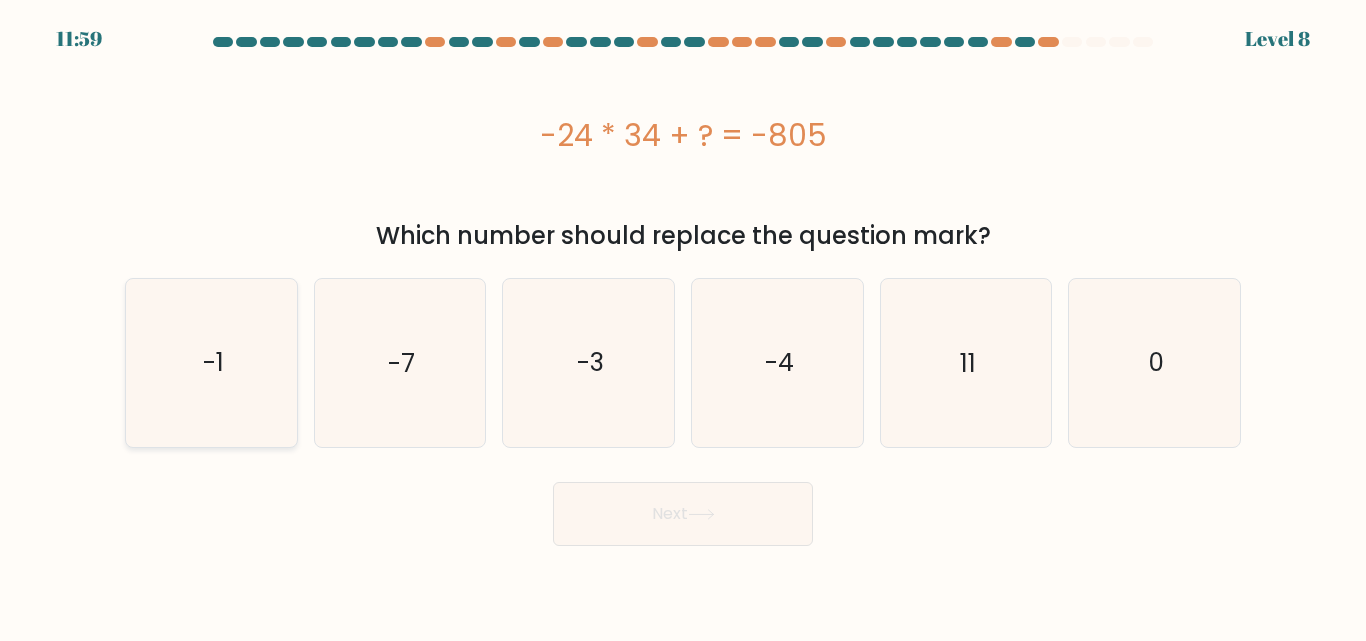 click on "-1" at bounding box center (211, 362) 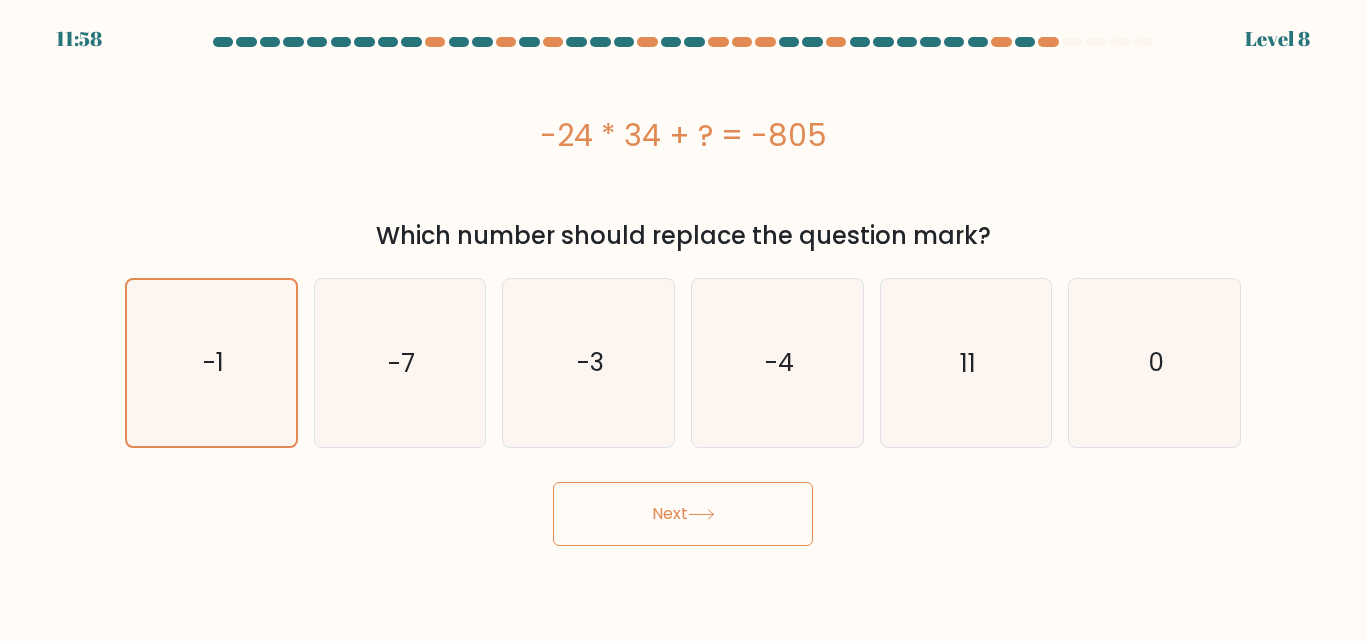 click on "Next" at bounding box center [683, 514] 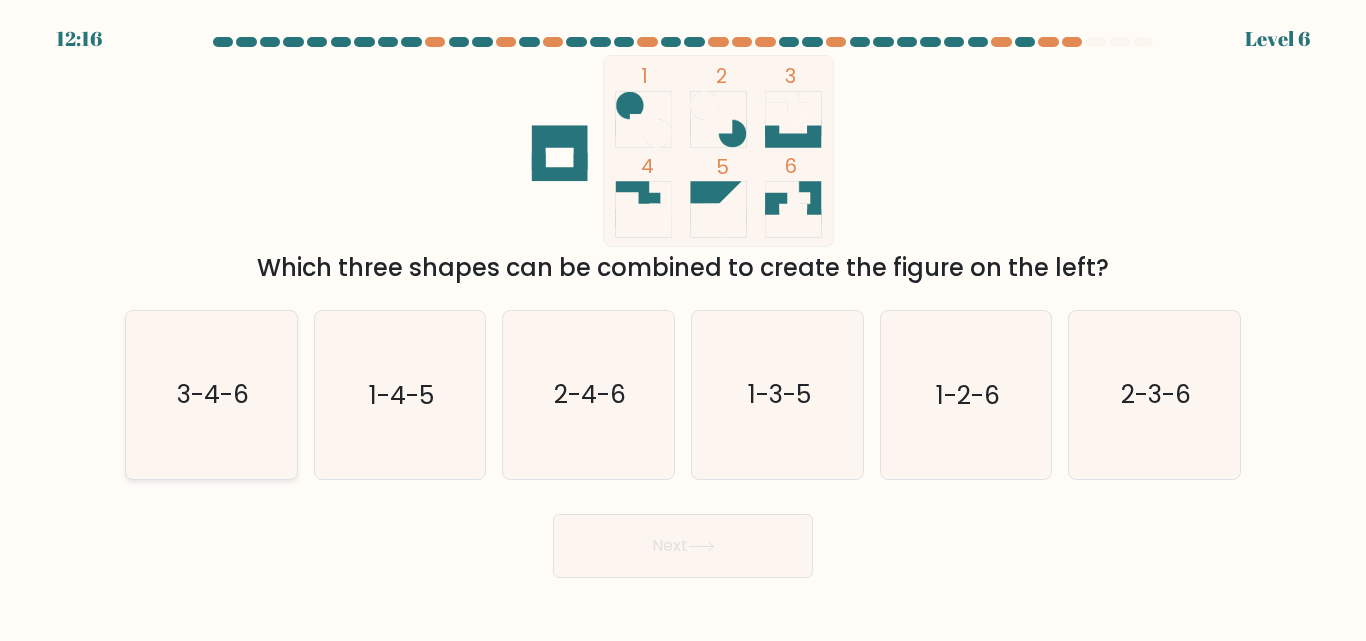 drag, startPoint x: 243, startPoint y: 408, endPoint x: 324, endPoint y: 449, distance: 90.78546 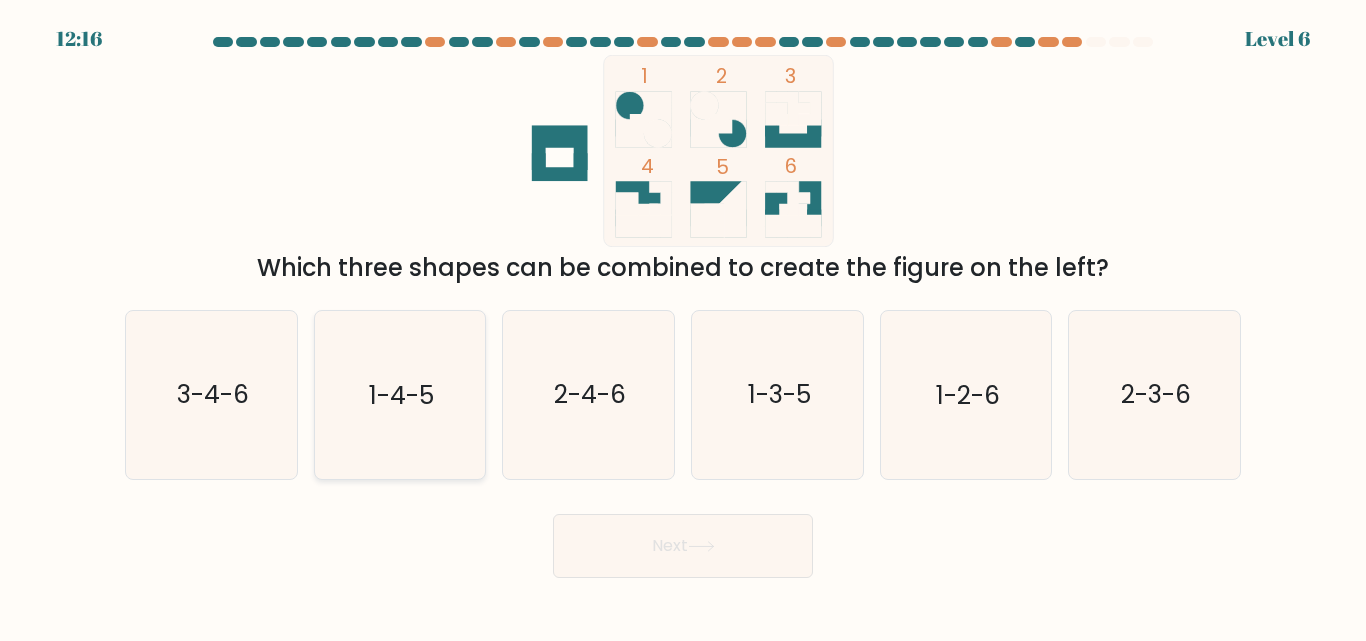 click on "3-4-6" at bounding box center [213, 395] 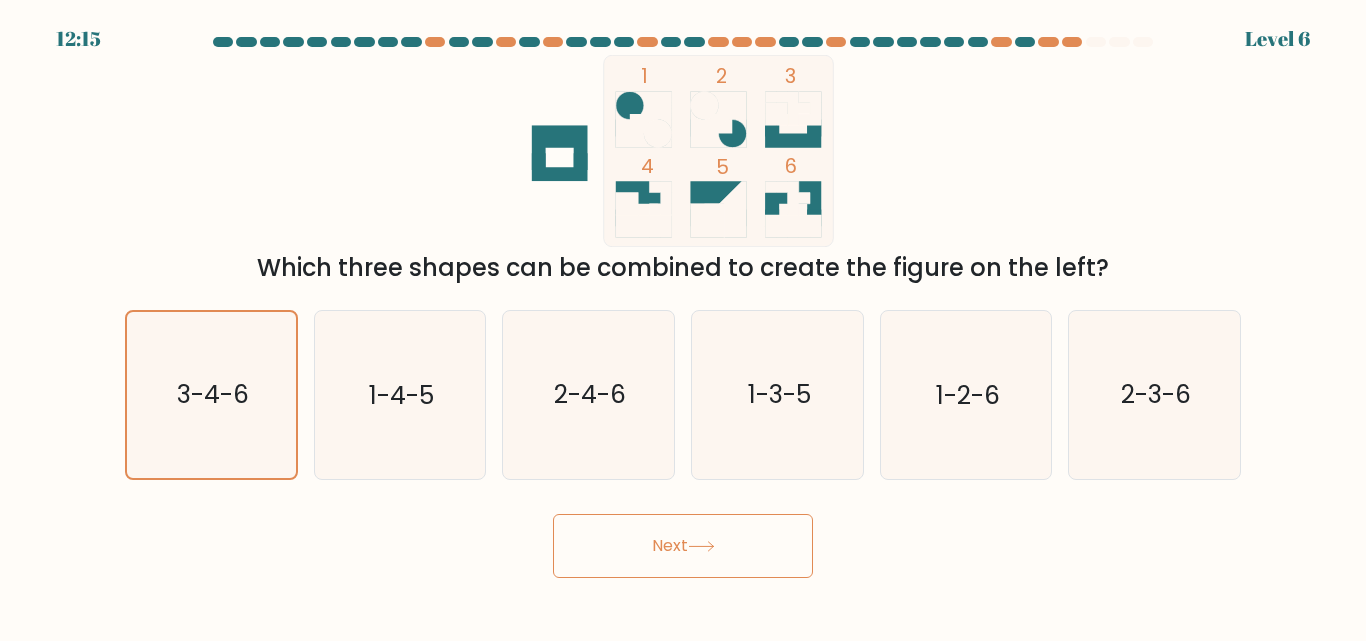 click on "Next" at bounding box center [683, 546] 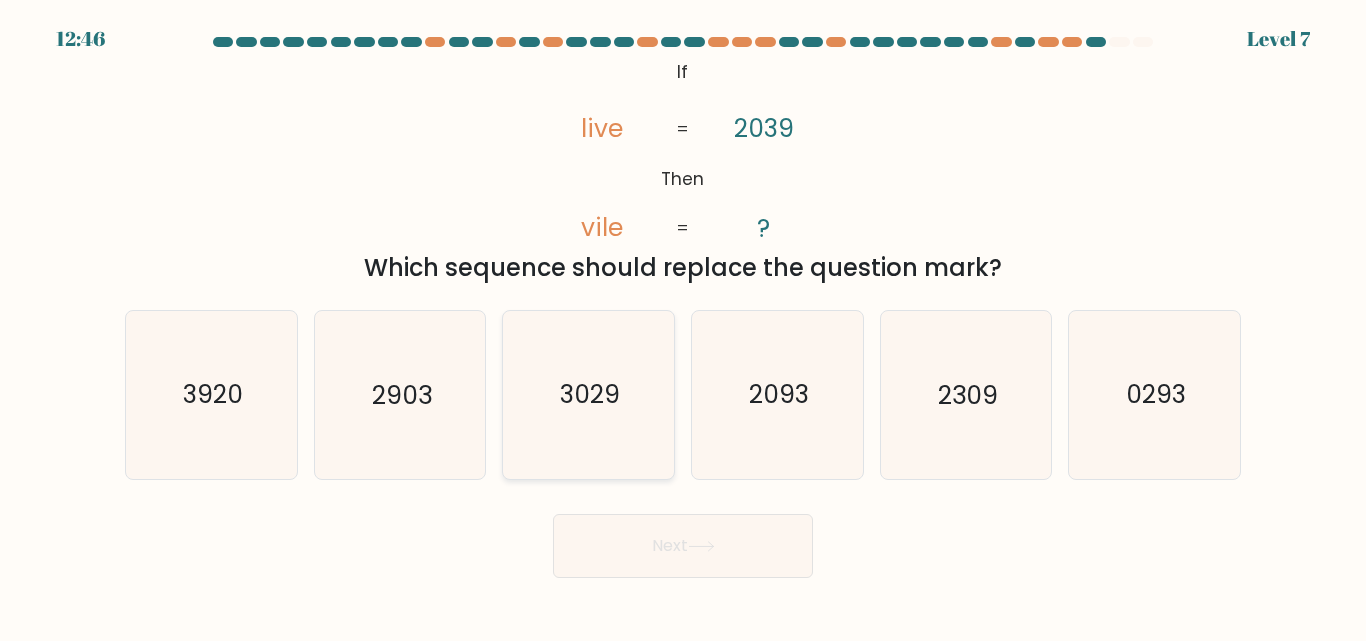click on "3029" at bounding box center (588, 394) 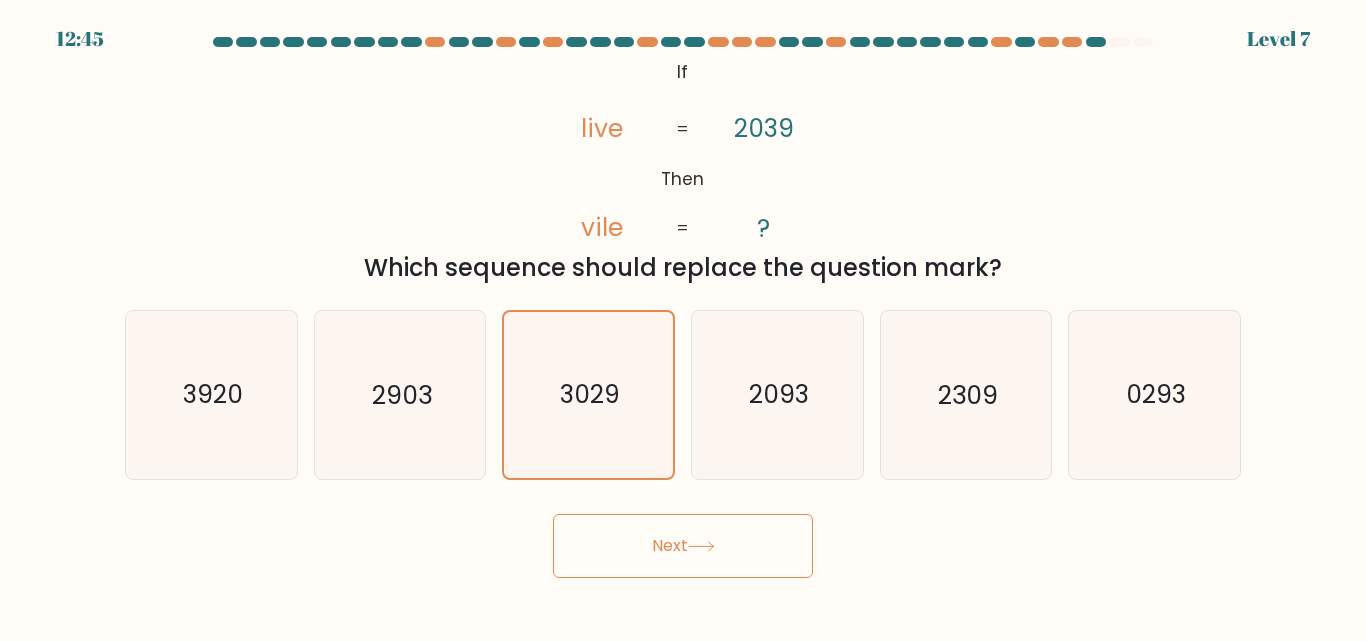 click on "Next" at bounding box center [683, 546] 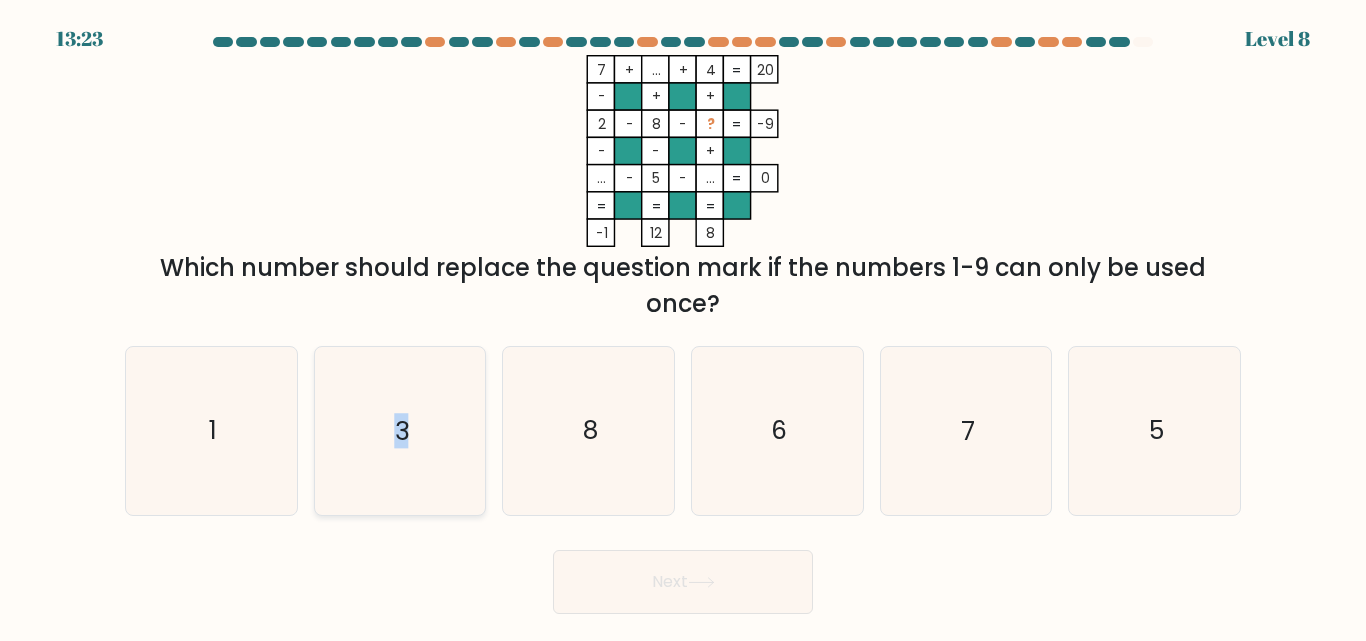 drag, startPoint x: 400, startPoint y: 434, endPoint x: 425, endPoint y: 439, distance: 25.495098 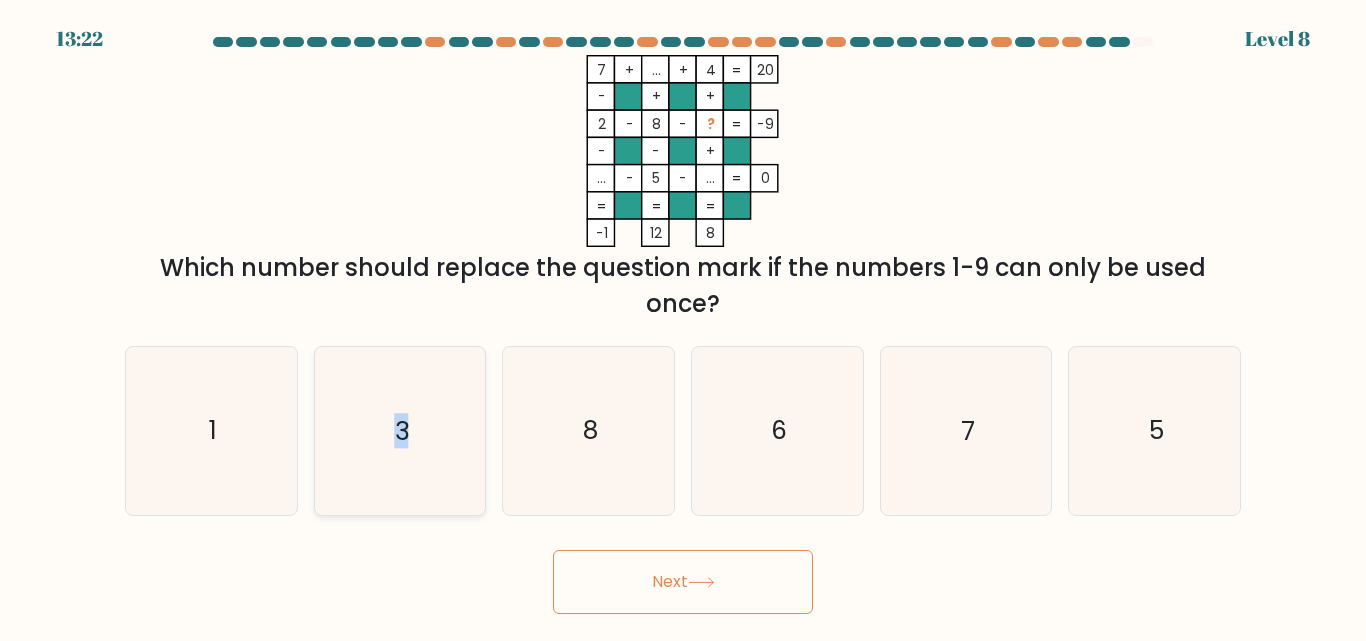 click on "3" at bounding box center [399, 430] 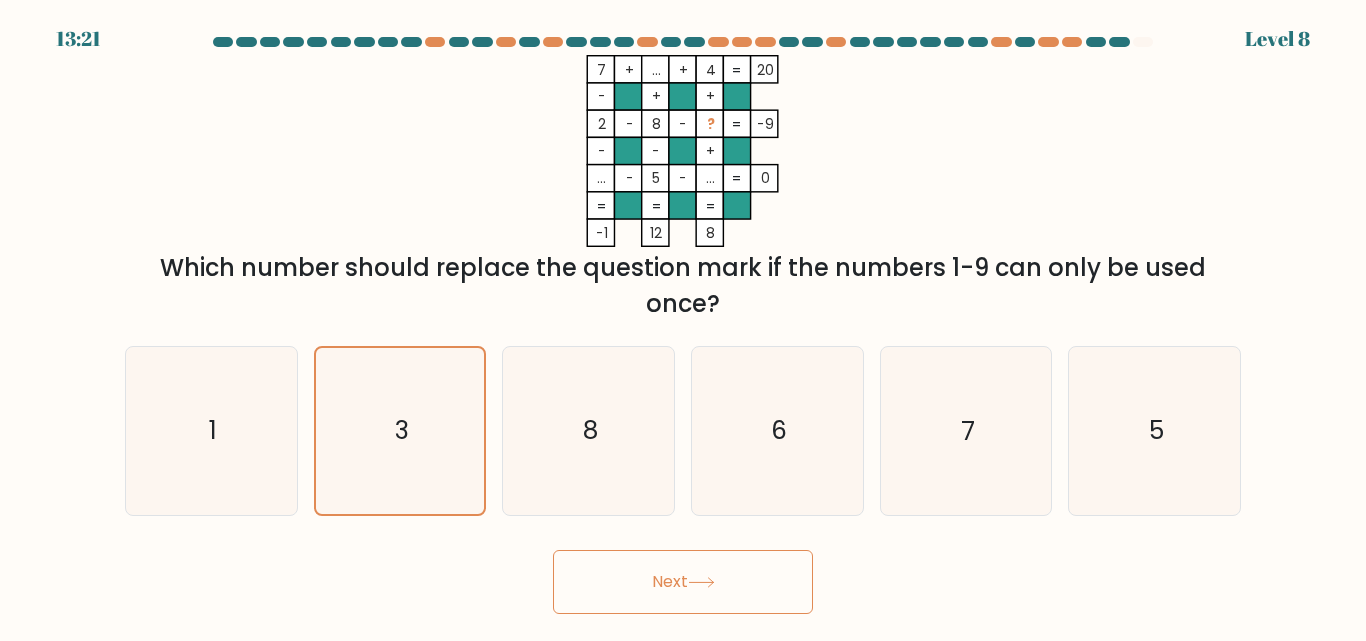 drag, startPoint x: 666, startPoint y: 591, endPoint x: 679, endPoint y: 591, distance: 13 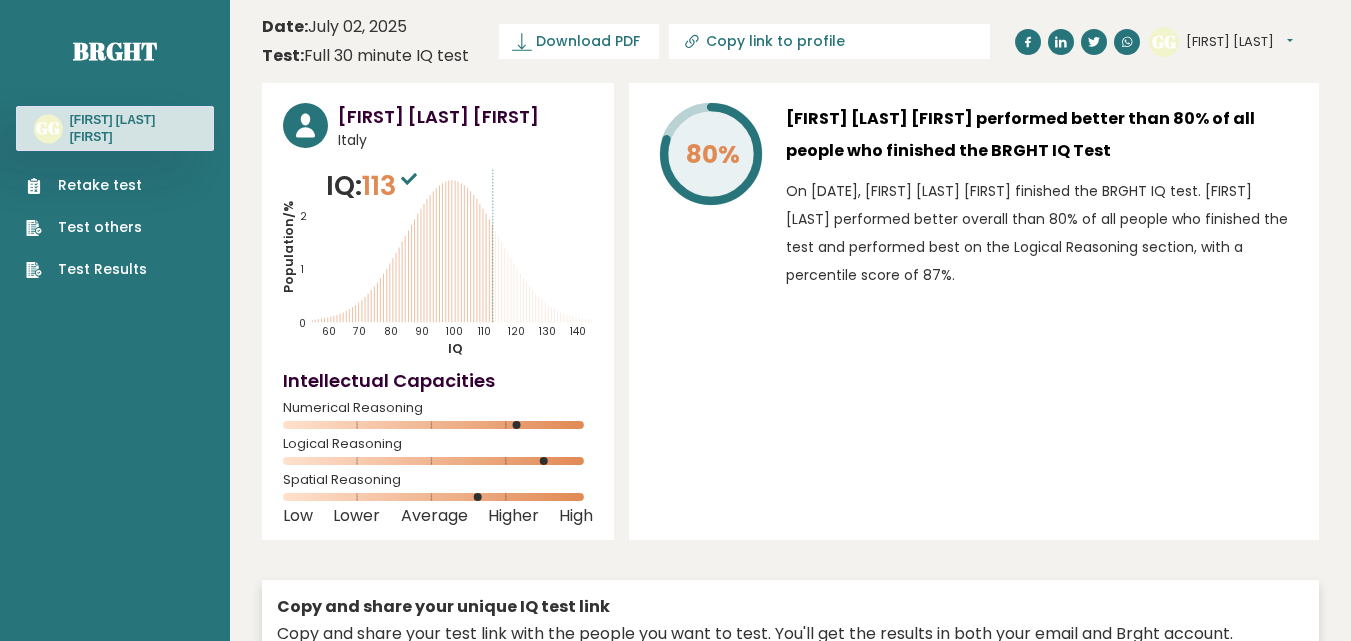 scroll, scrollTop: 0, scrollLeft: 0, axis: both 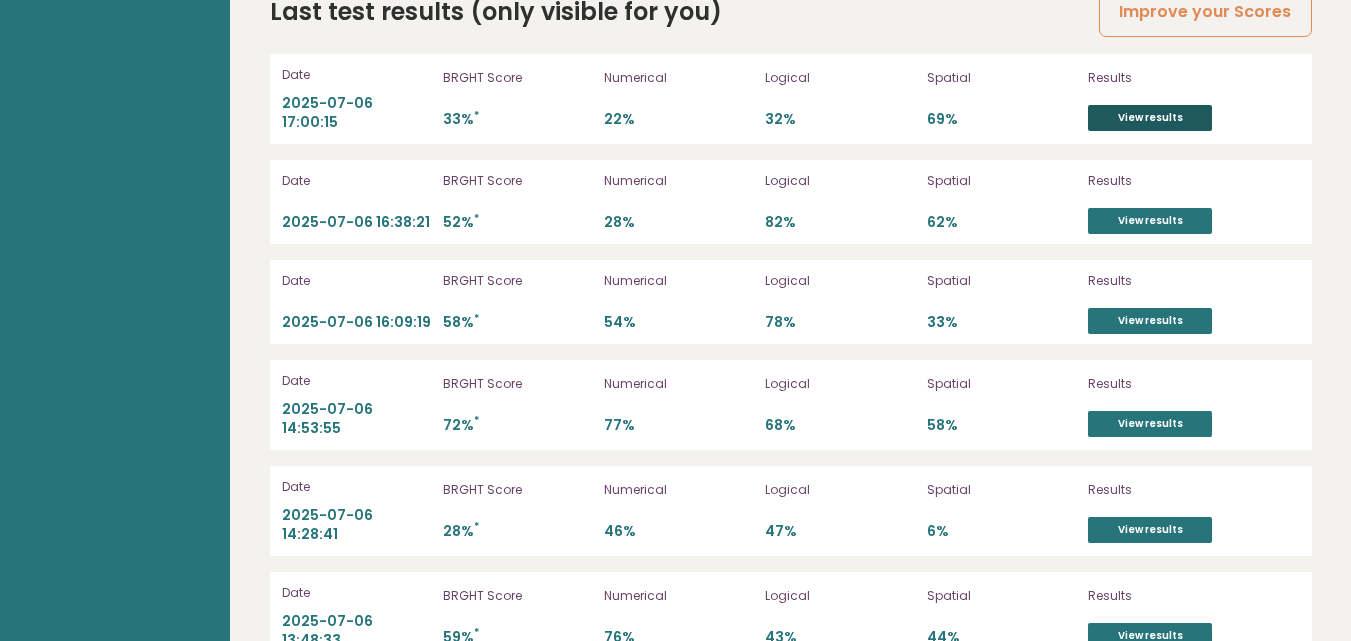 click on "View results" at bounding box center [1150, 118] 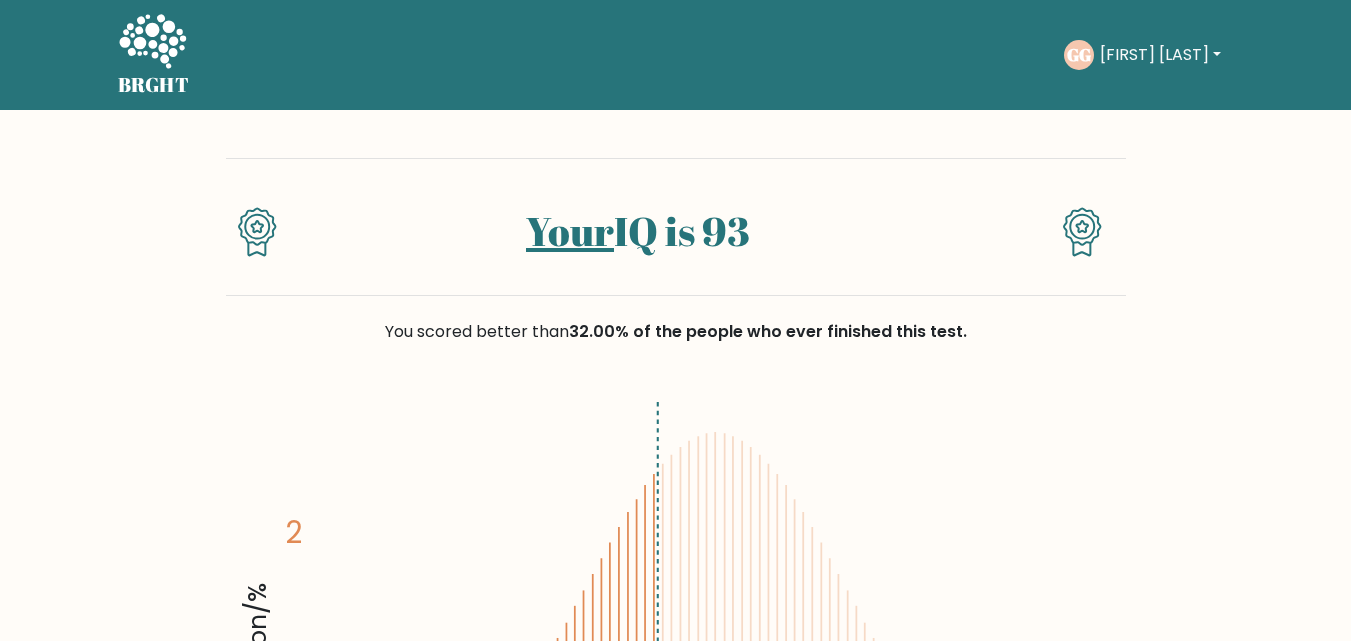 scroll, scrollTop: 0, scrollLeft: 0, axis: both 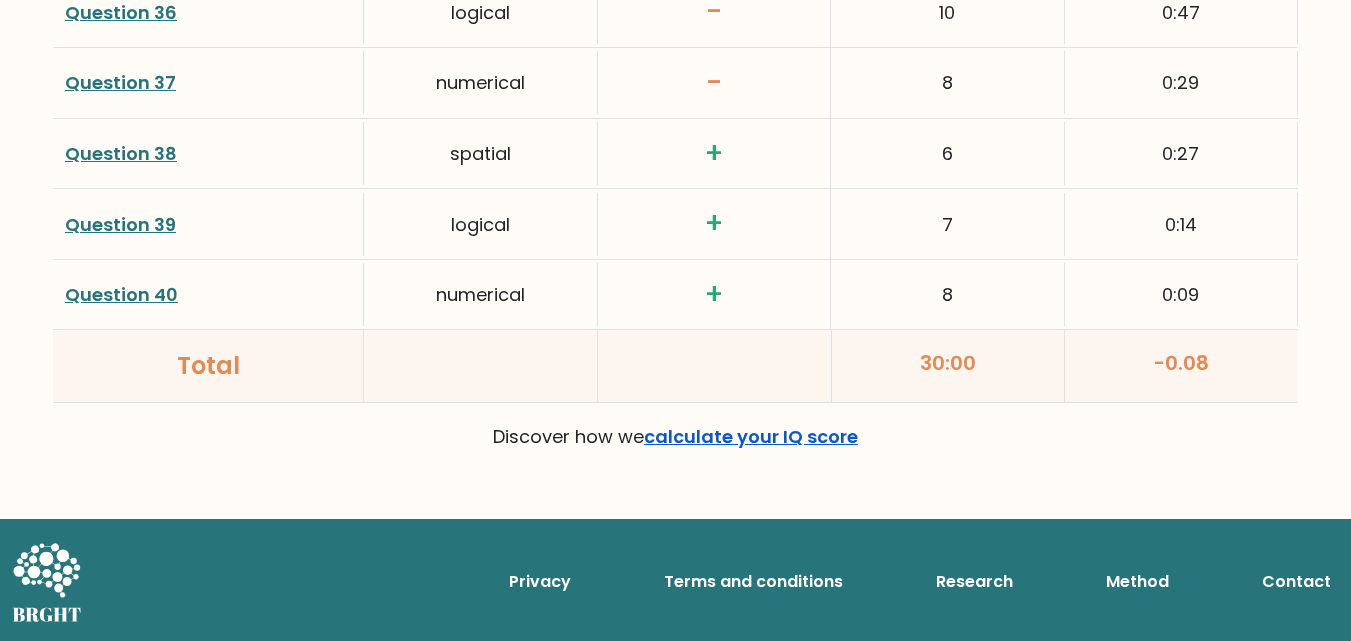 click on "calculate your IQ score" at bounding box center [751, 436] 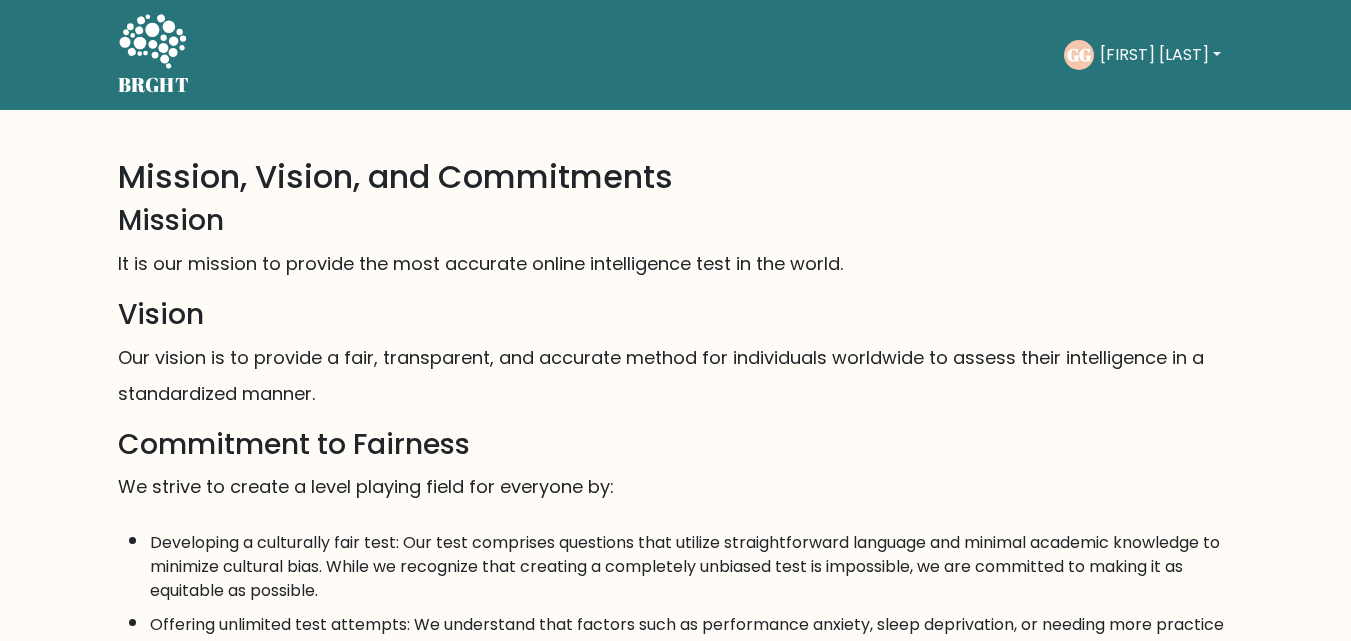 scroll, scrollTop: 0, scrollLeft: 0, axis: both 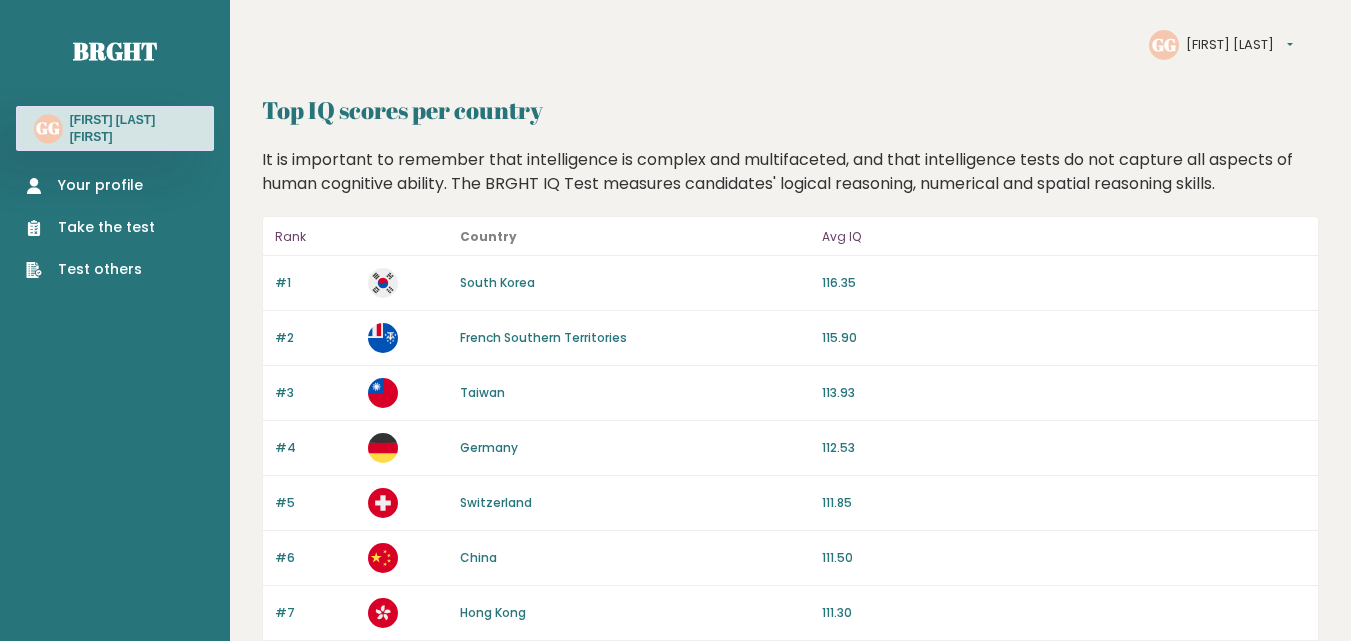 click on "Your profile" at bounding box center [90, 185] 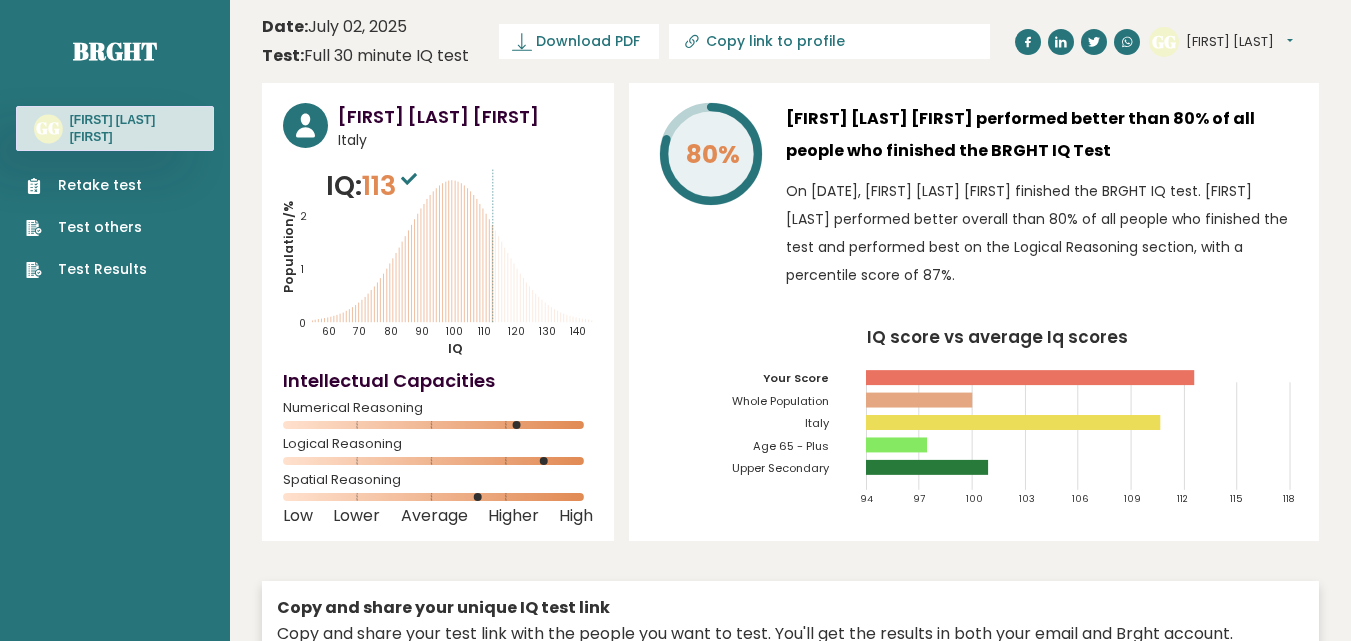 scroll, scrollTop: 0, scrollLeft: 0, axis: both 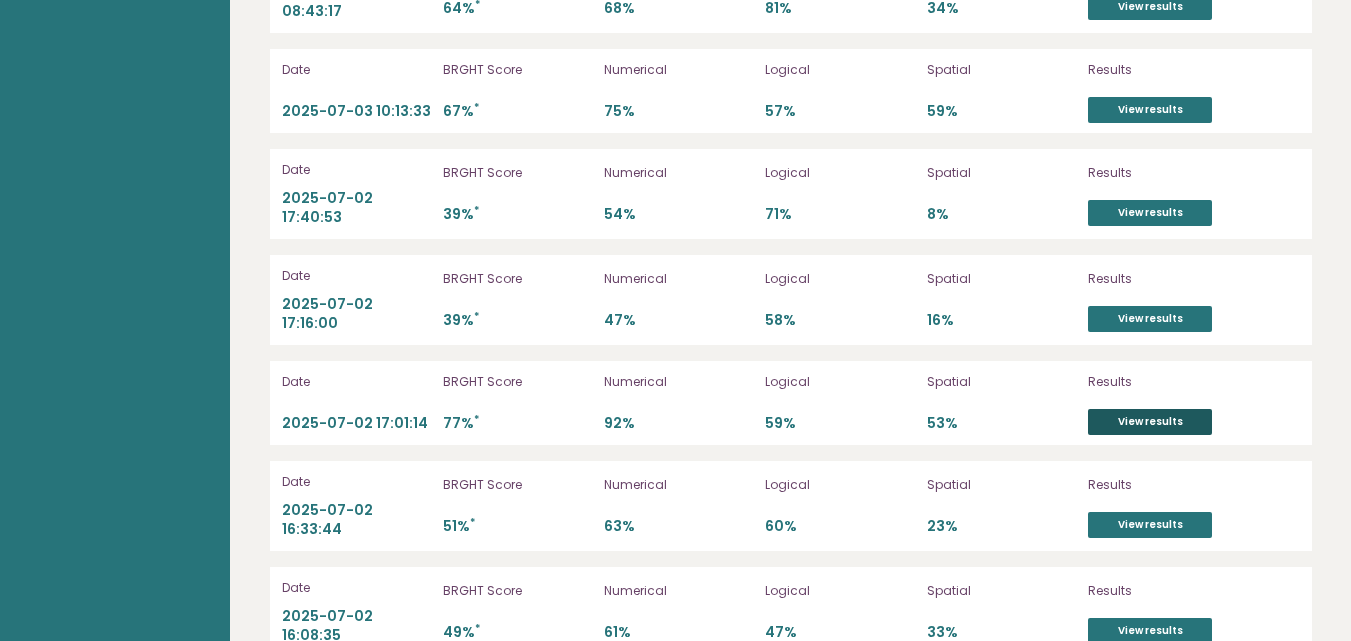click on "View results" at bounding box center [1150, 422] 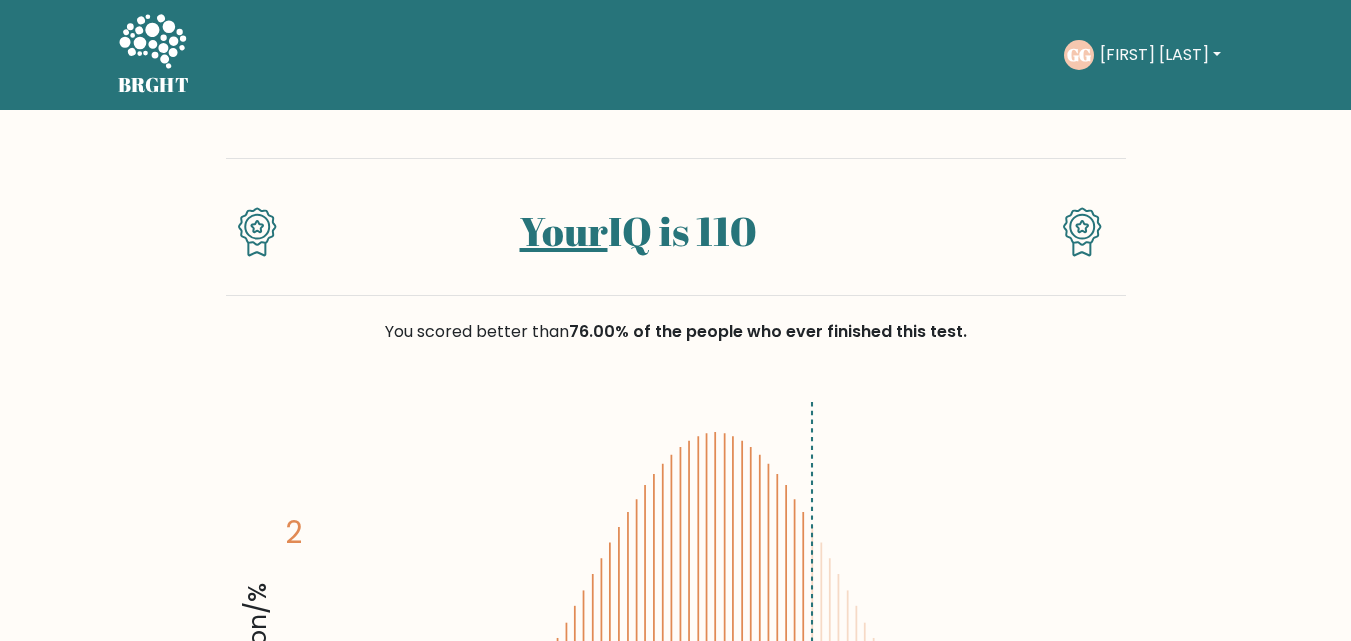 scroll, scrollTop: 0, scrollLeft: 0, axis: both 